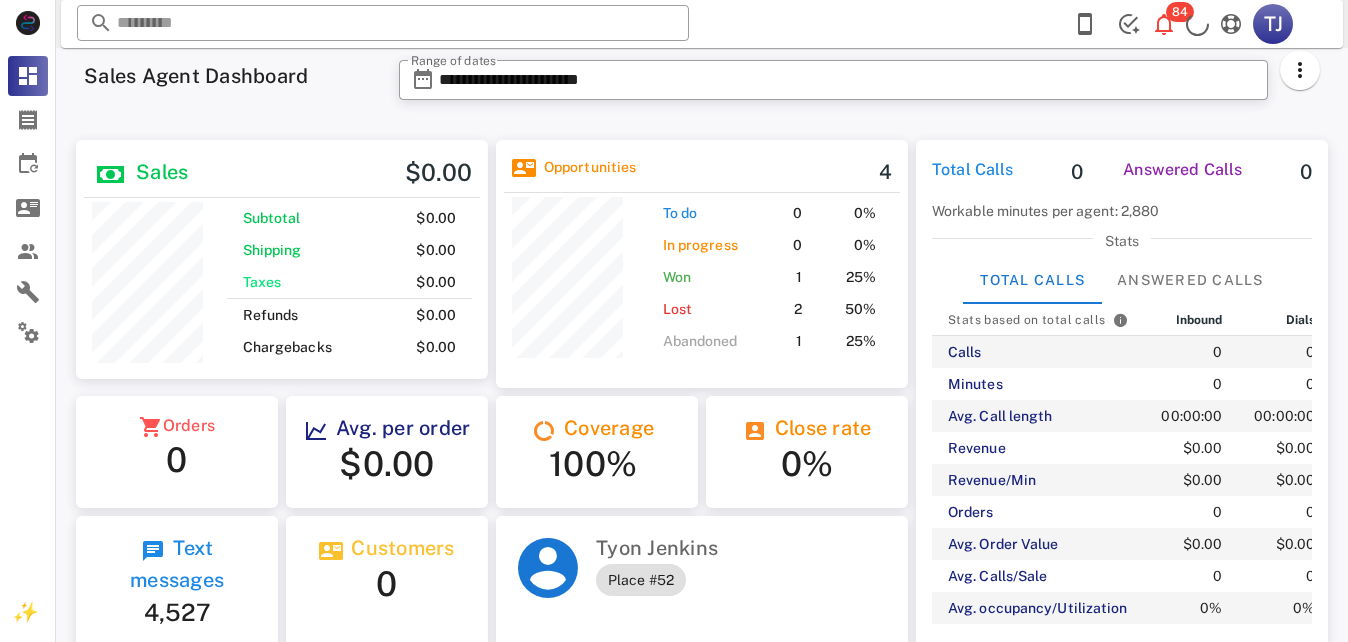 scroll, scrollTop: 0, scrollLeft: 0, axis: both 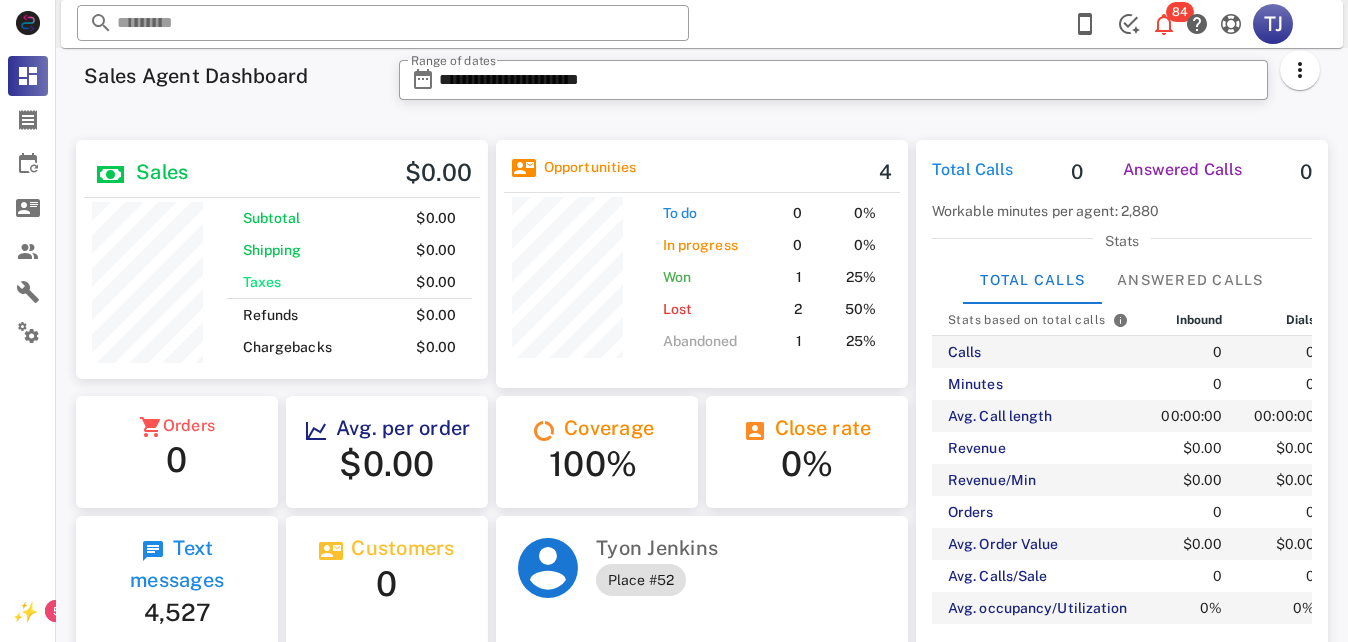 drag, startPoint x: 1340, startPoint y: 149, endPoint x: 1347, endPoint y: 135, distance: 15.652476 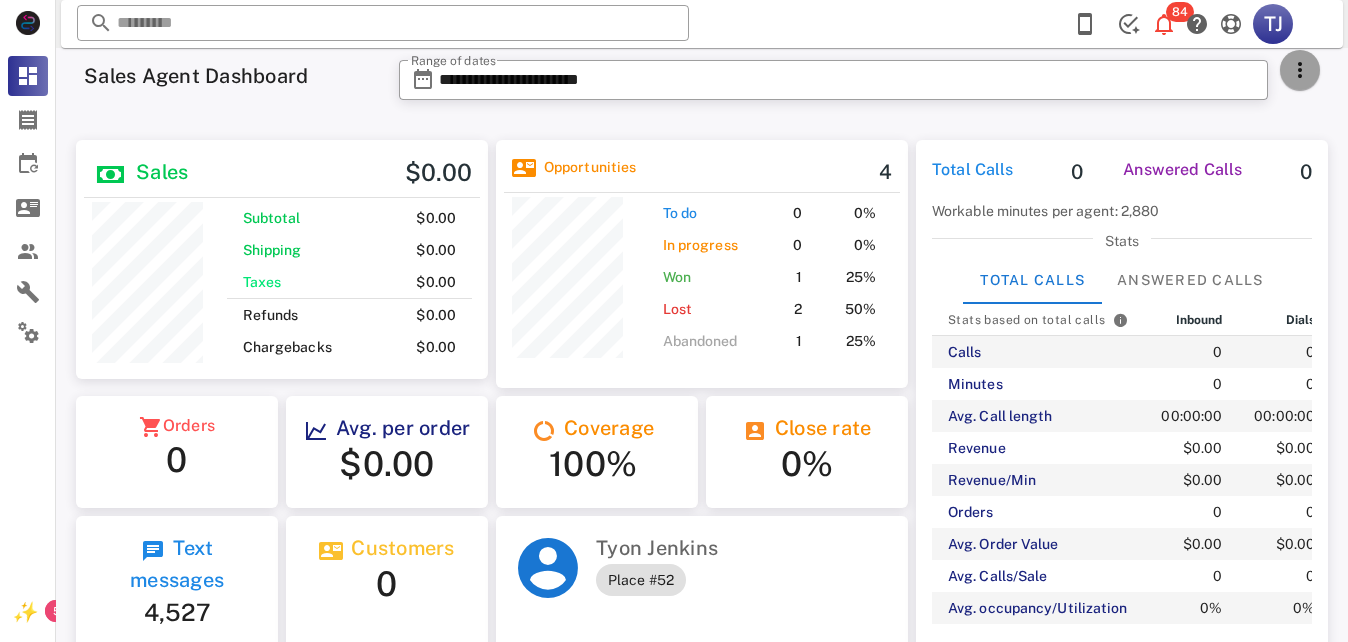 click at bounding box center (1300, 70) 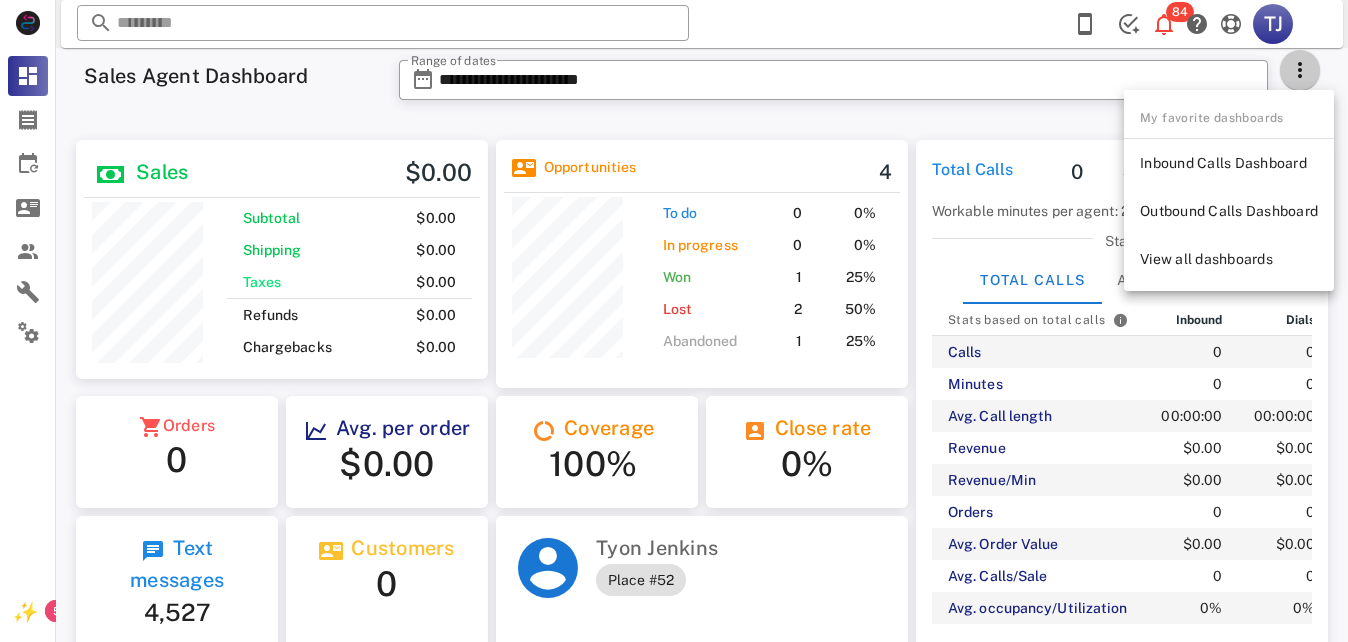 click at bounding box center (1300, 70) 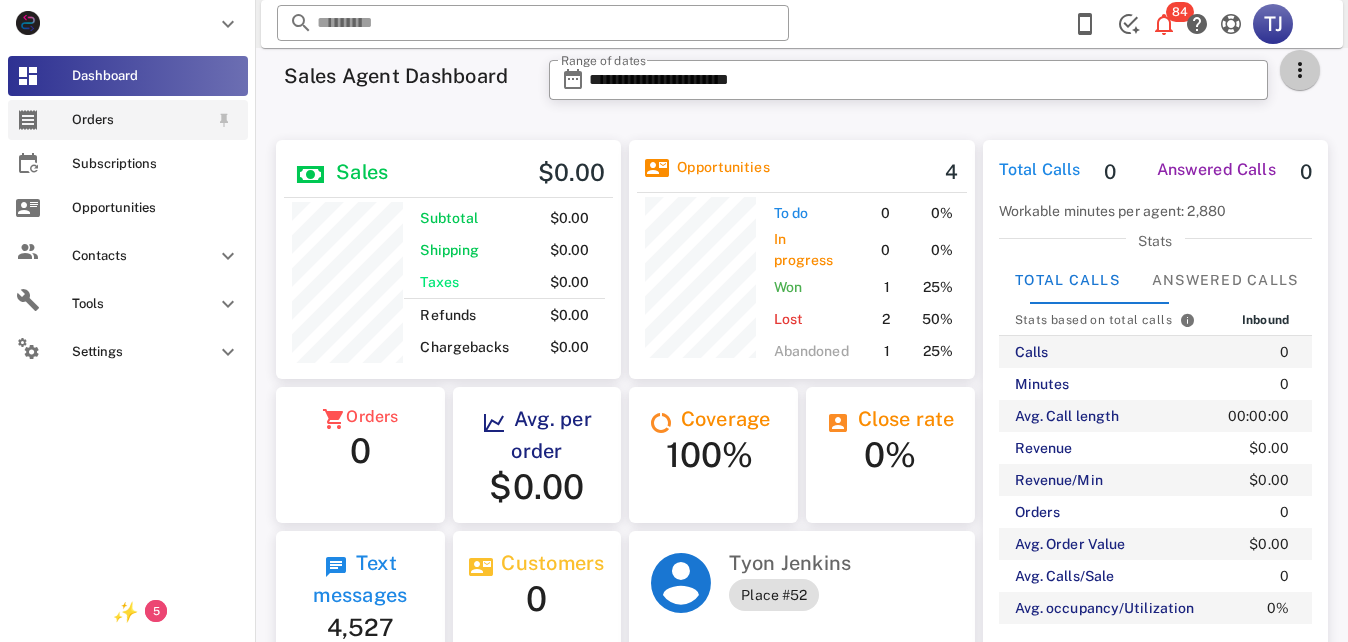 scroll, scrollTop: 240, scrollLeft: 346, axis: both 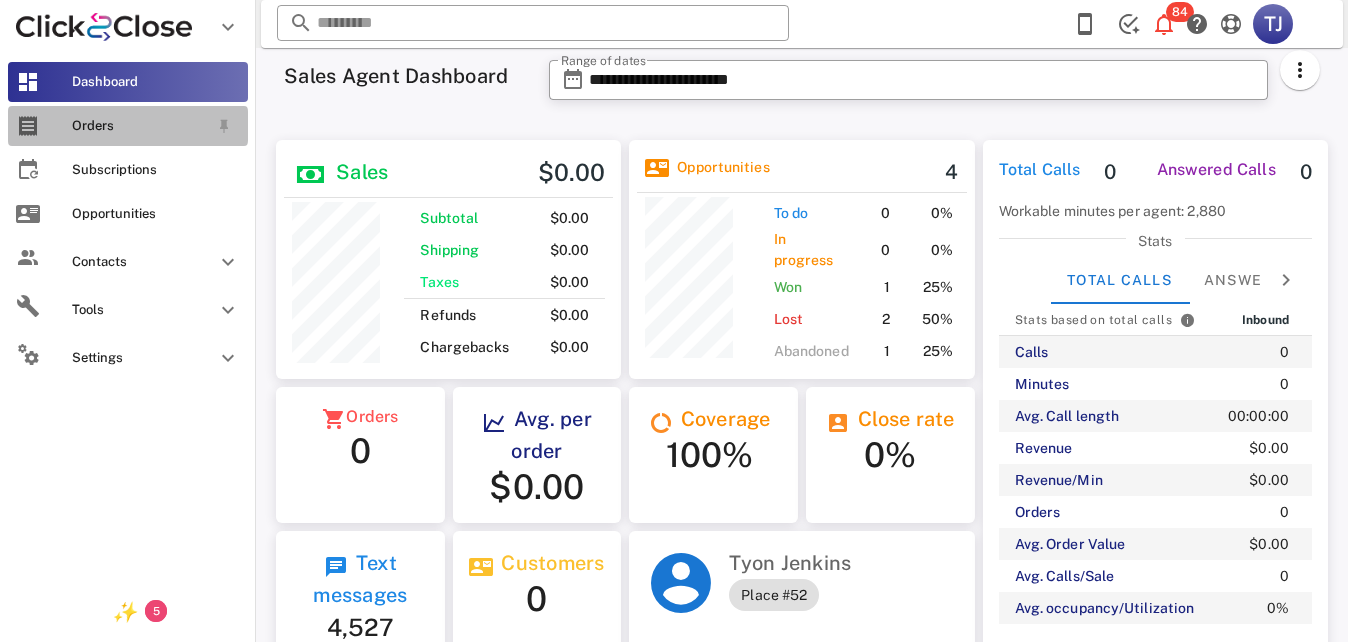 click on "Orders" at bounding box center (140, 126) 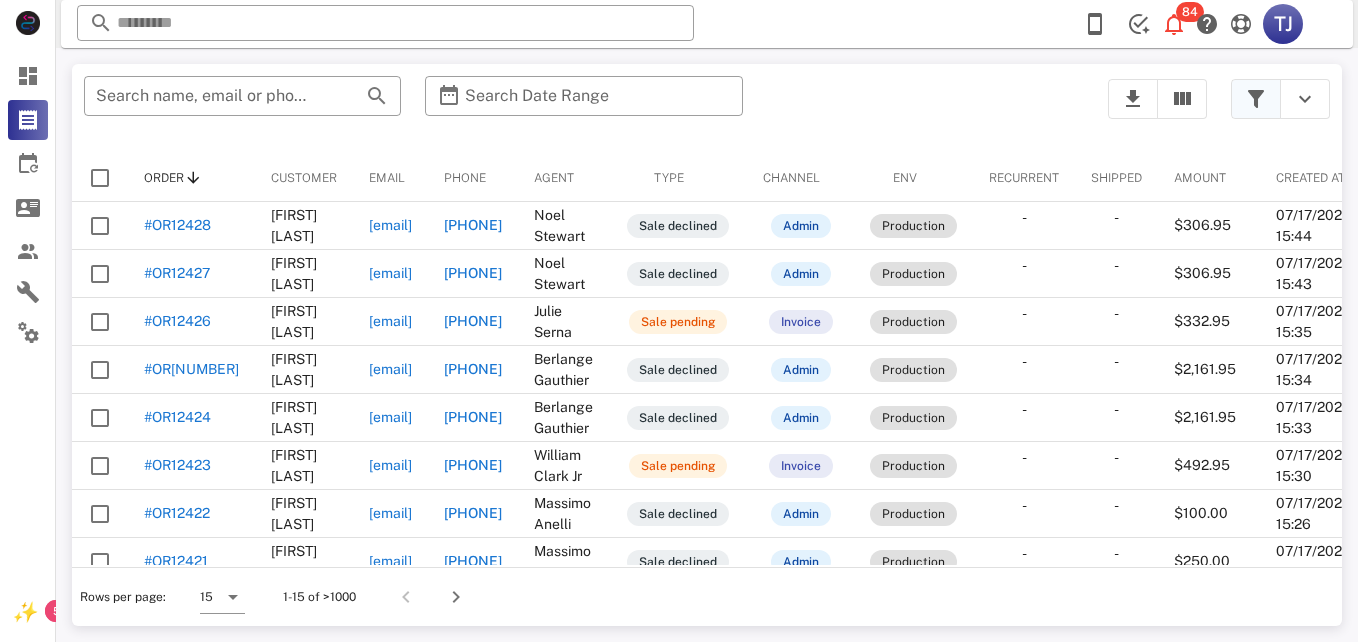 click at bounding box center (1256, 99) 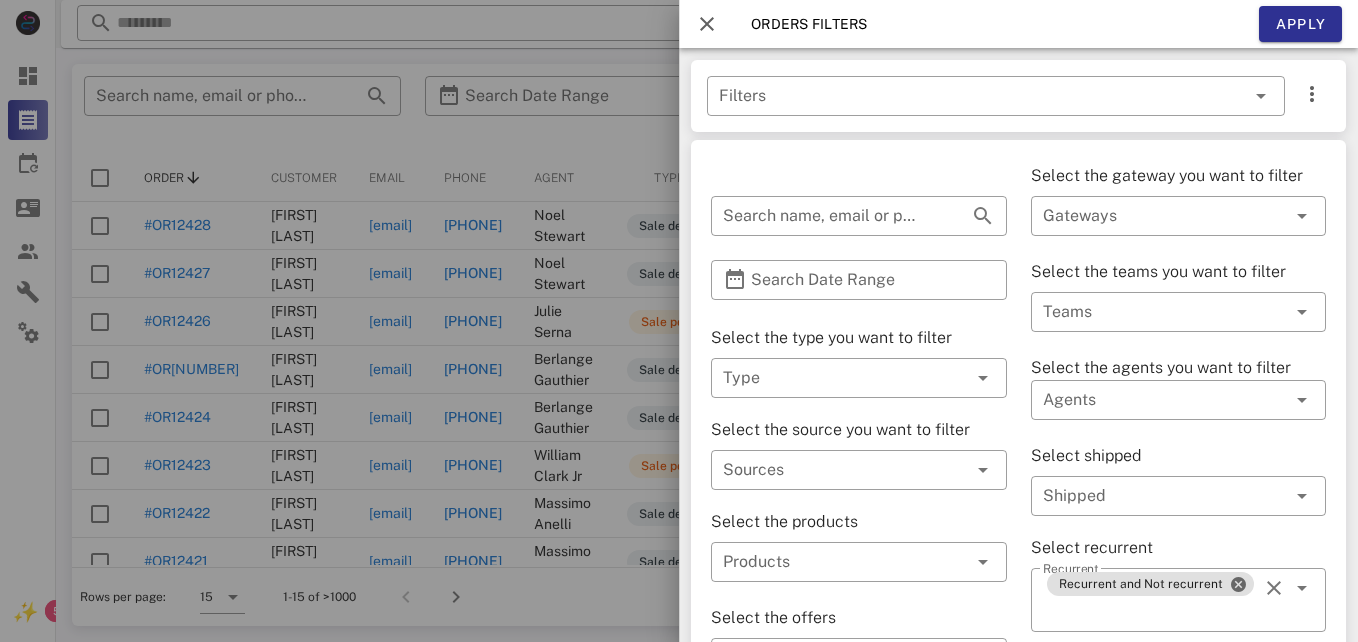 click at bounding box center [679, 321] 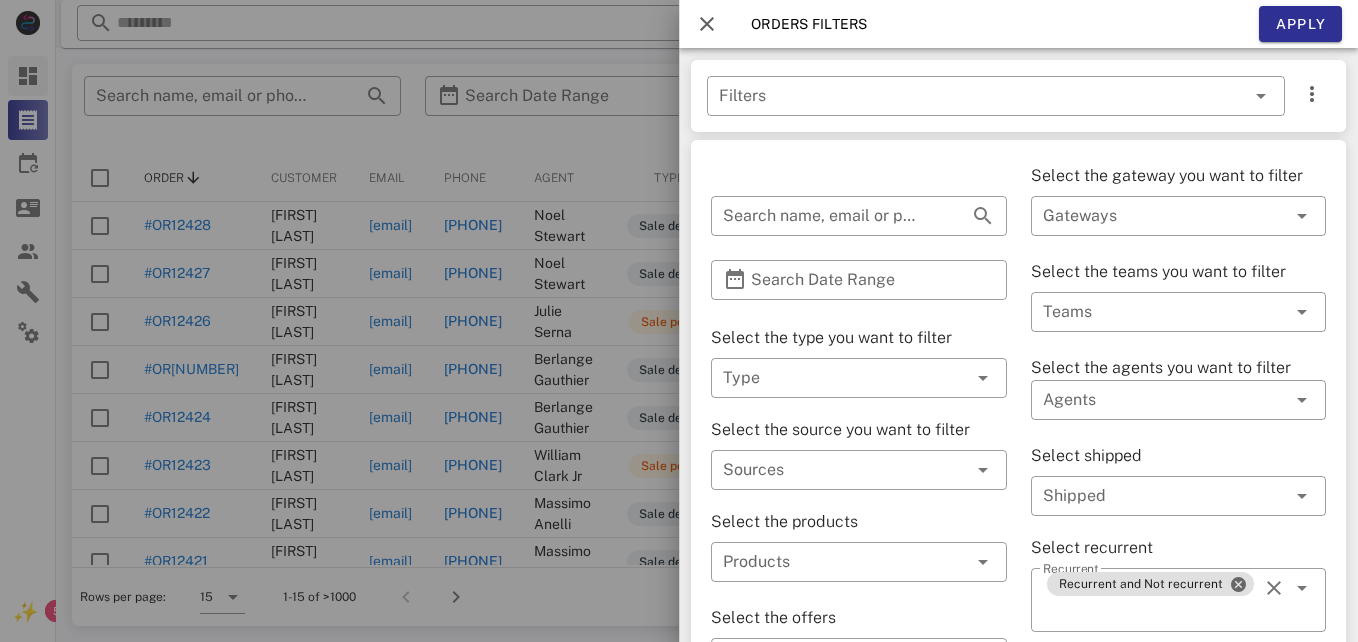click at bounding box center (28, 76) 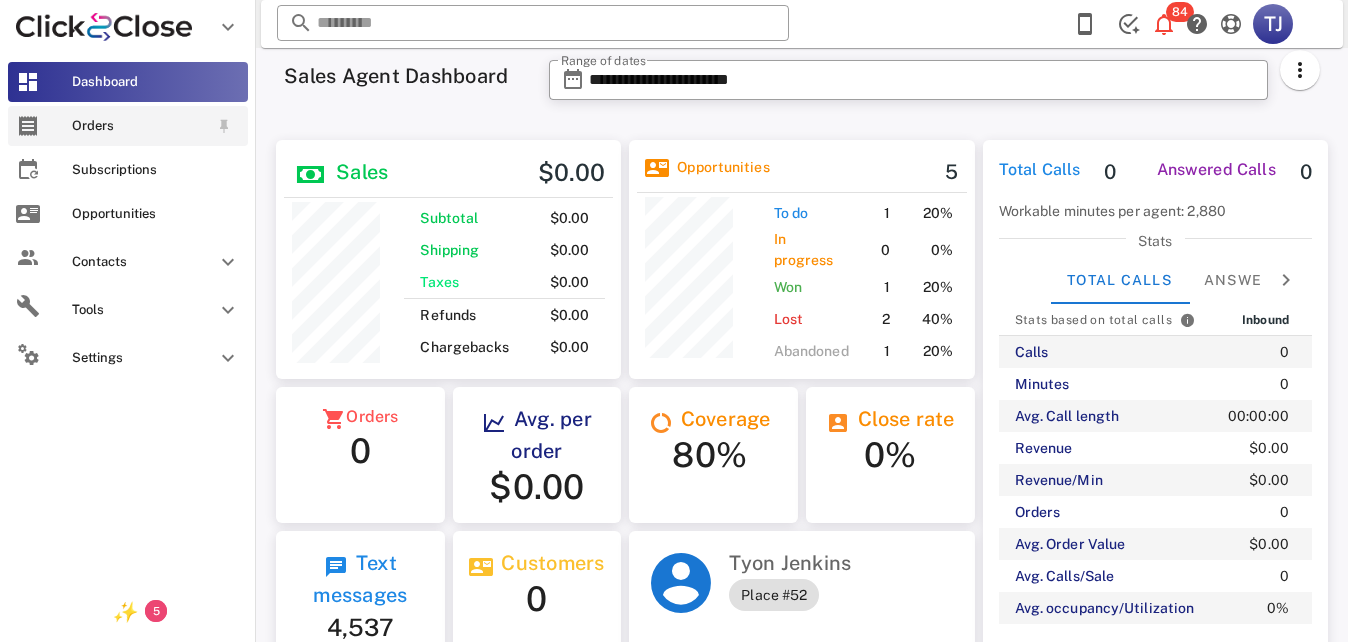 scroll, scrollTop: 999759, scrollLeft: 999655, axis: both 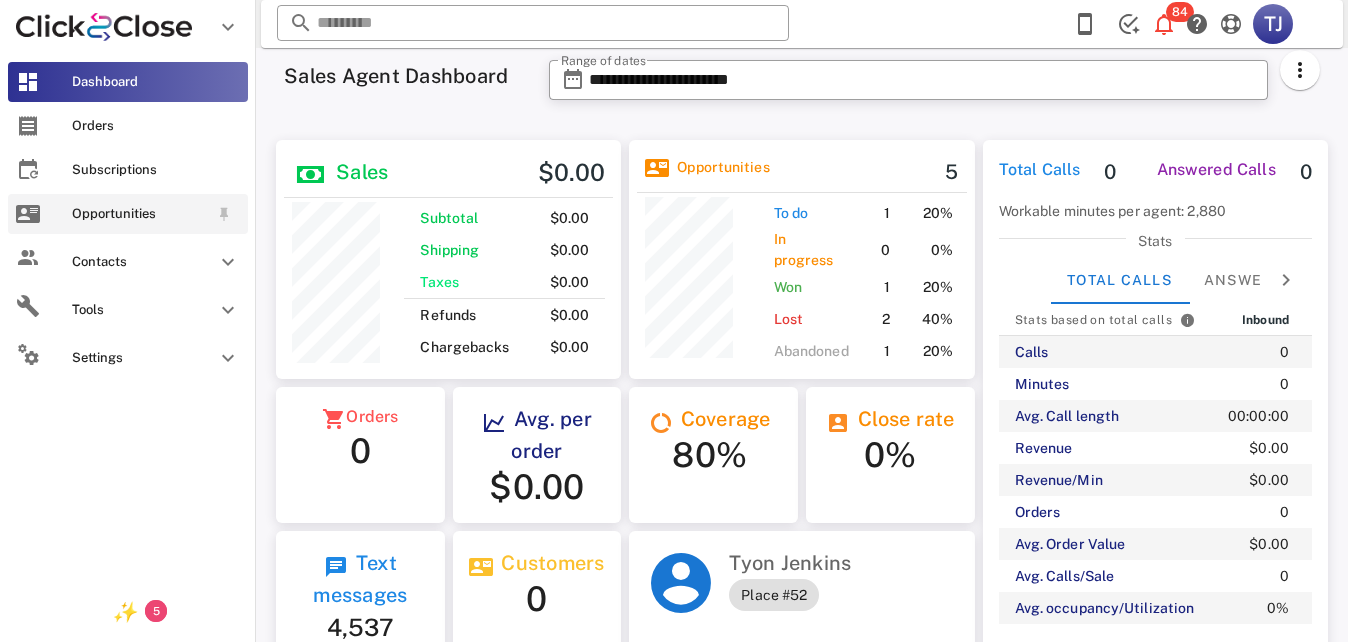 click on "Opportunities" at bounding box center (140, 214) 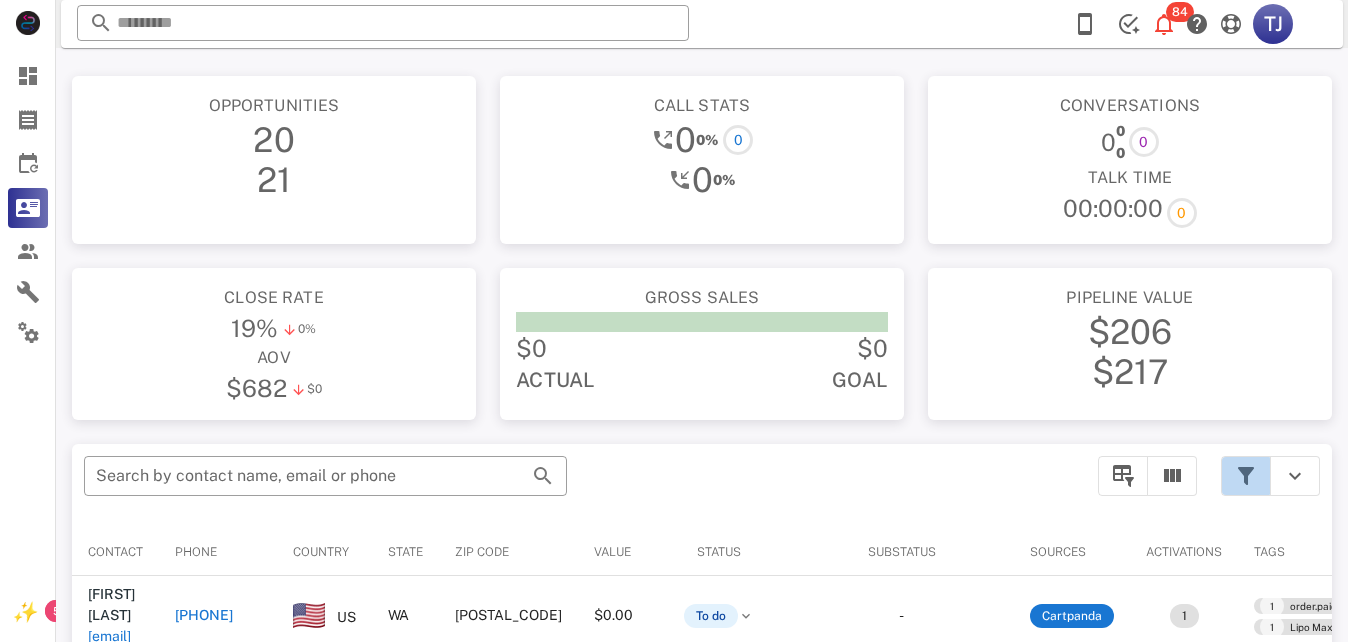click at bounding box center (1246, 476) 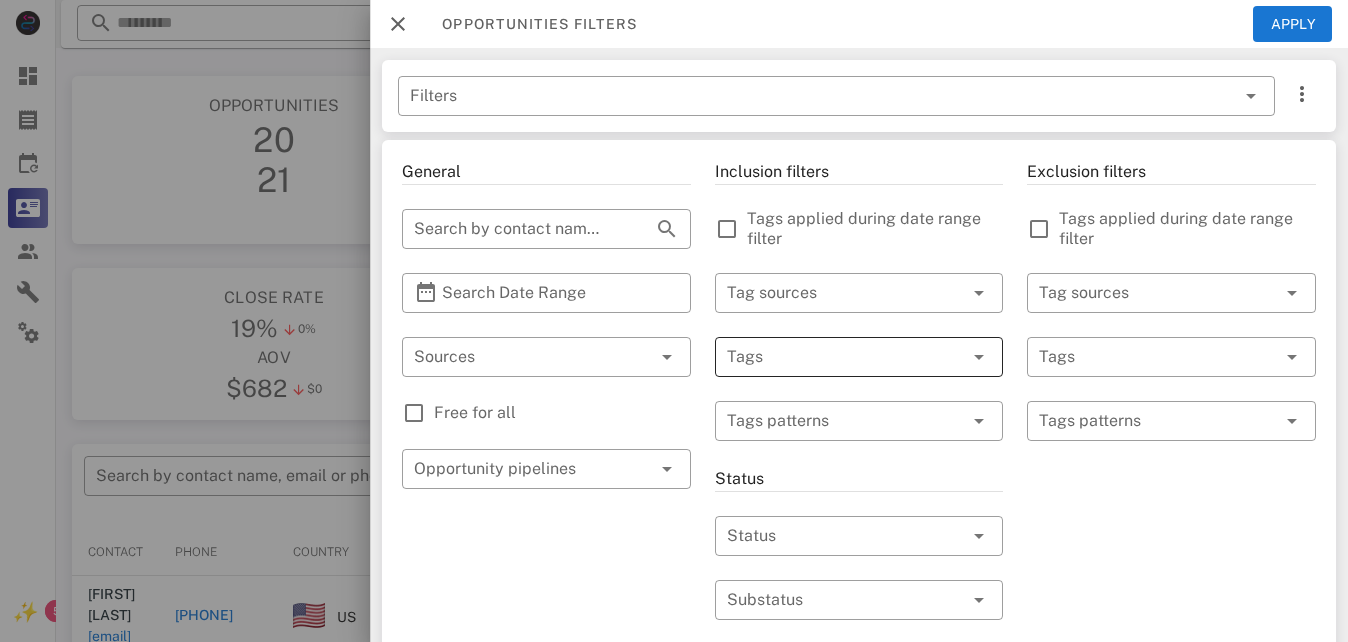 click at bounding box center [831, 357] 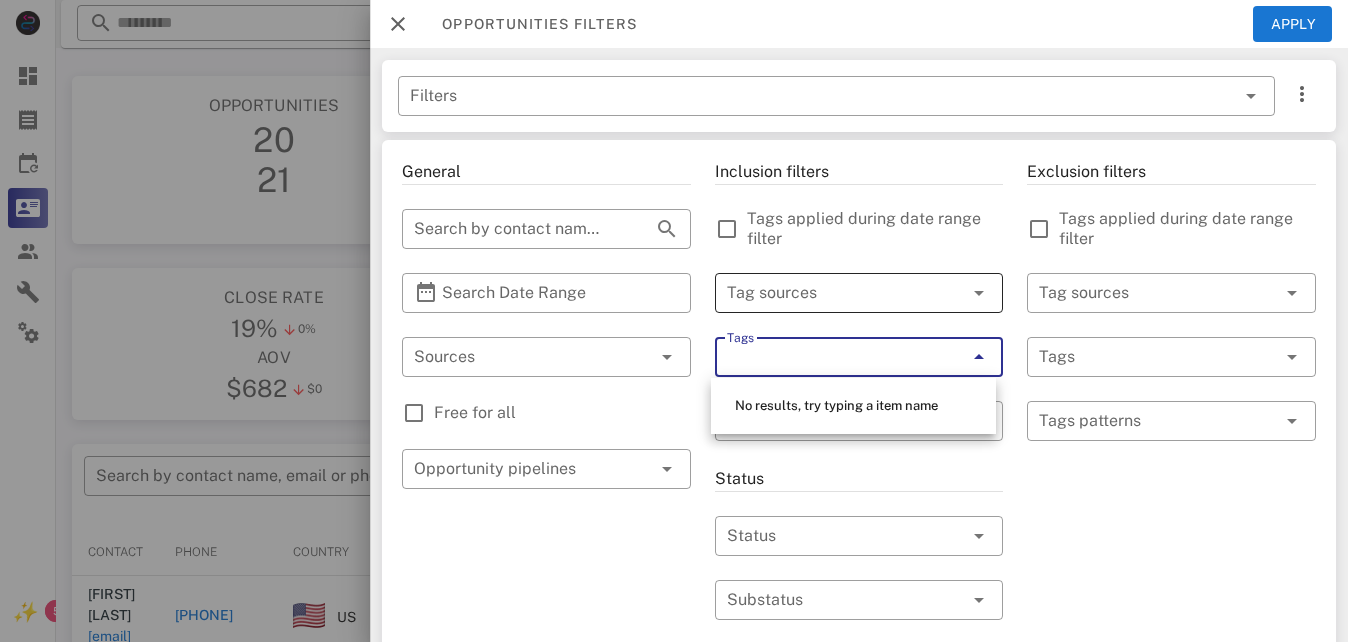 click at bounding box center [979, 293] 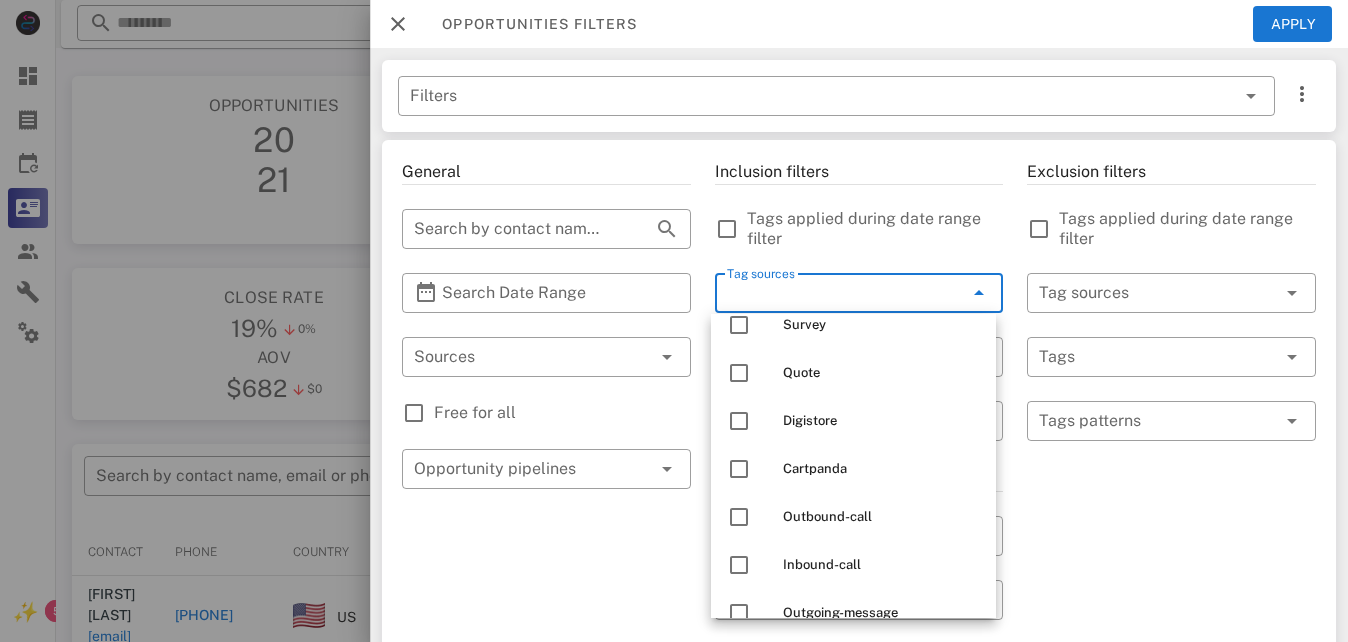 scroll, scrollTop: 336, scrollLeft: 0, axis: vertical 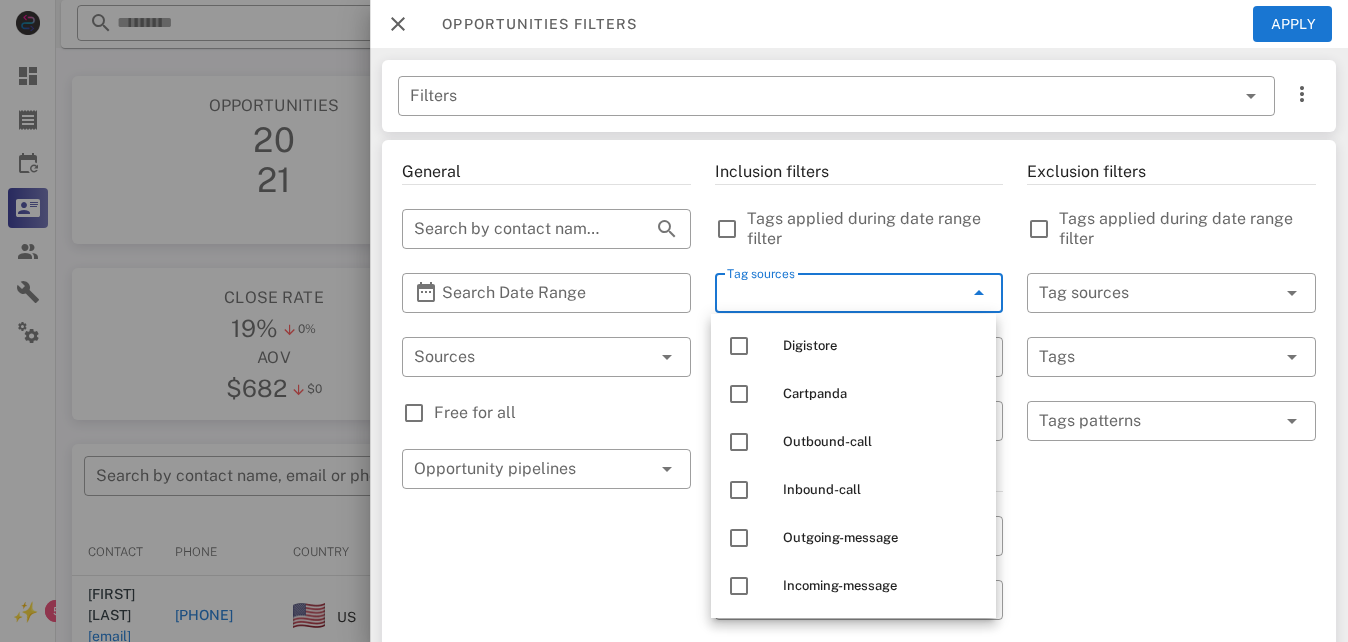 click on "Exclusion filters Tags applied during date range filter ​ Tag sources ​ Tags ​ Tags patterns" at bounding box center [1171, 717] 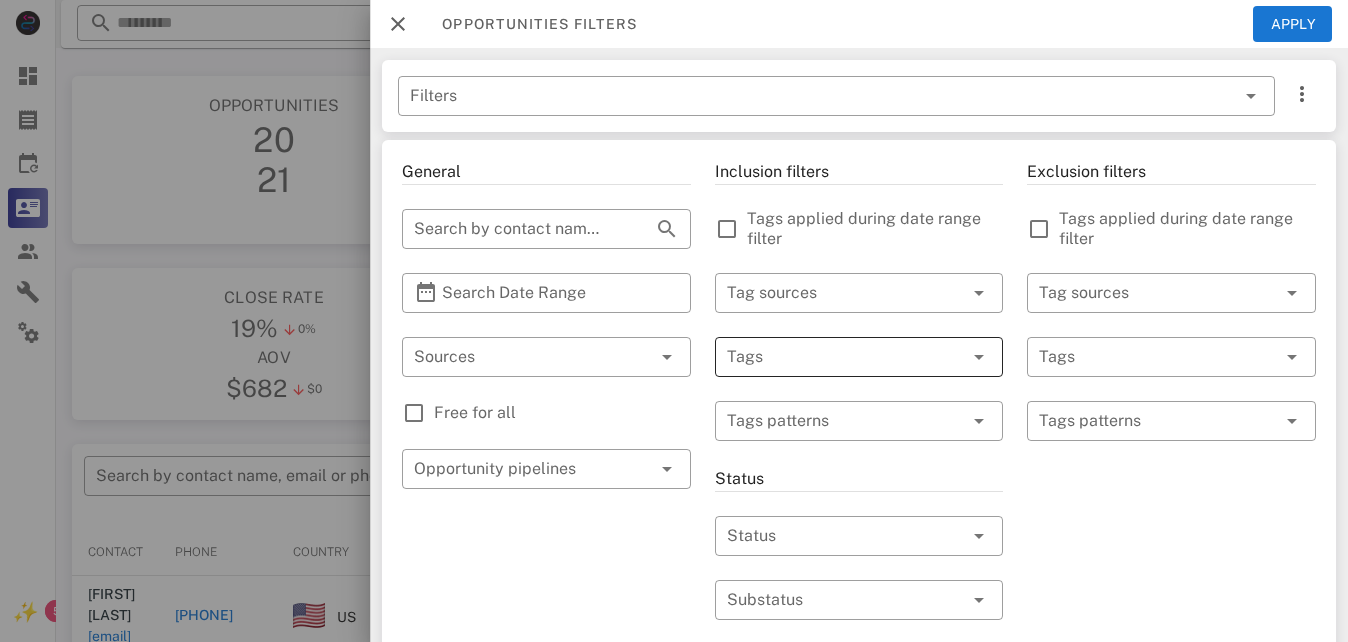 click at bounding box center [951, 357] 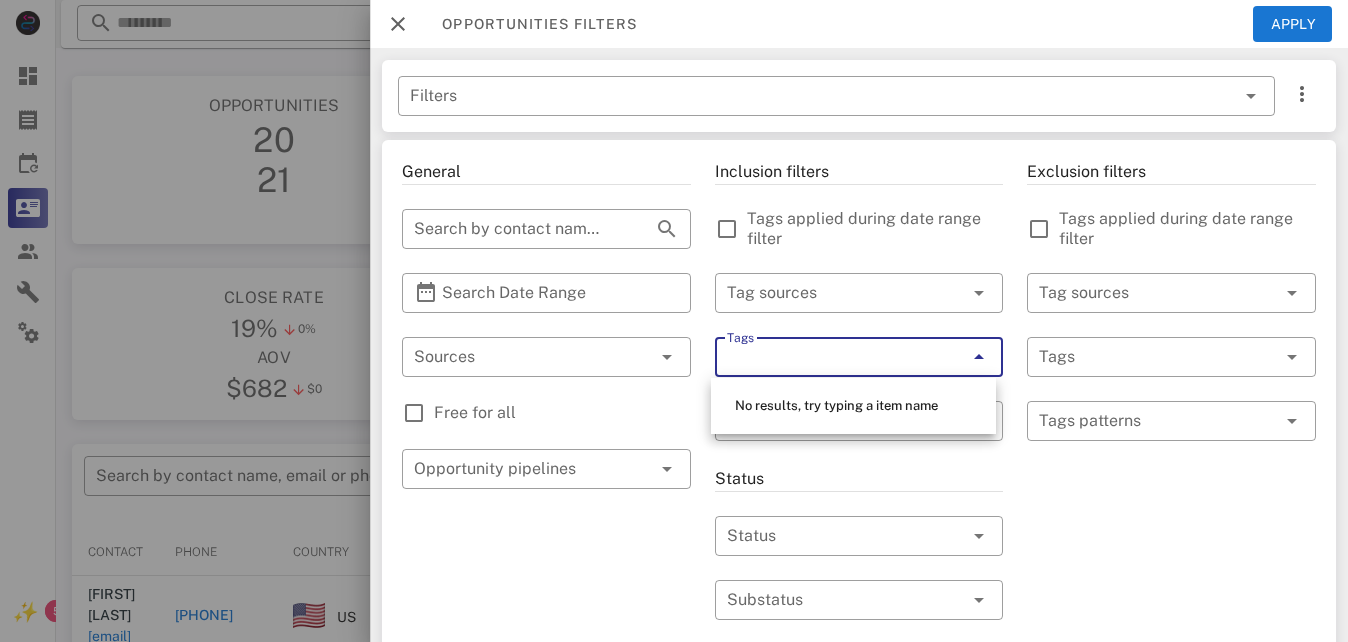 click at bounding box center [951, 357] 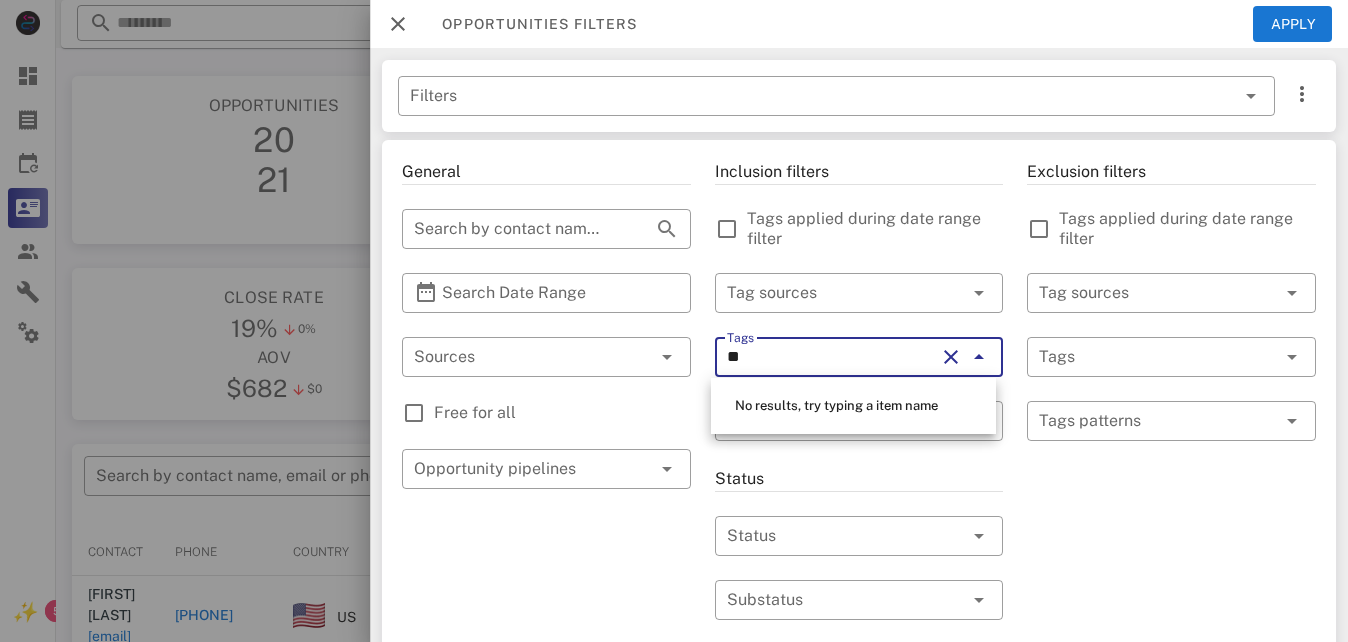 type on "*" 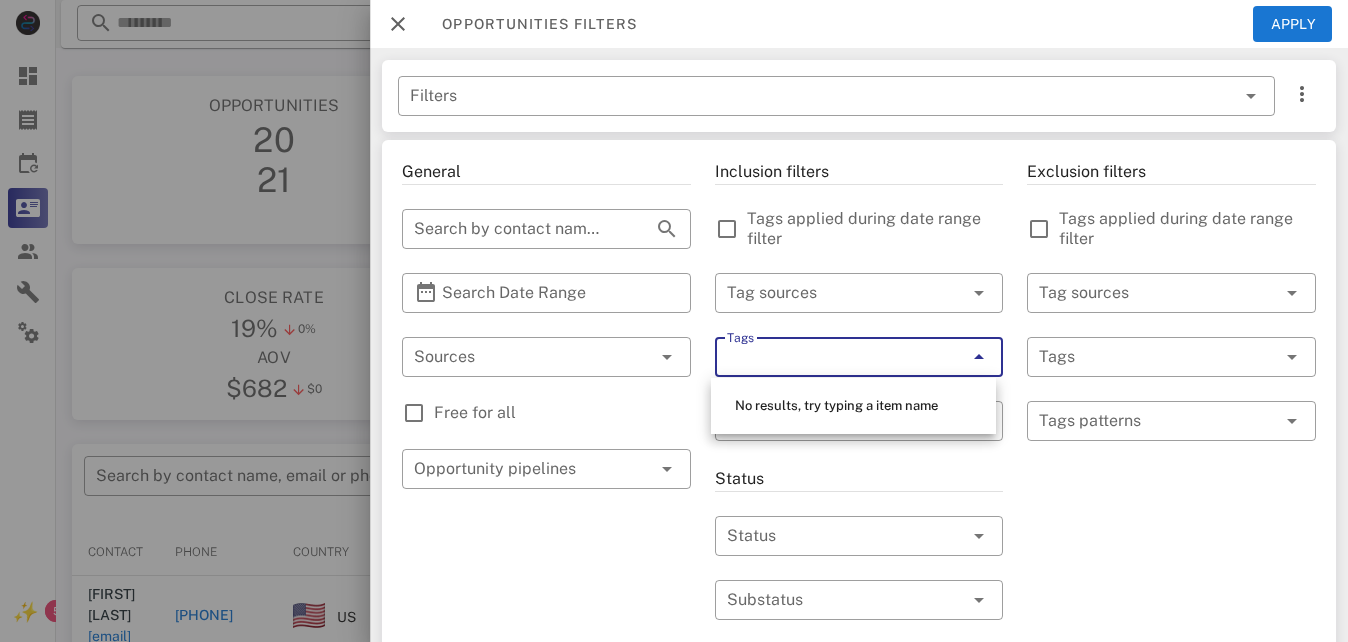 click on "Inclusion filters Tags applied during date range filter ​ Tag sources ​ Tags ​ Tags patterns Status ​ Status ​ Substatus Location ​ Country ​ States ​ Zip code Activation ​ Min Activations ​ Max Activations Order value ​ Min Value ​ Max Value Include leads Include customers Include cooldown" at bounding box center (859, 717) 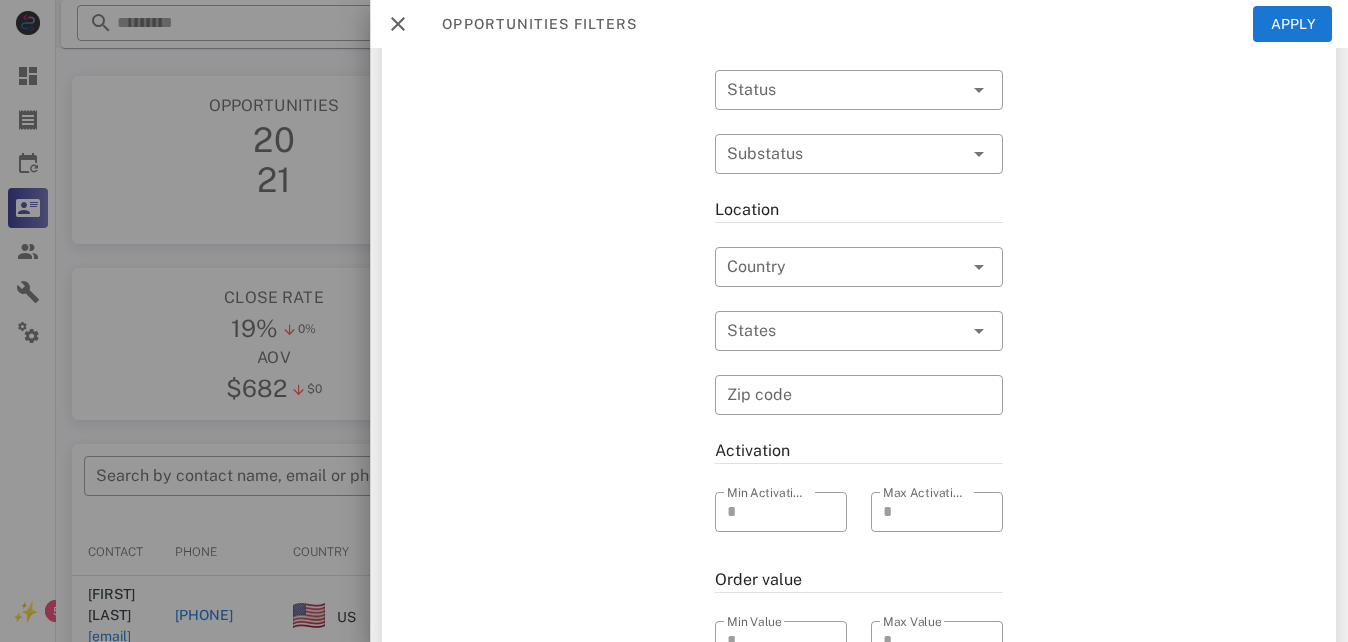 scroll, scrollTop: 448, scrollLeft: 0, axis: vertical 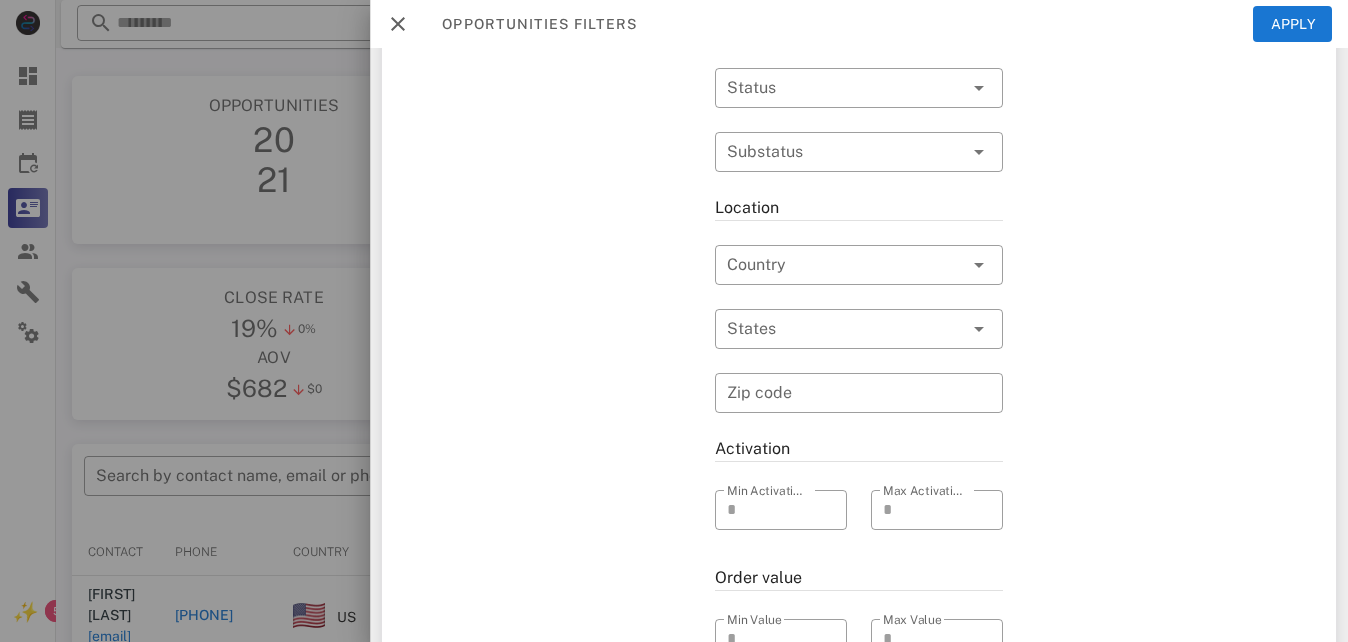 drag, startPoint x: 1350, startPoint y: 380, endPoint x: 1163, endPoint y: 80, distance: 353.50955 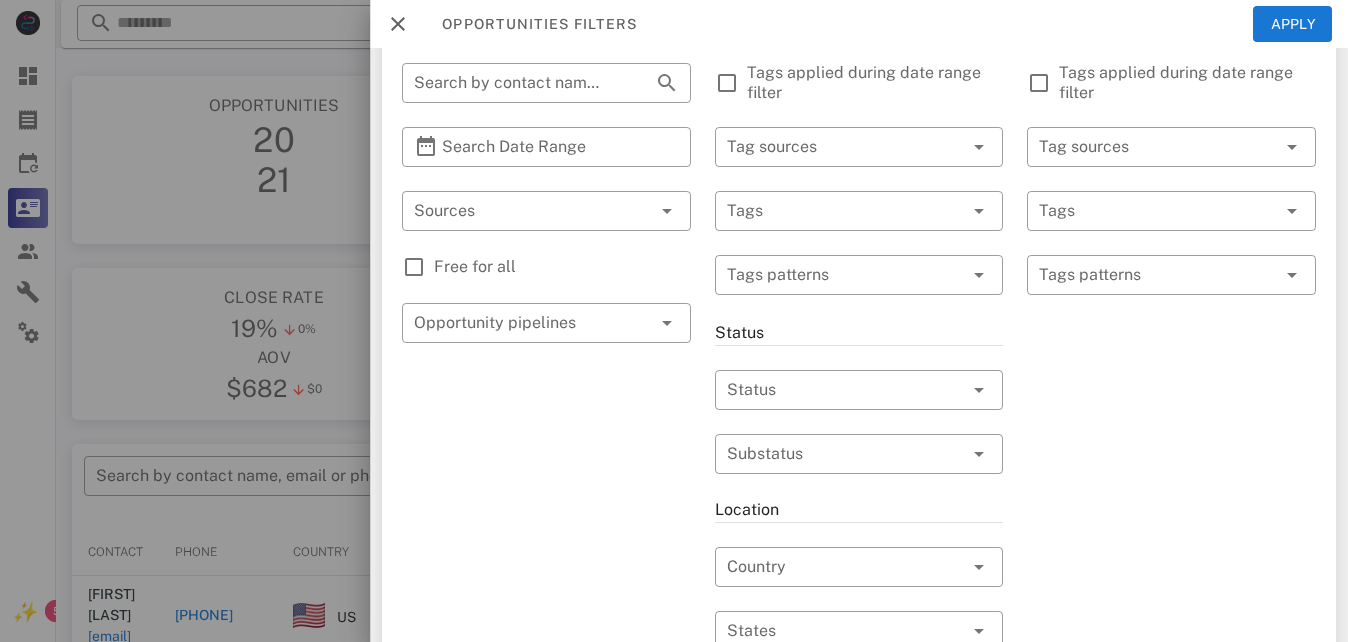 scroll, scrollTop: 107, scrollLeft: 0, axis: vertical 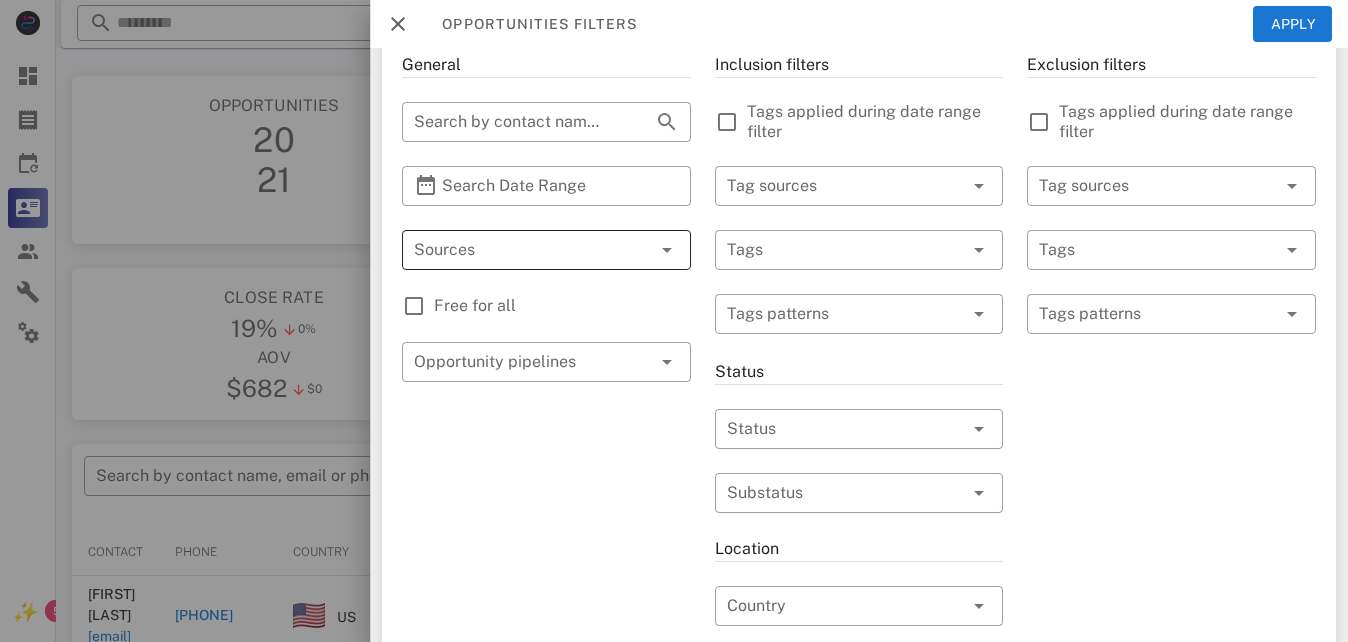 click at bounding box center (518, 250) 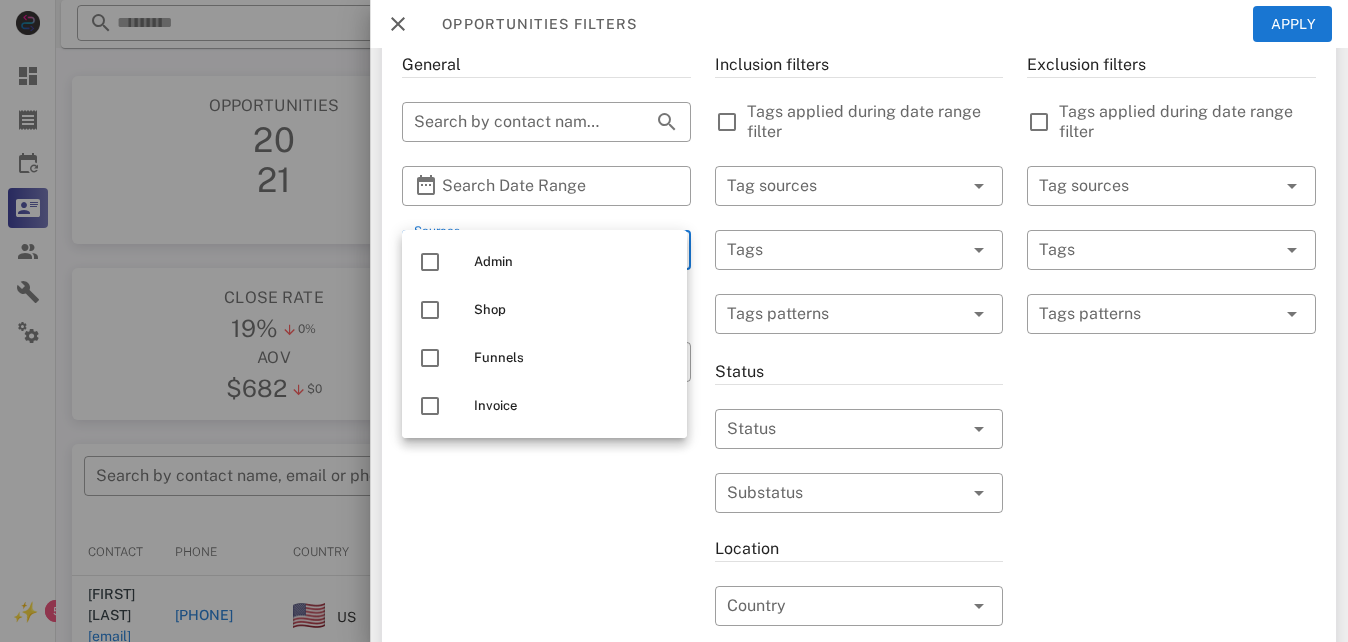 click on "General ​ Search by contact name, email or phone ​ Search Date Range ​ Sources Free for all ​ Opportunity pipelines" at bounding box center [546, 610] 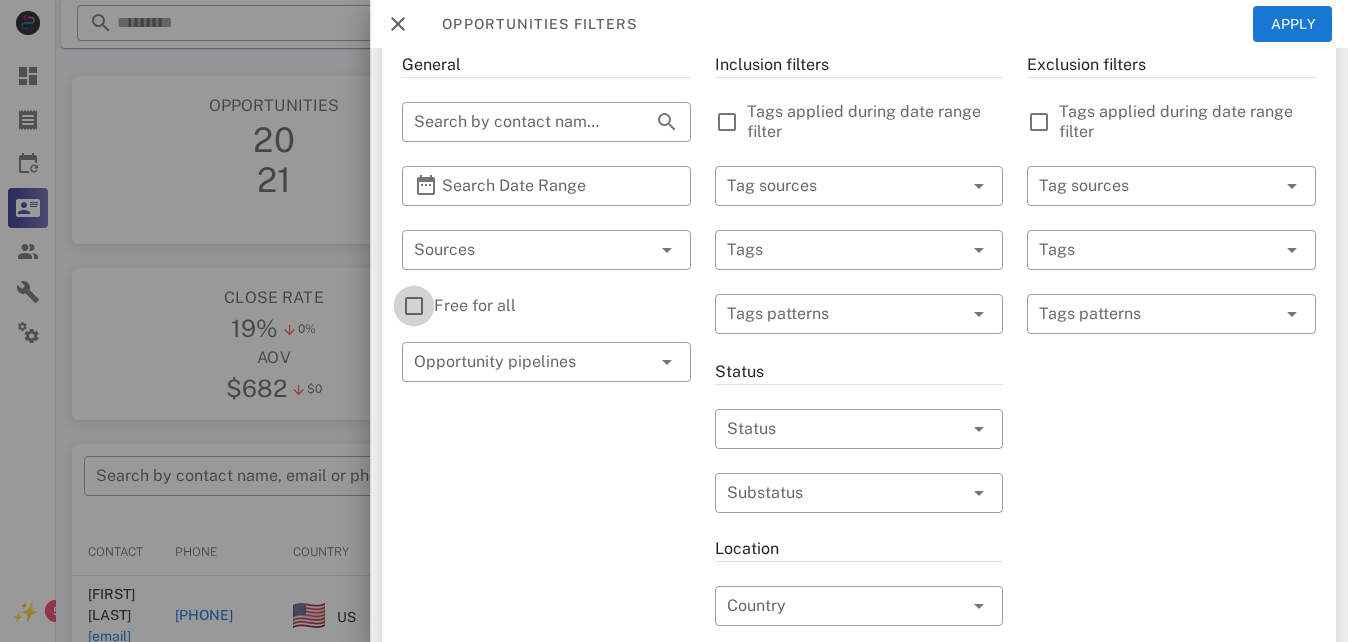 click at bounding box center [414, 306] 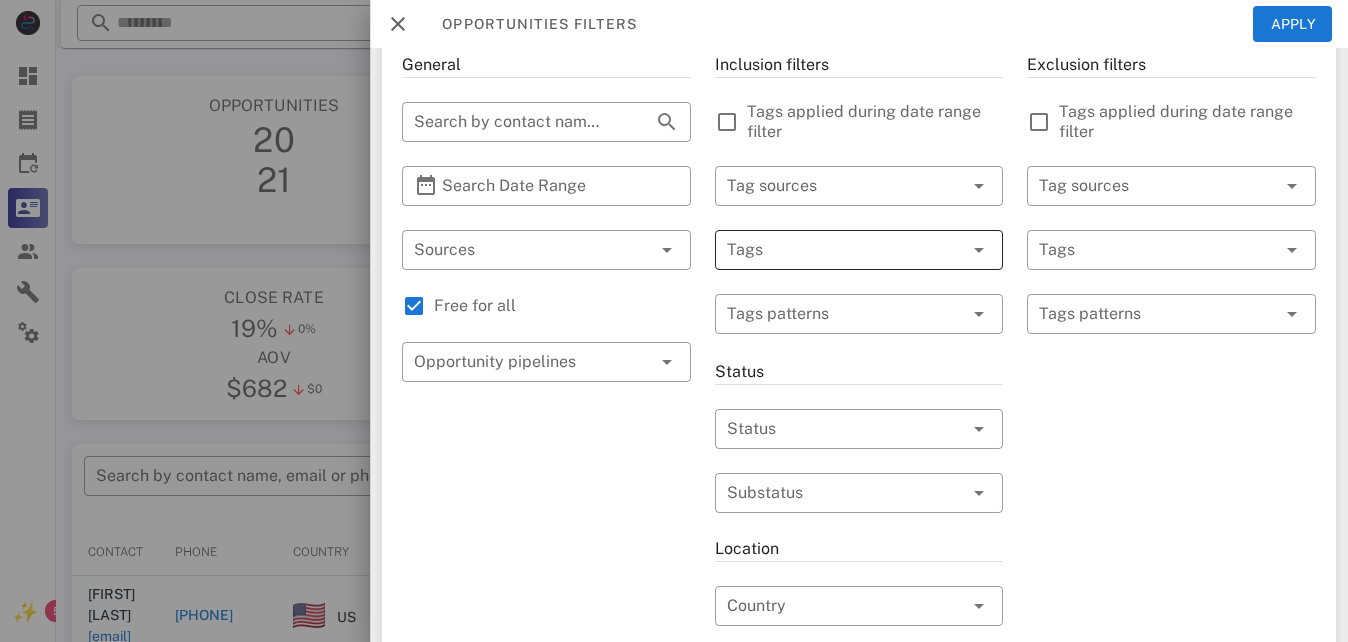 click at bounding box center [831, 250] 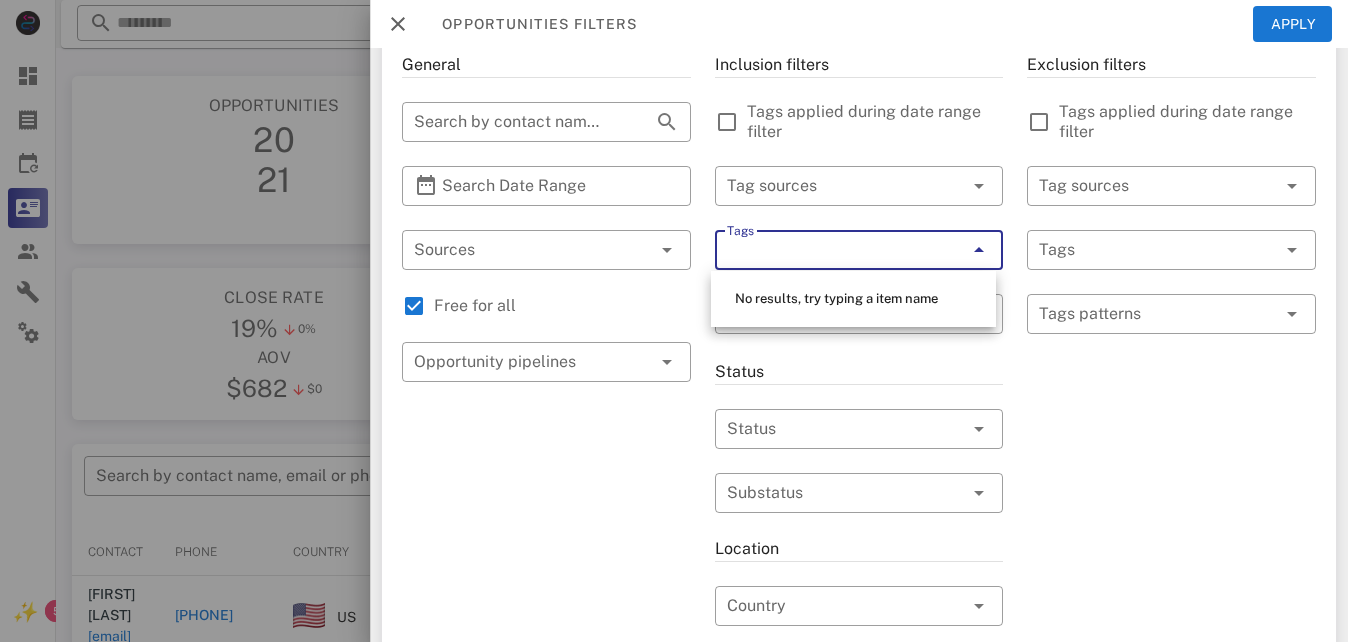 click on "Tags" at bounding box center [831, 250] 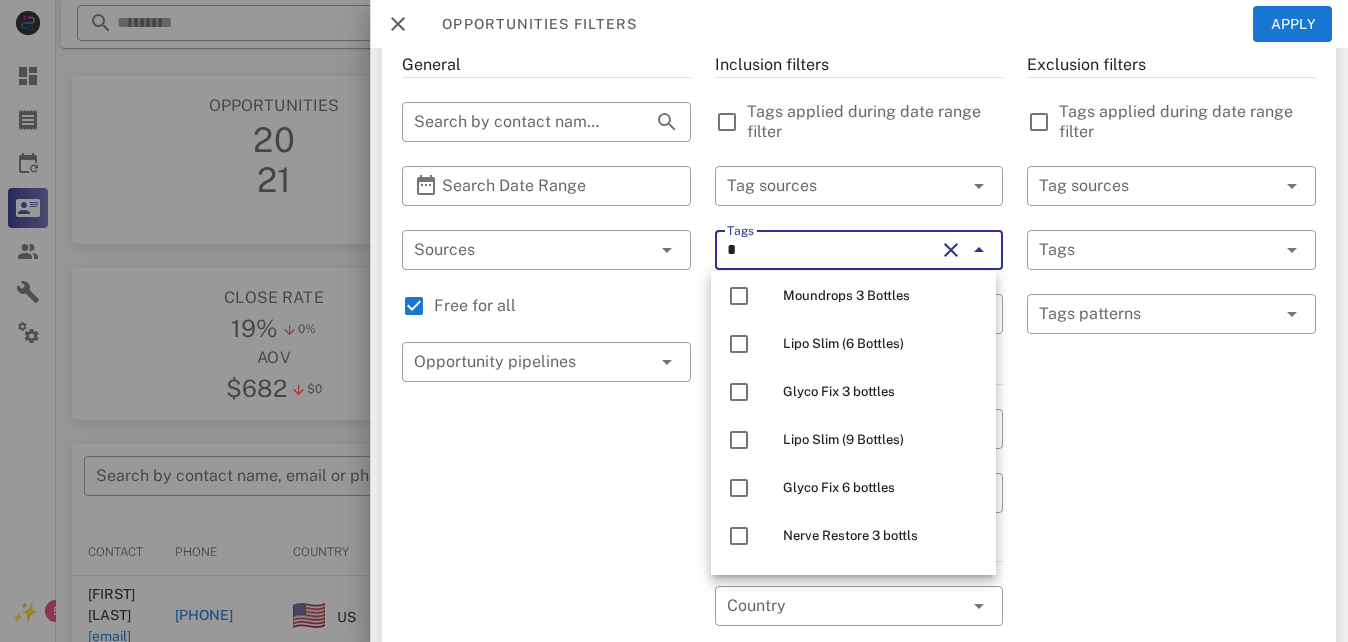 scroll, scrollTop: 200, scrollLeft: 0, axis: vertical 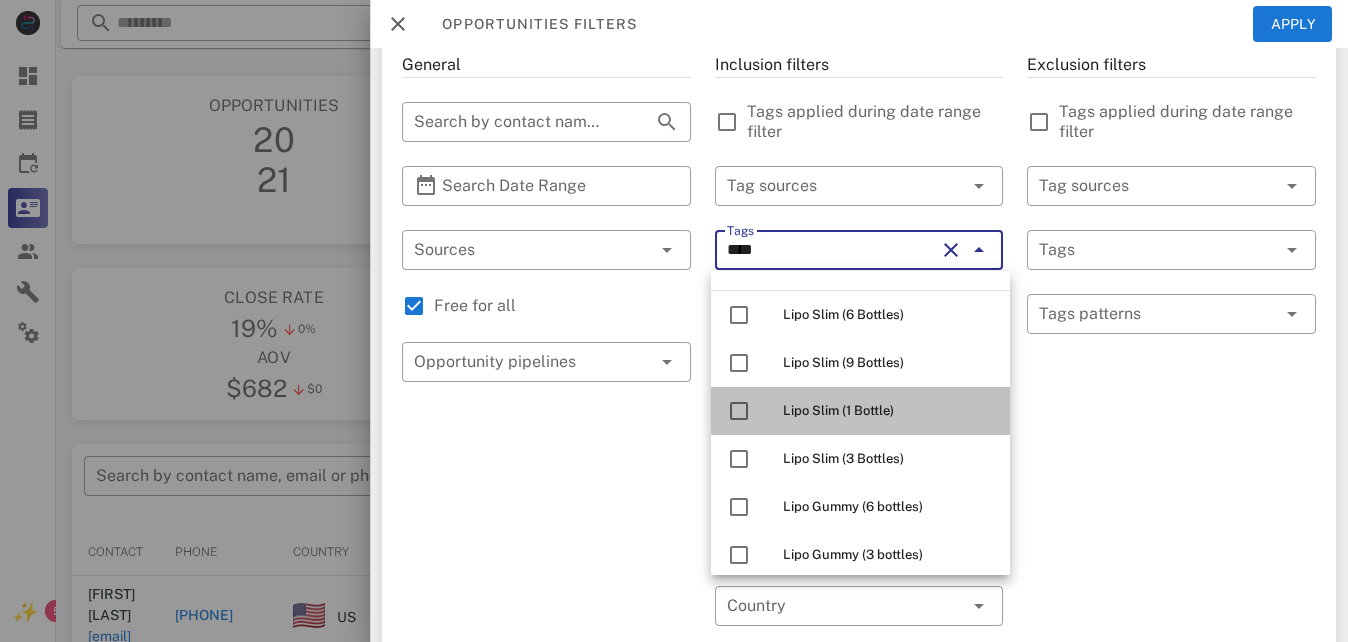 click on "Lipo Slim (1 Bottle)" at bounding box center (838, 410) 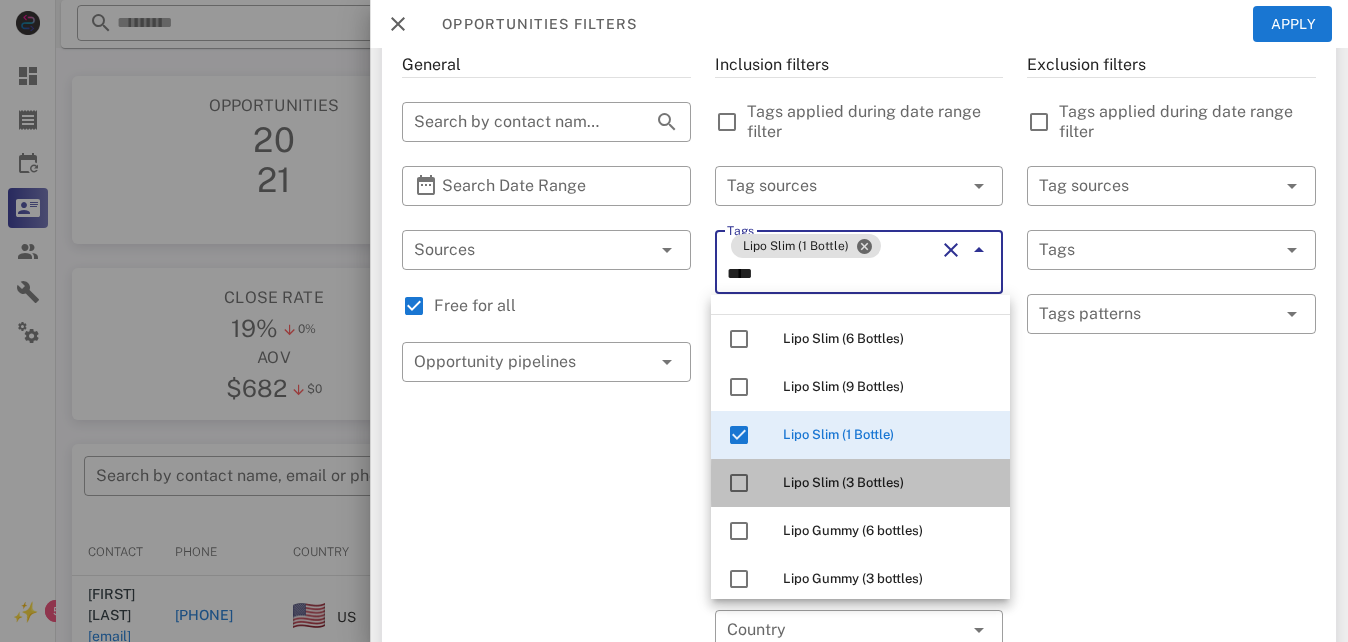 click on "Lipo Slim (3 Bottles)" at bounding box center [843, 482] 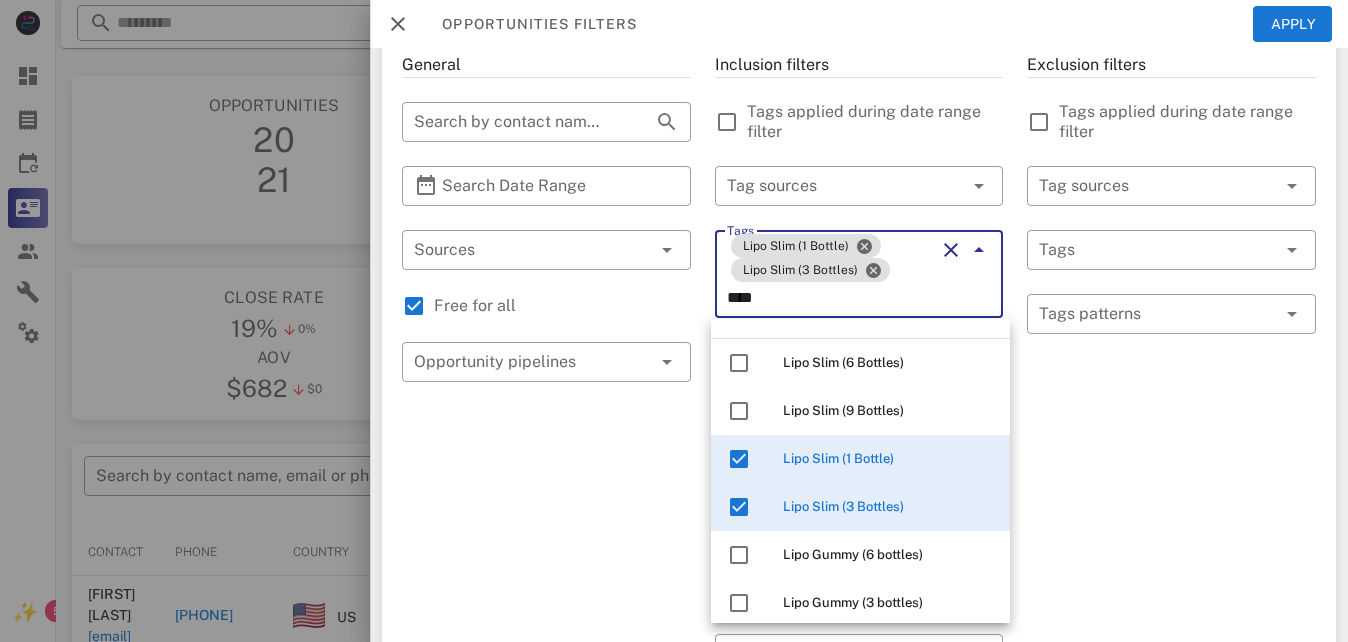 scroll, scrollTop: 121, scrollLeft: 0, axis: vertical 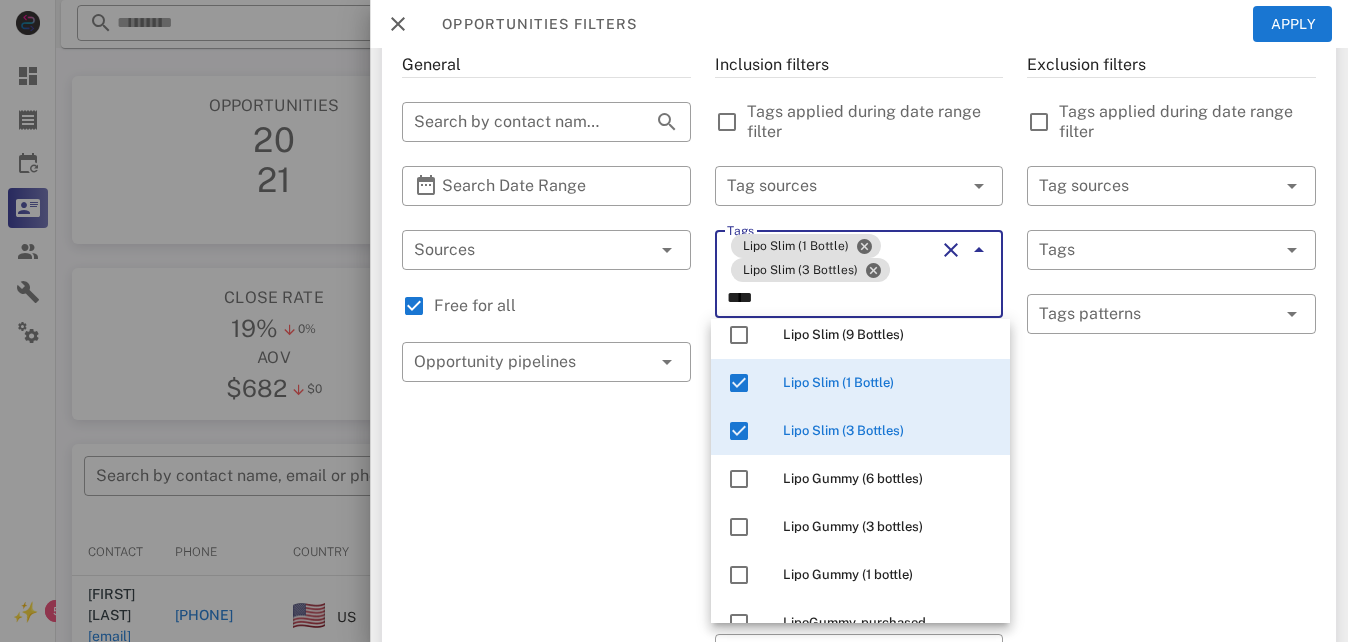 type on "****" 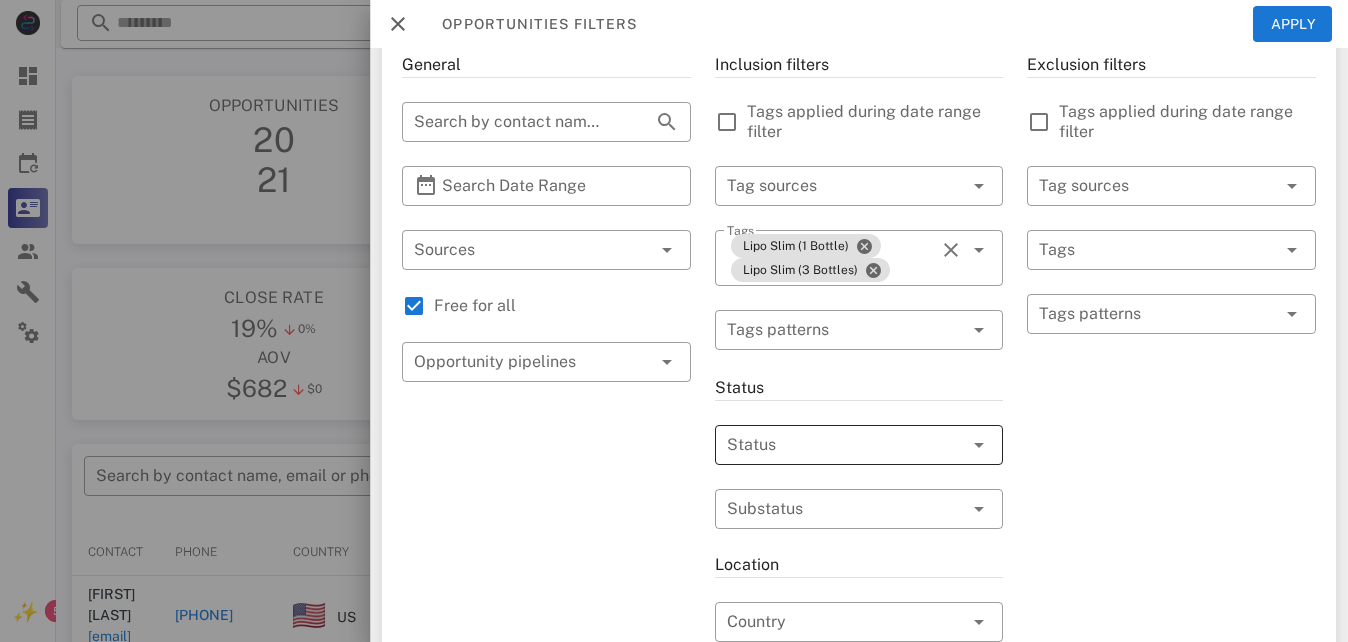 click at bounding box center (831, 445) 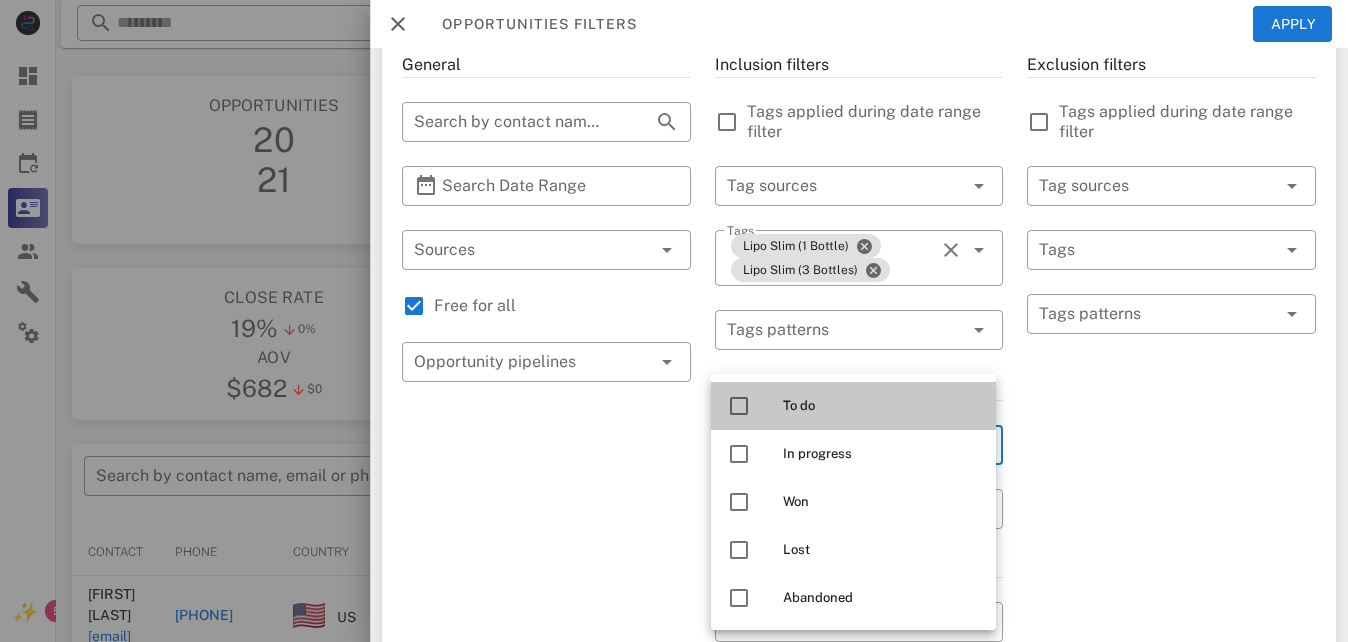 click on "To do" at bounding box center [853, 406] 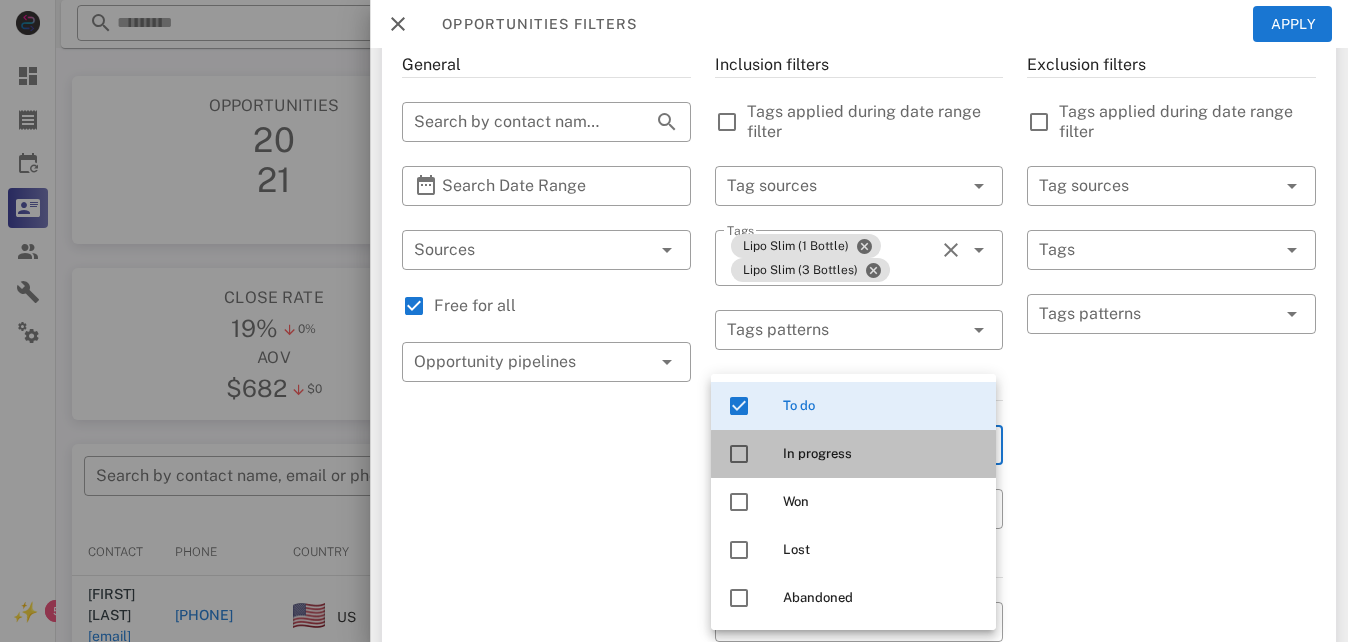 click on "In progress" at bounding box center [881, 454] 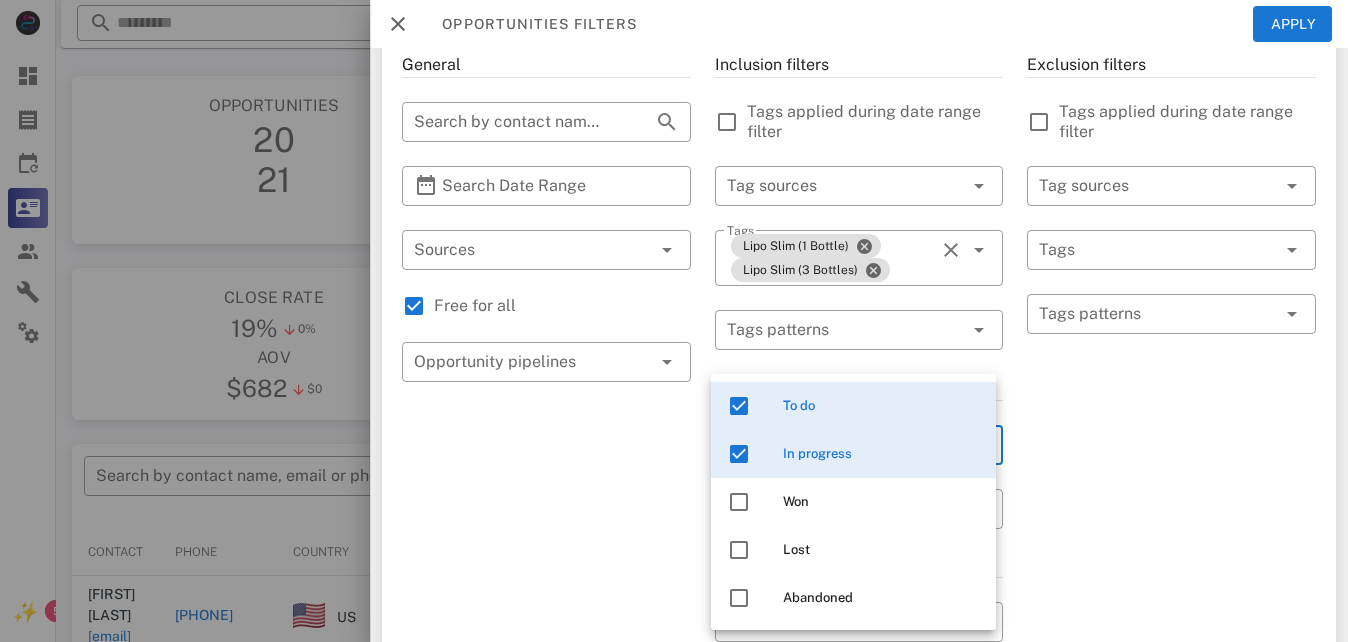 click on "General ​ Search by contact name, email or phone ​ Search Date Range ​ Sources Free for all ​ Opportunity pipelines" at bounding box center [546, 618] 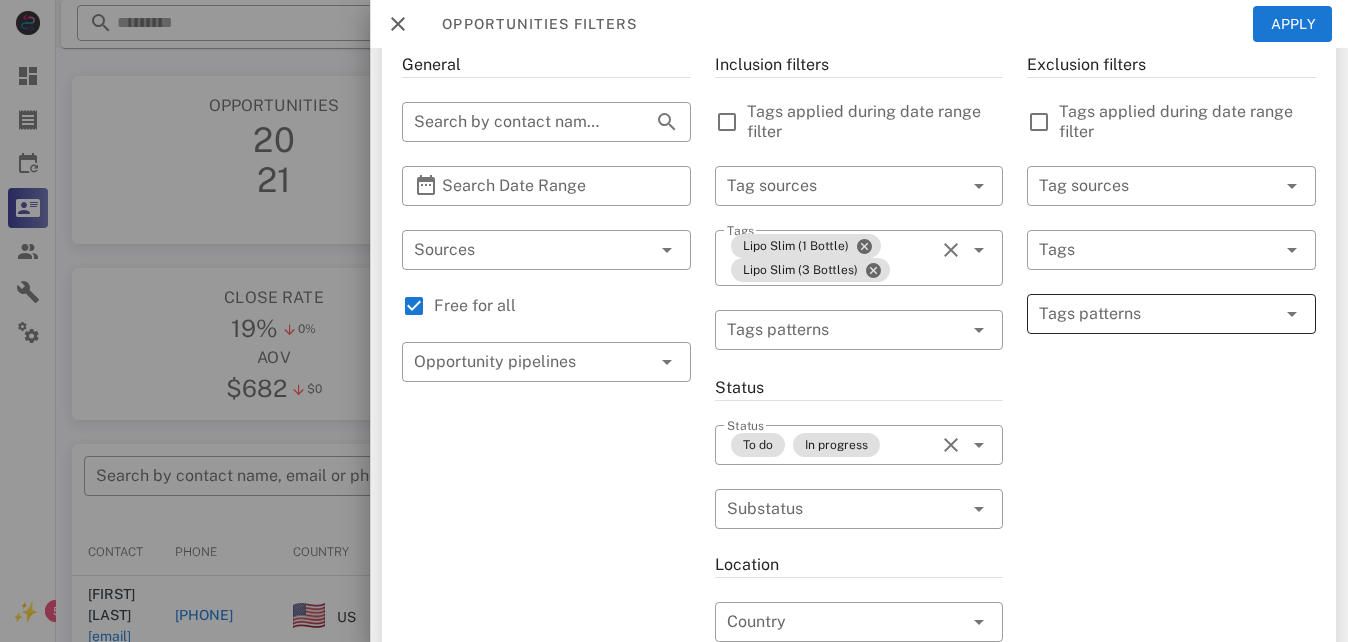 click at bounding box center (1157, 314) 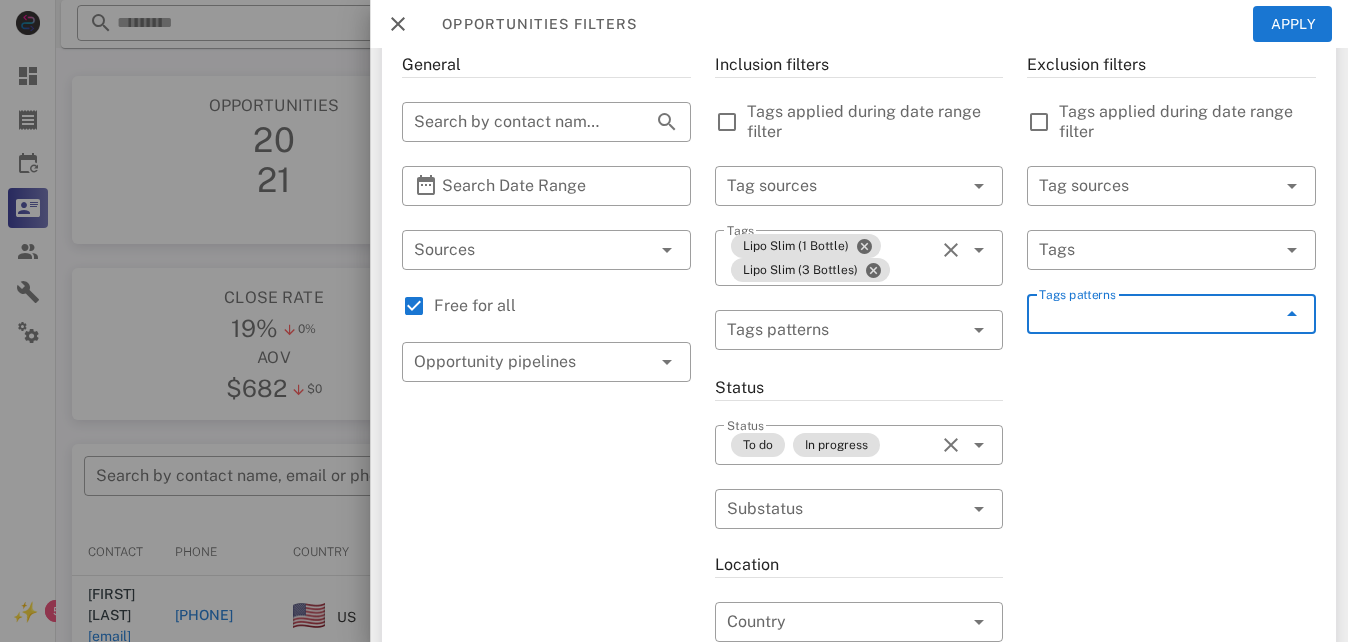 click at bounding box center (1292, 314) 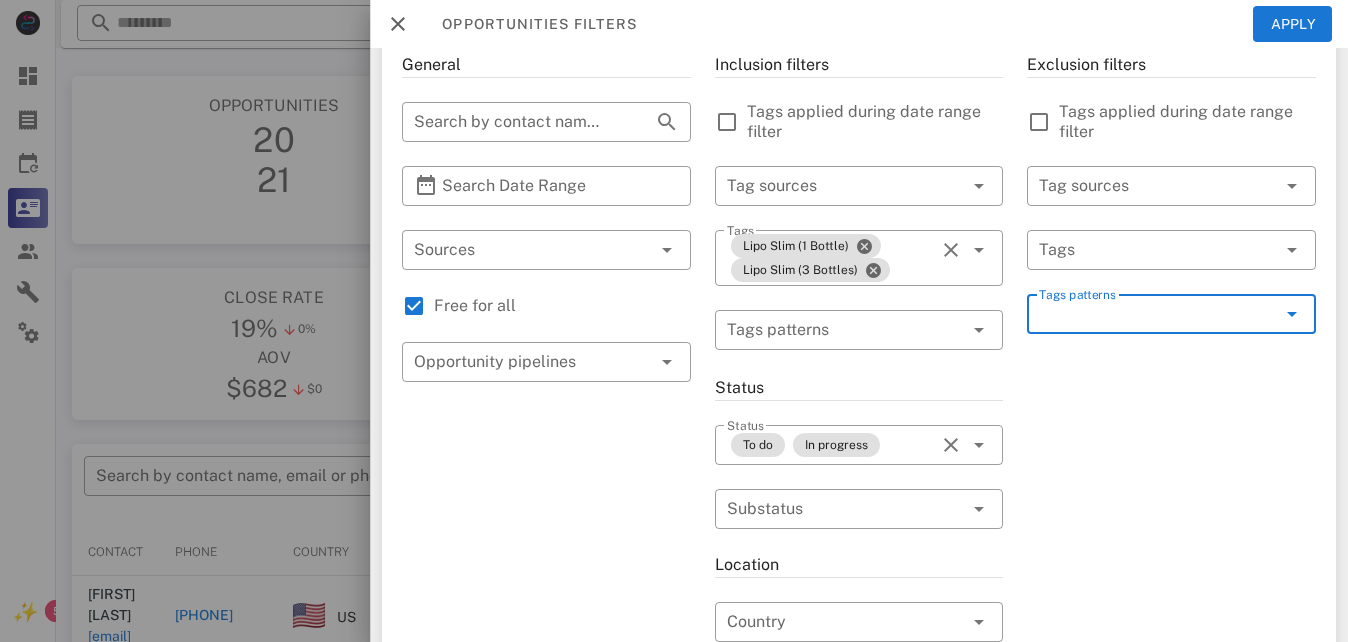 click at bounding box center [1292, 314] 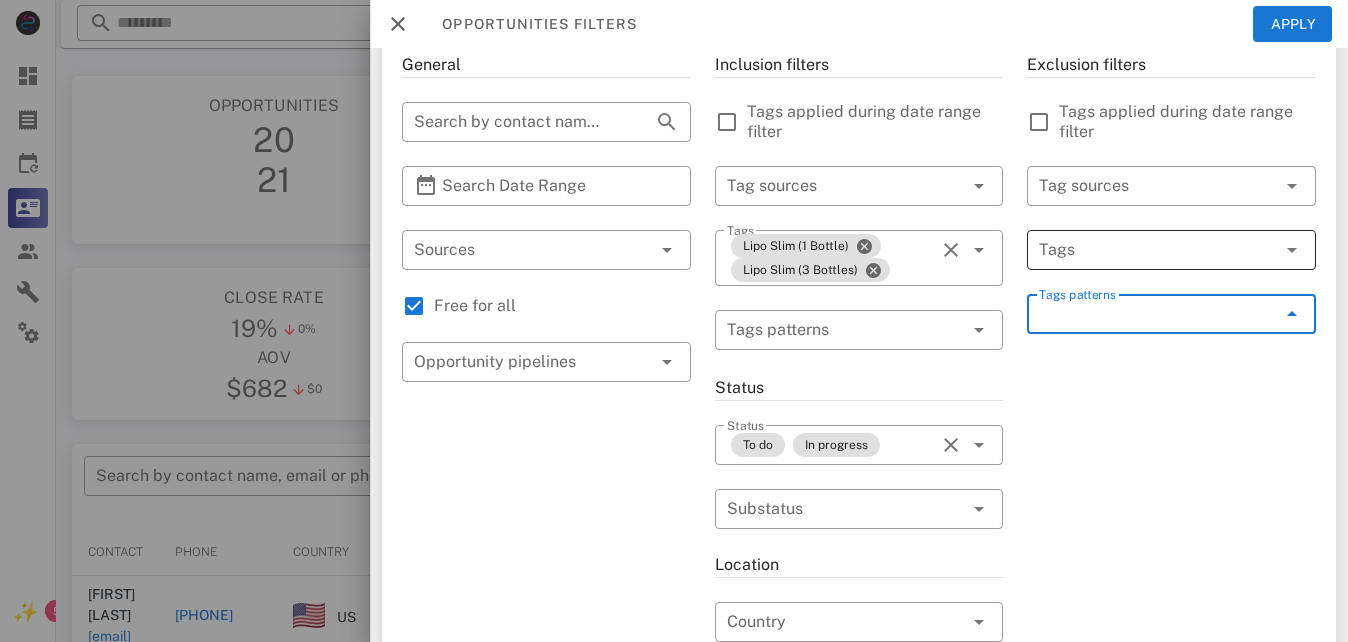click at bounding box center [1292, 250] 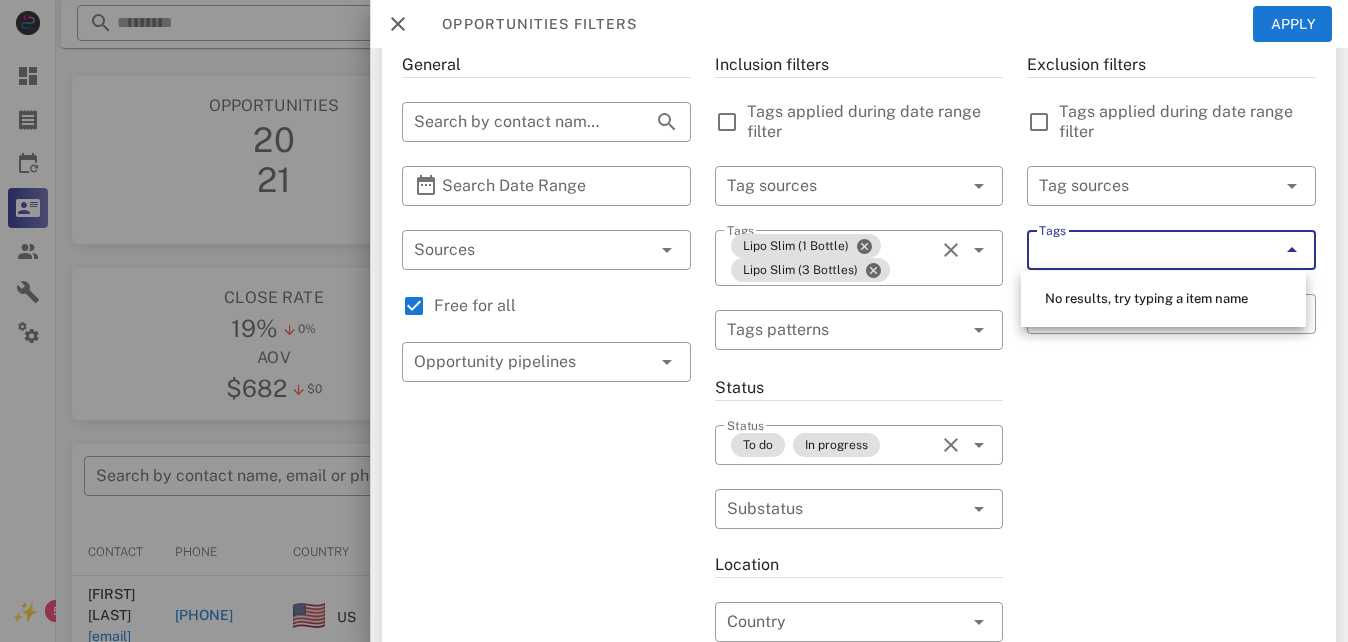 click at bounding box center (1171, 345) 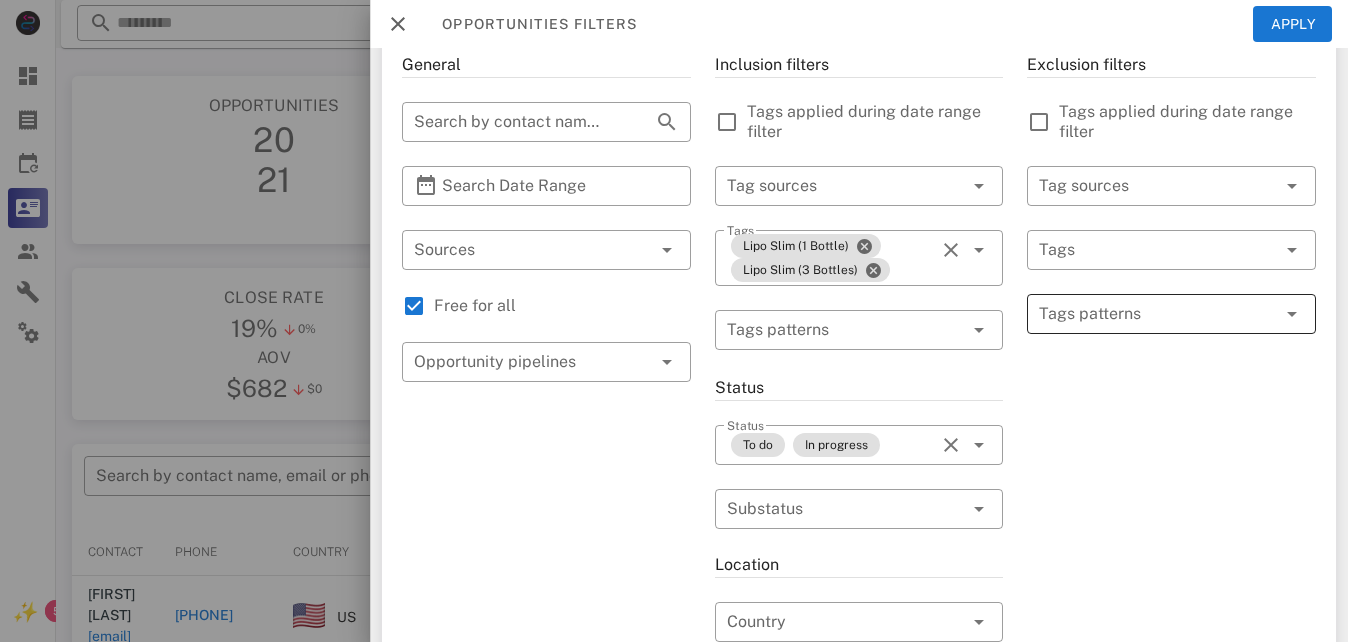 click at bounding box center [1292, 314] 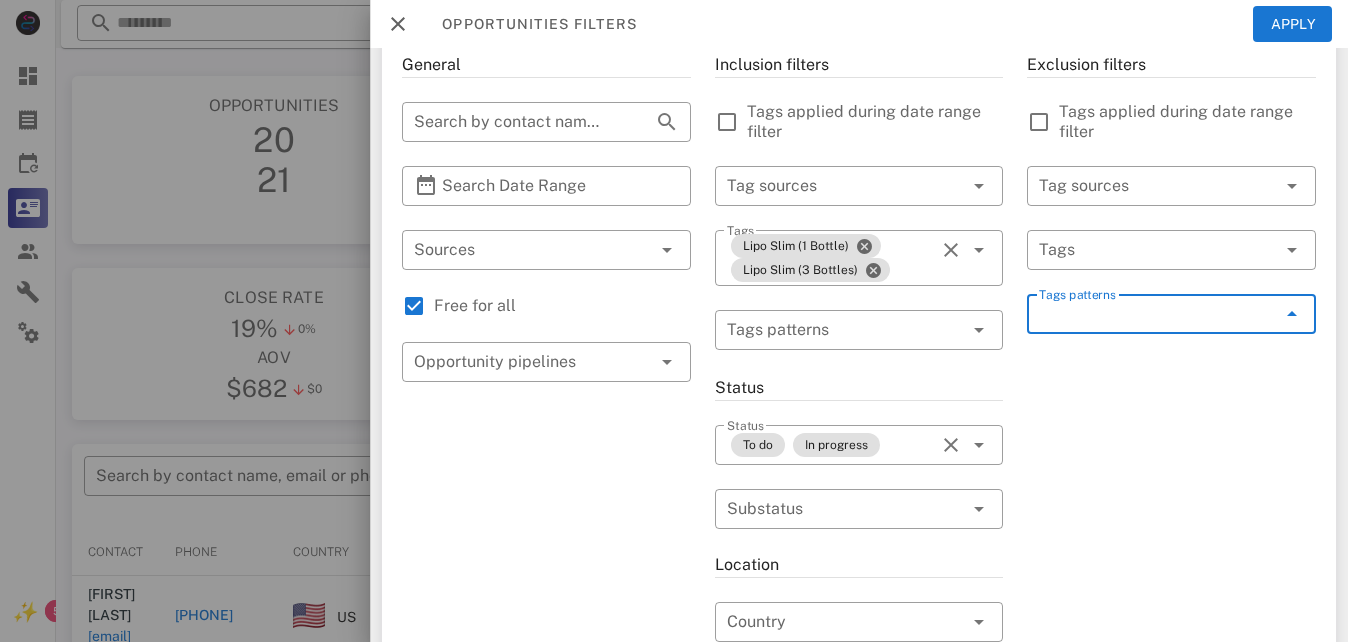 click at bounding box center [1292, 314] 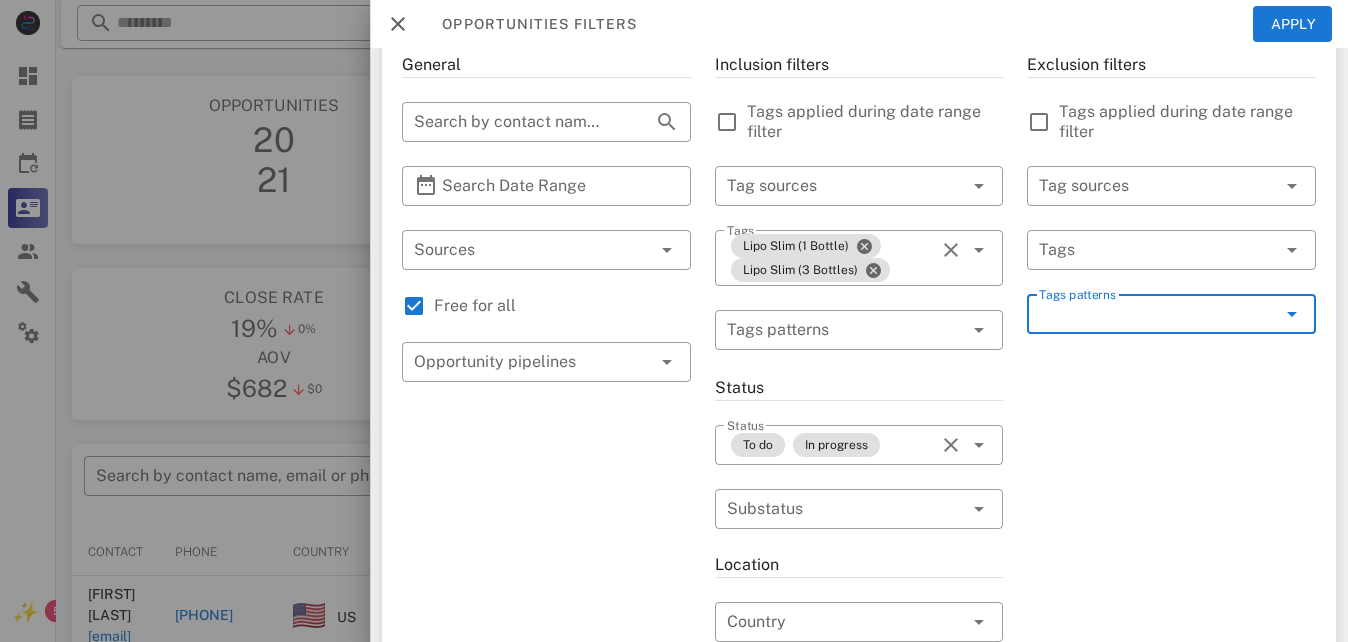 click at bounding box center (1292, 314) 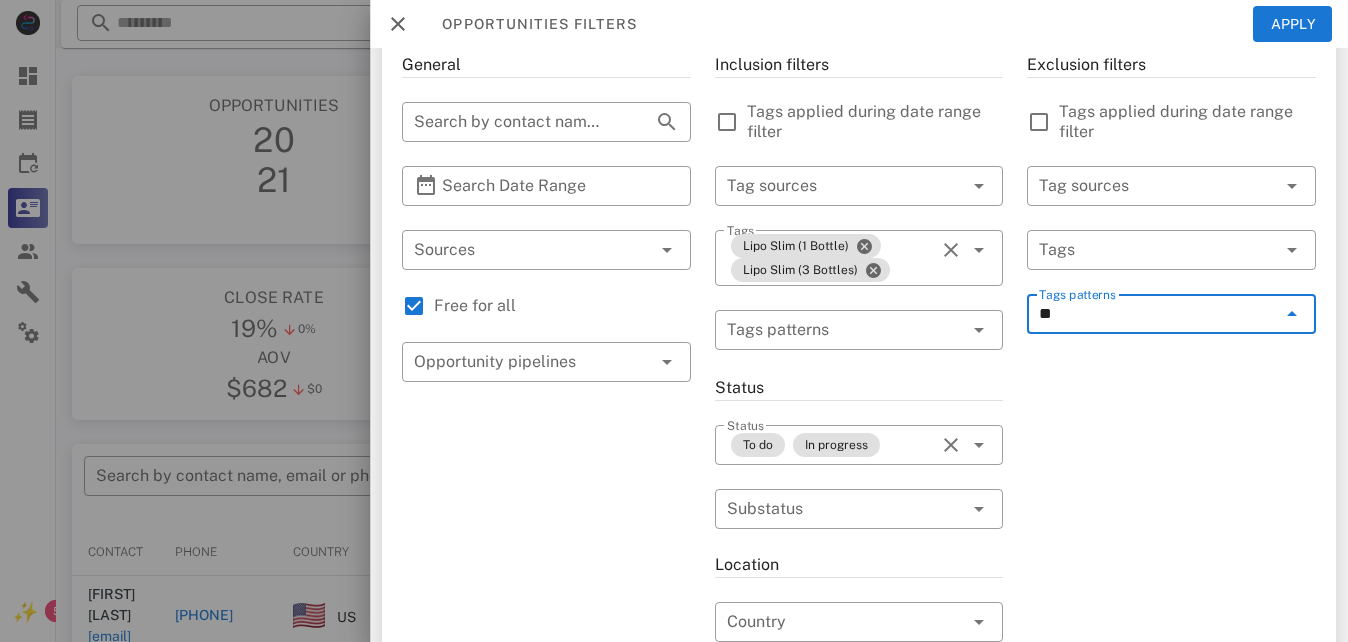 type on "*" 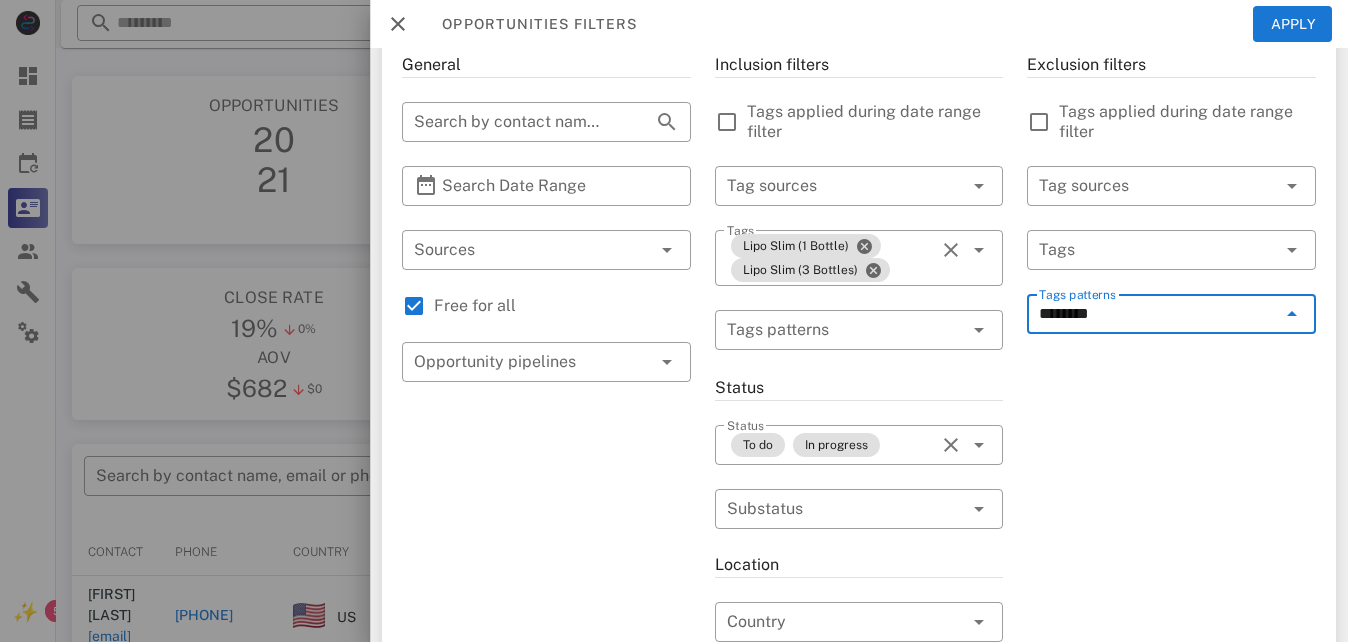 type on "*********" 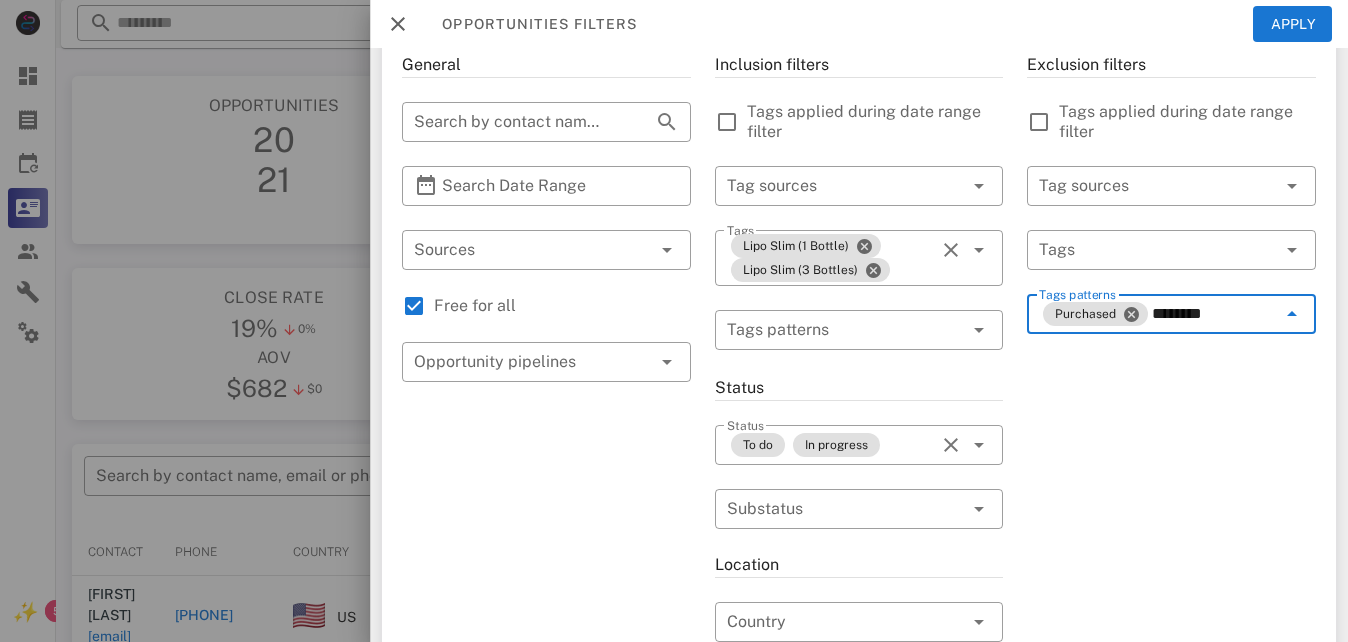 click on "Exclusion filters Tags applied during date range filter ​ Tag sources ​ Tags ​ Tags patterns Purchased ********" at bounding box center [1171, 618] 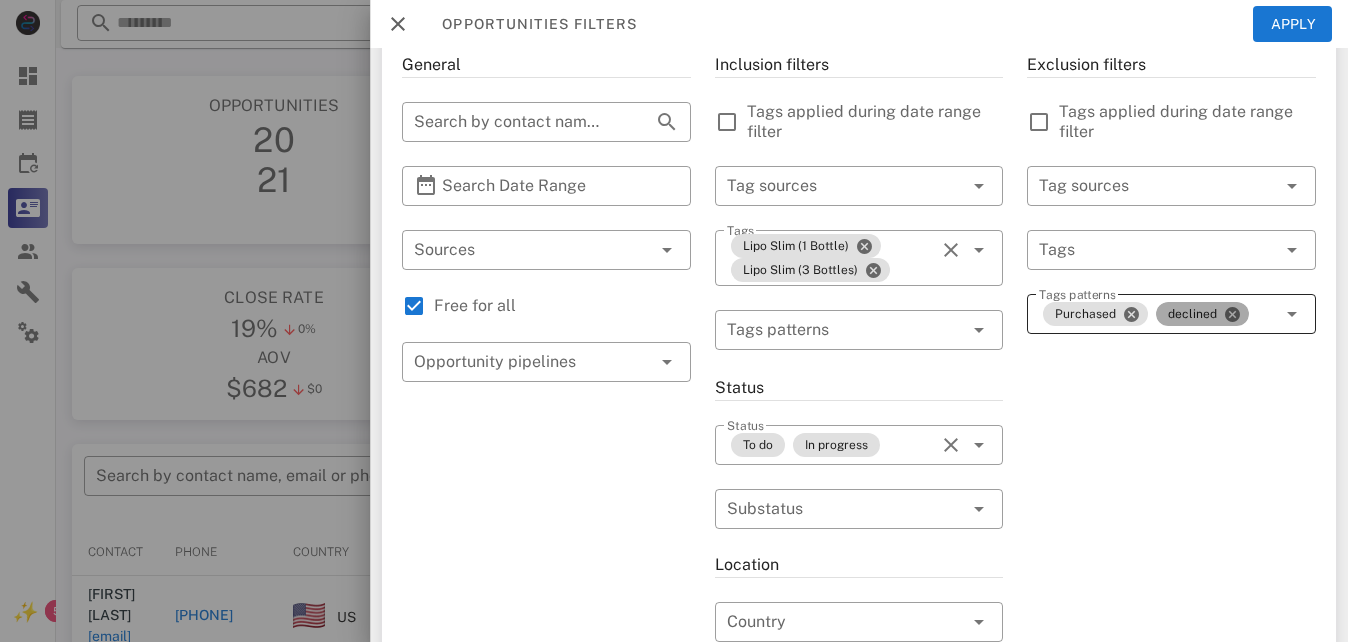 click on "declined" at bounding box center [1202, 314] 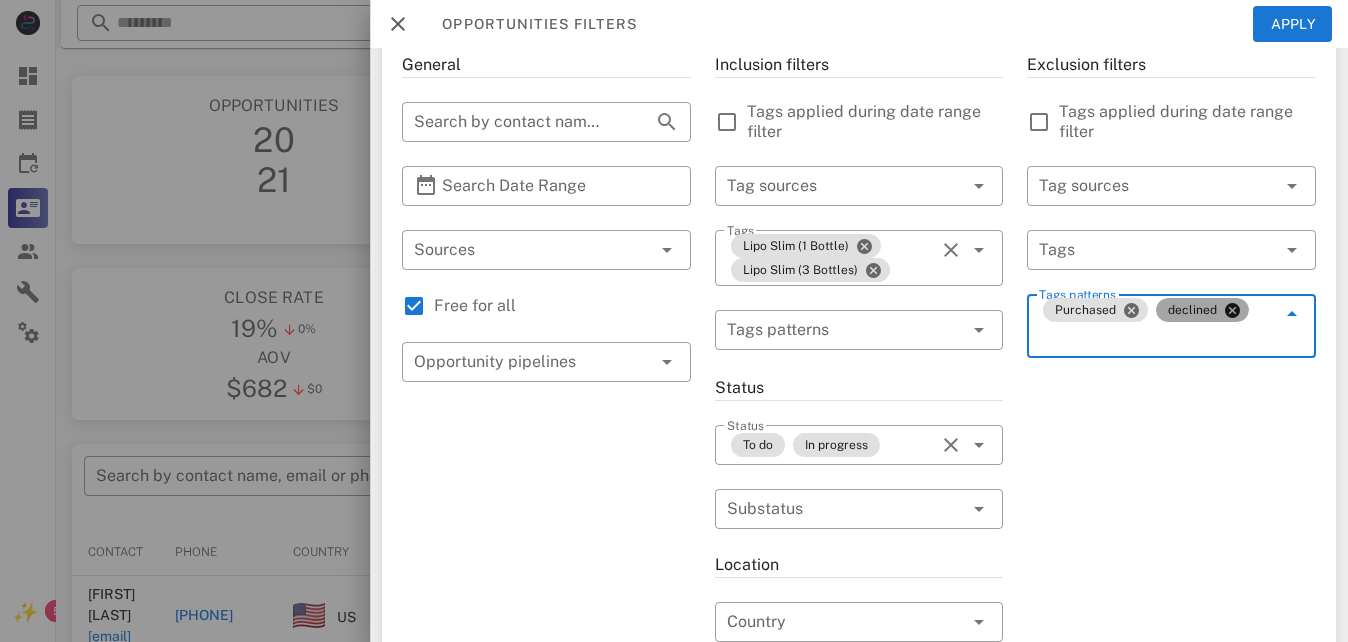 click on "declined" at bounding box center (1202, 310) 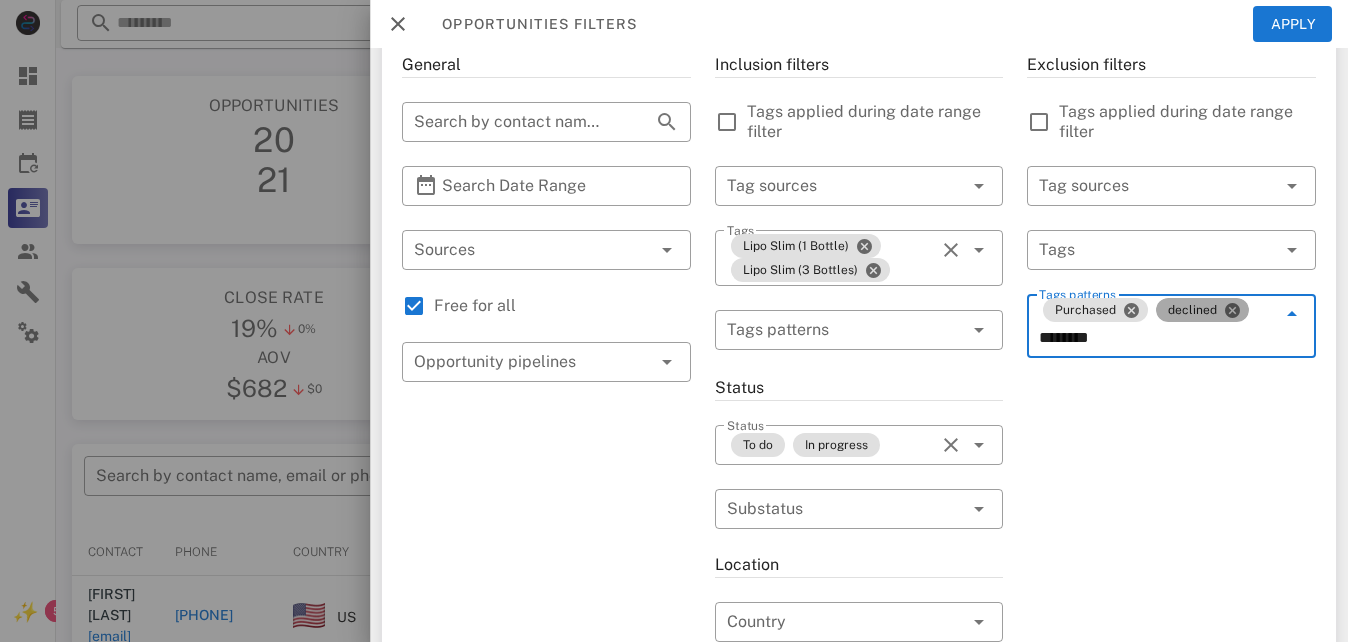 click on "declined" at bounding box center (1202, 310) 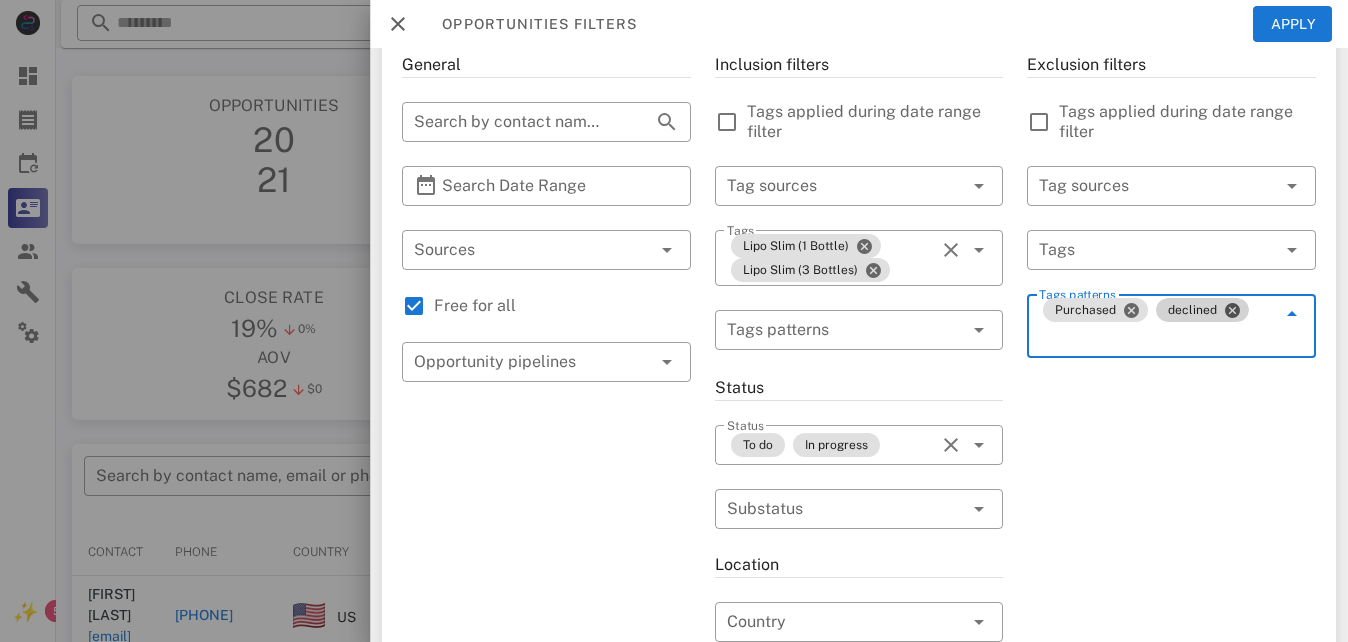 click at bounding box center (1232, 310) 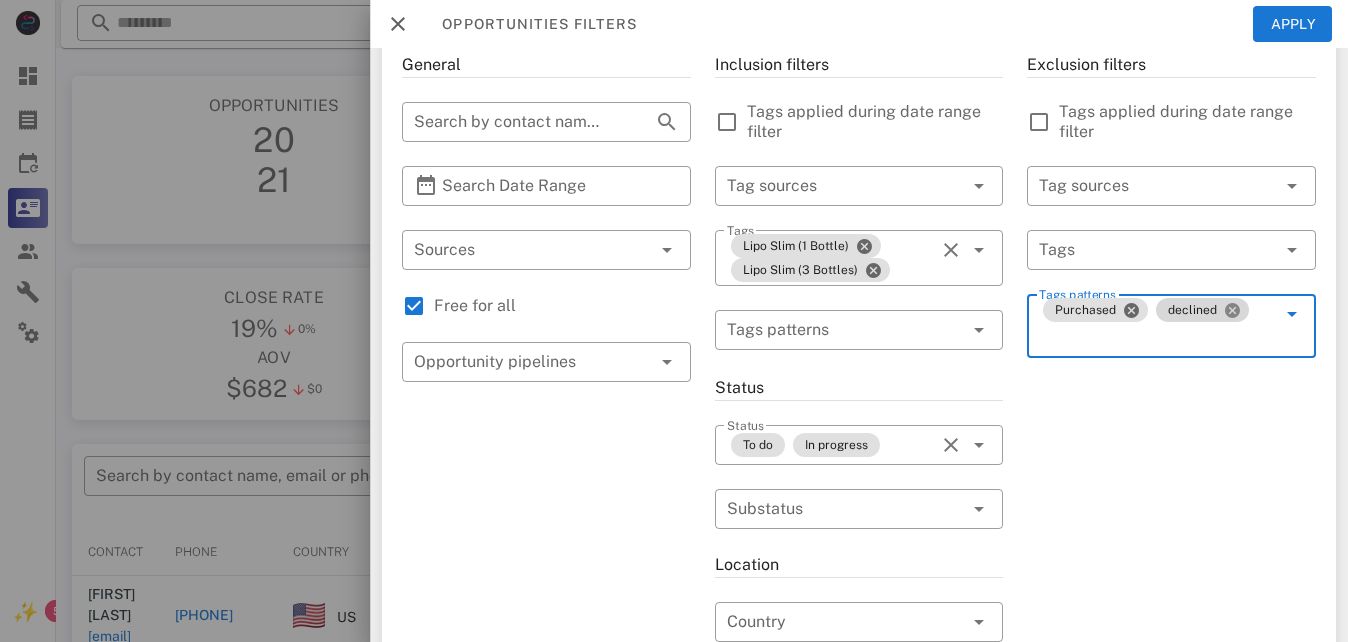 click at bounding box center [1232, 310] 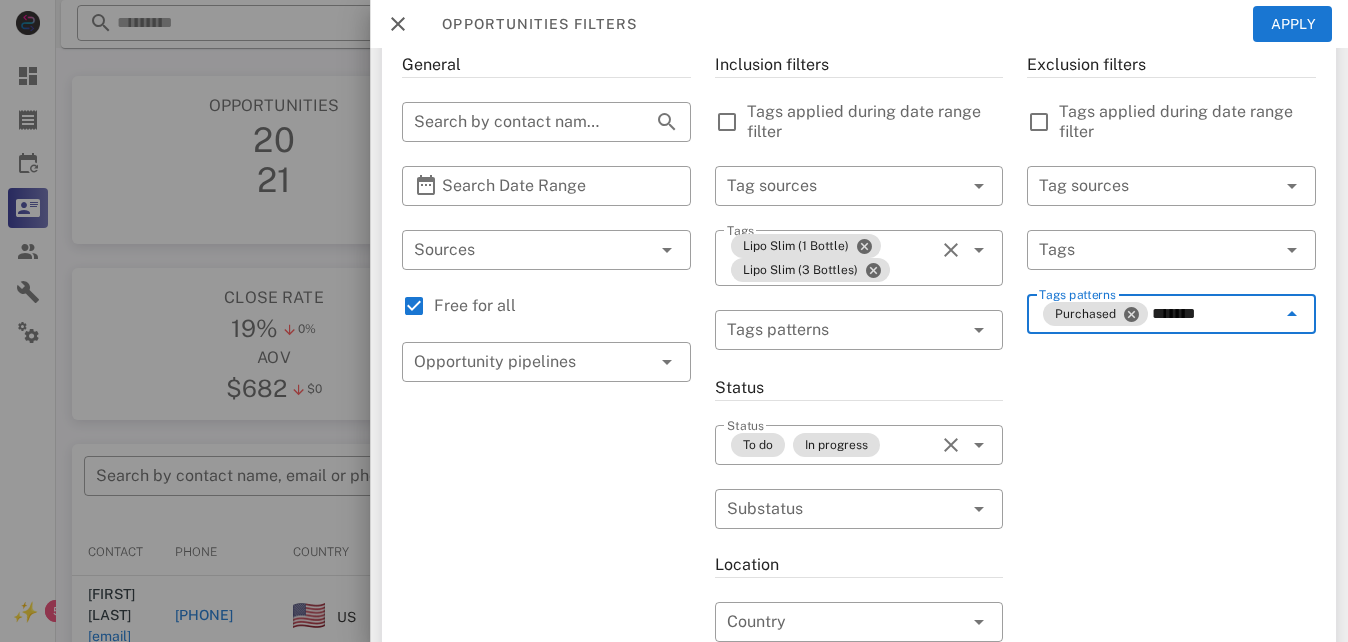 type on "********" 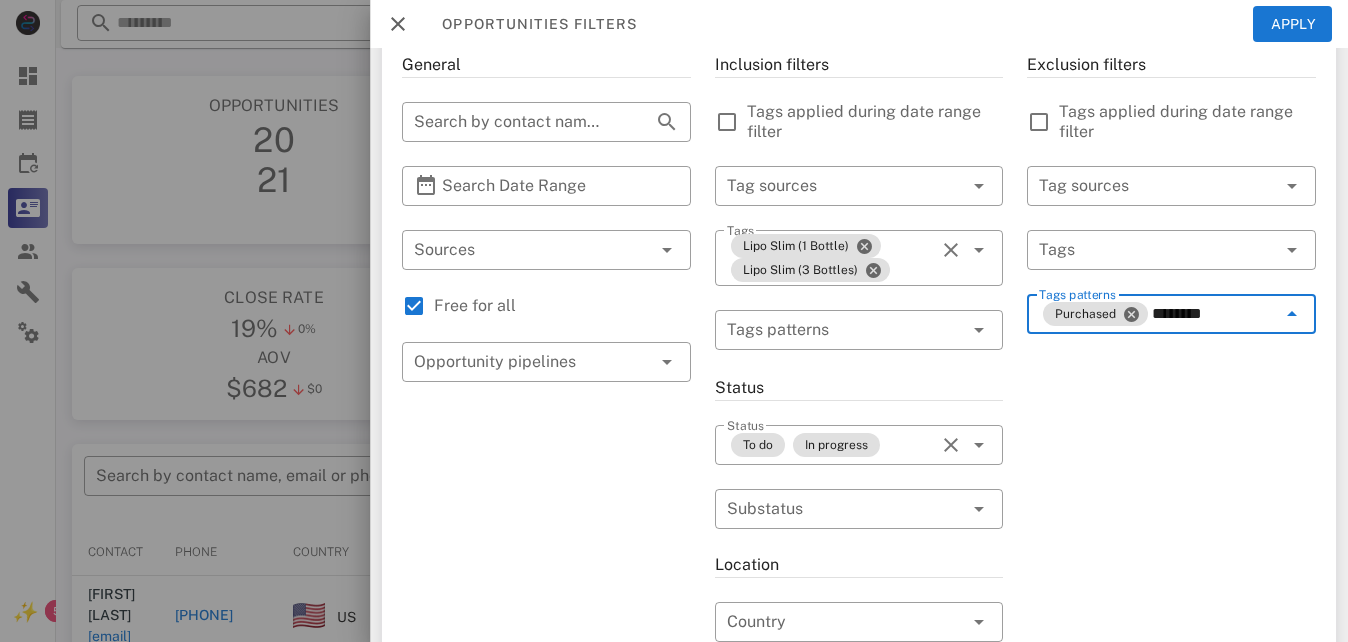 type 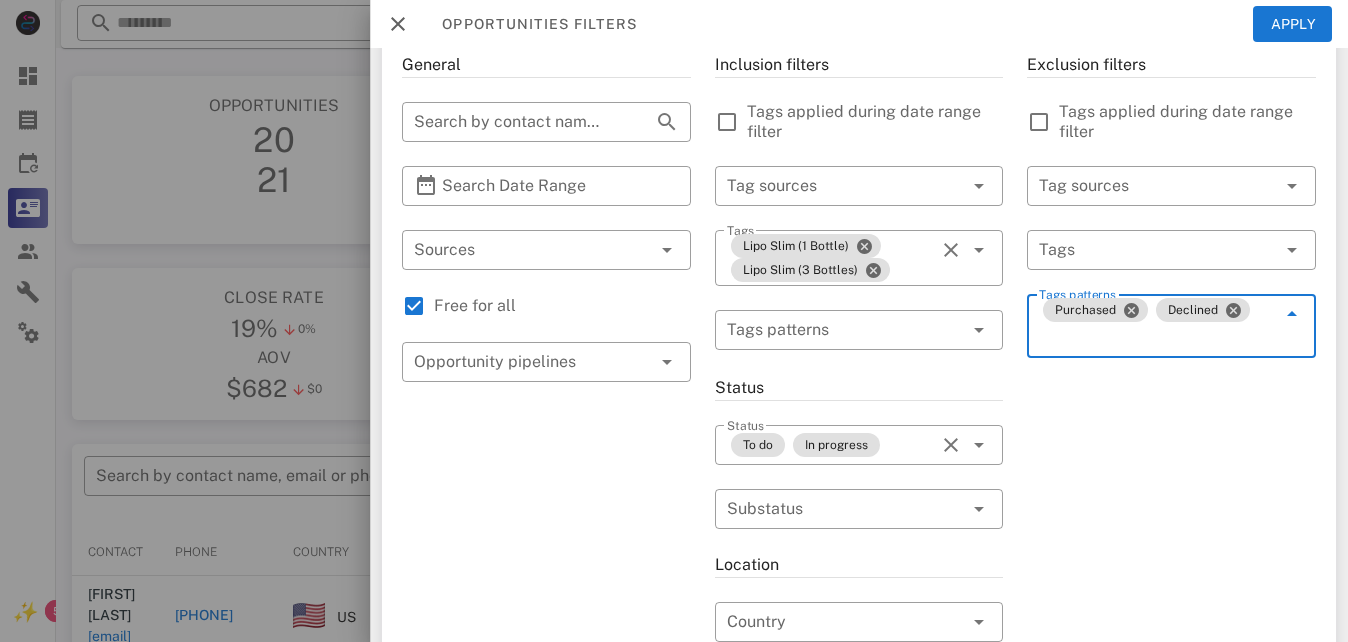 click at bounding box center [1292, 314] 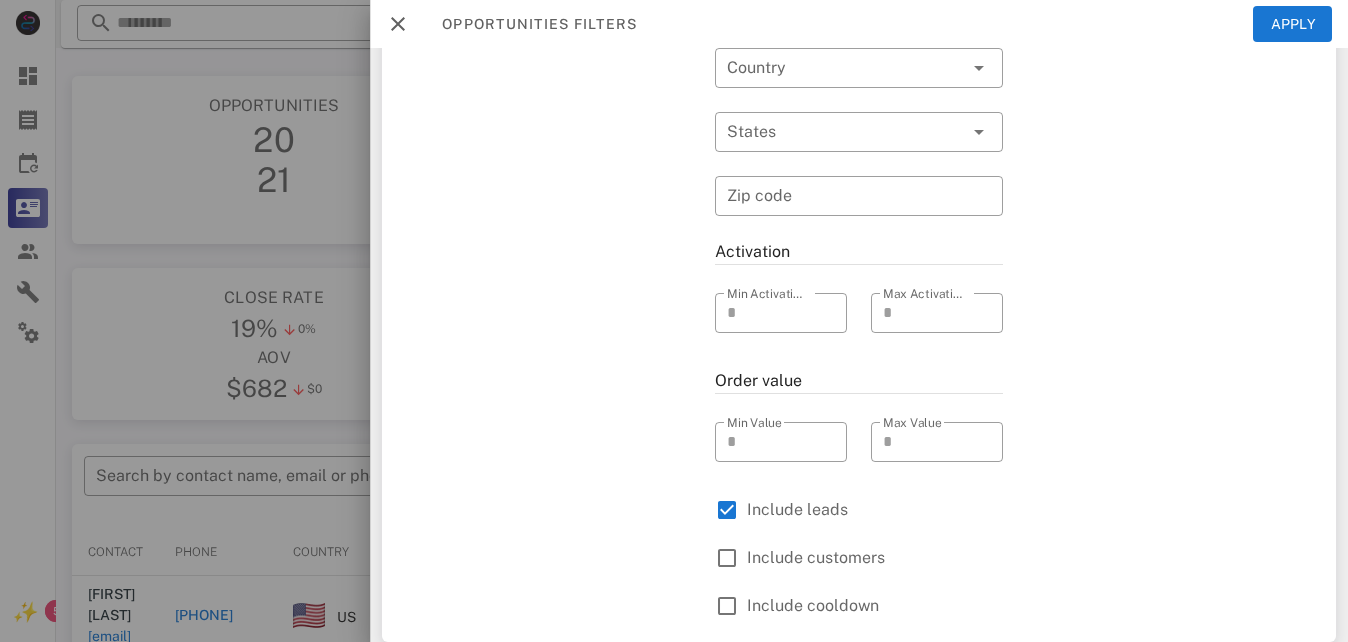 scroll, scrollTop: 673, scrollLeft: 0, axis: vertical 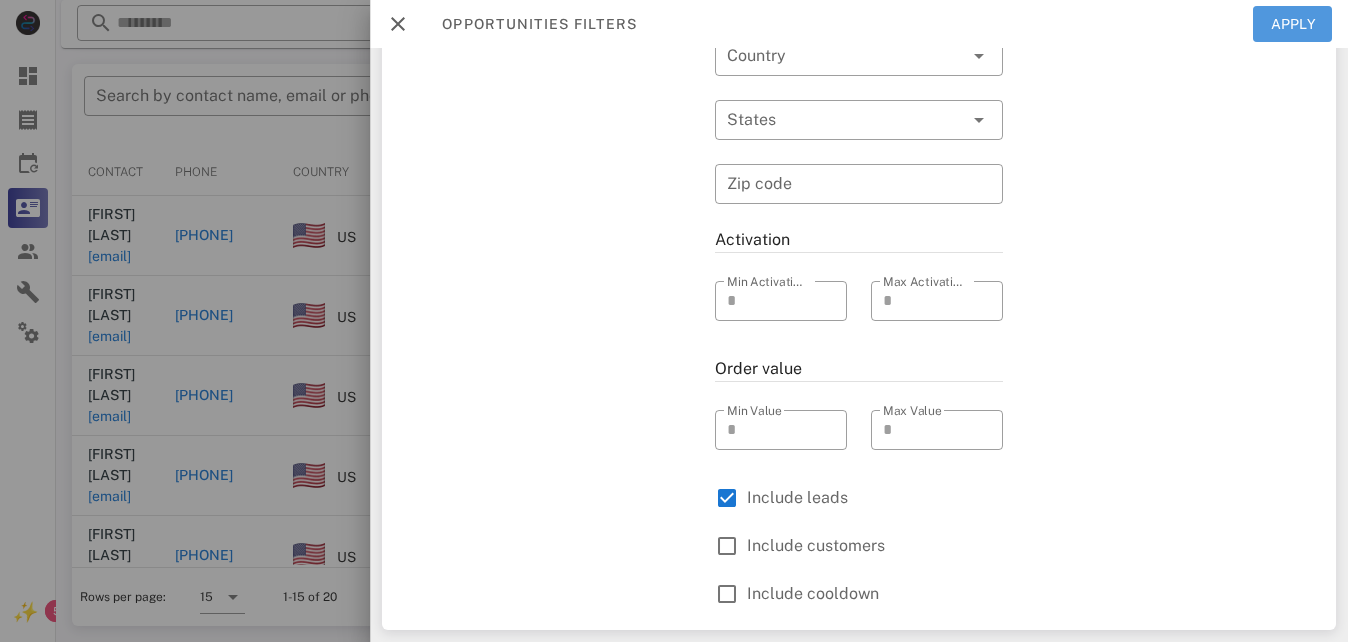 click on "Apply" at bounding box center (1293, 24) 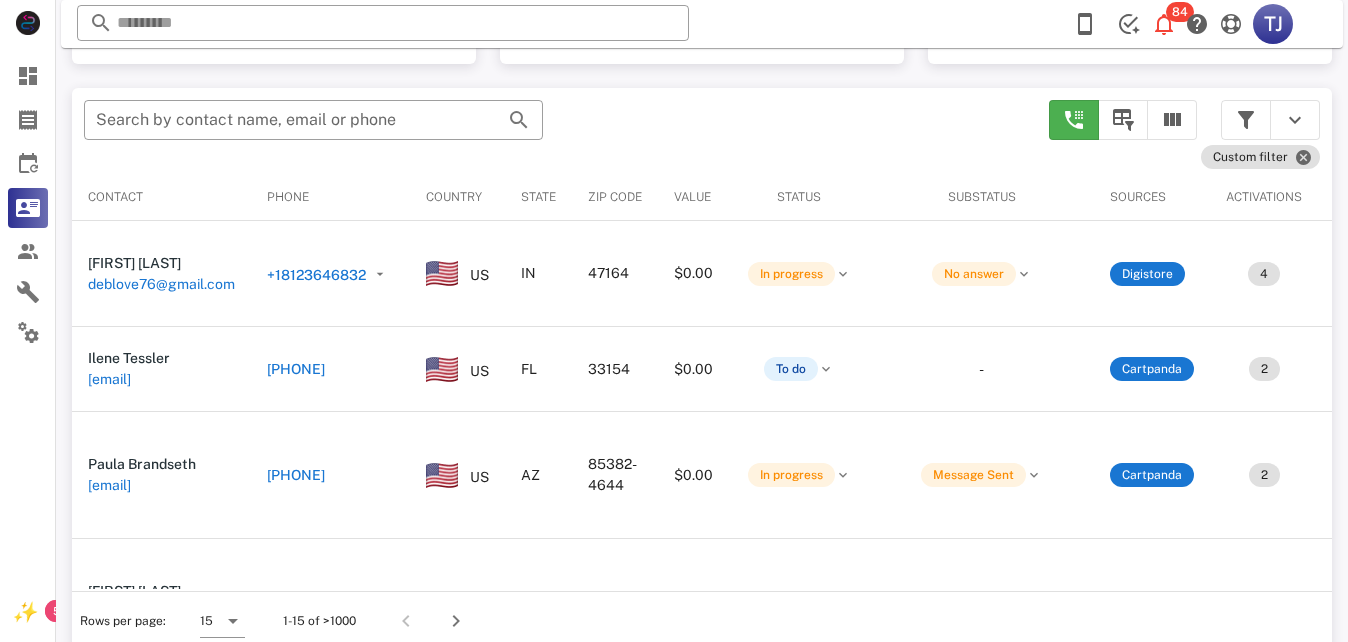 scroll, scrollTop: 380, scrollLeft: 0, axis: vertical 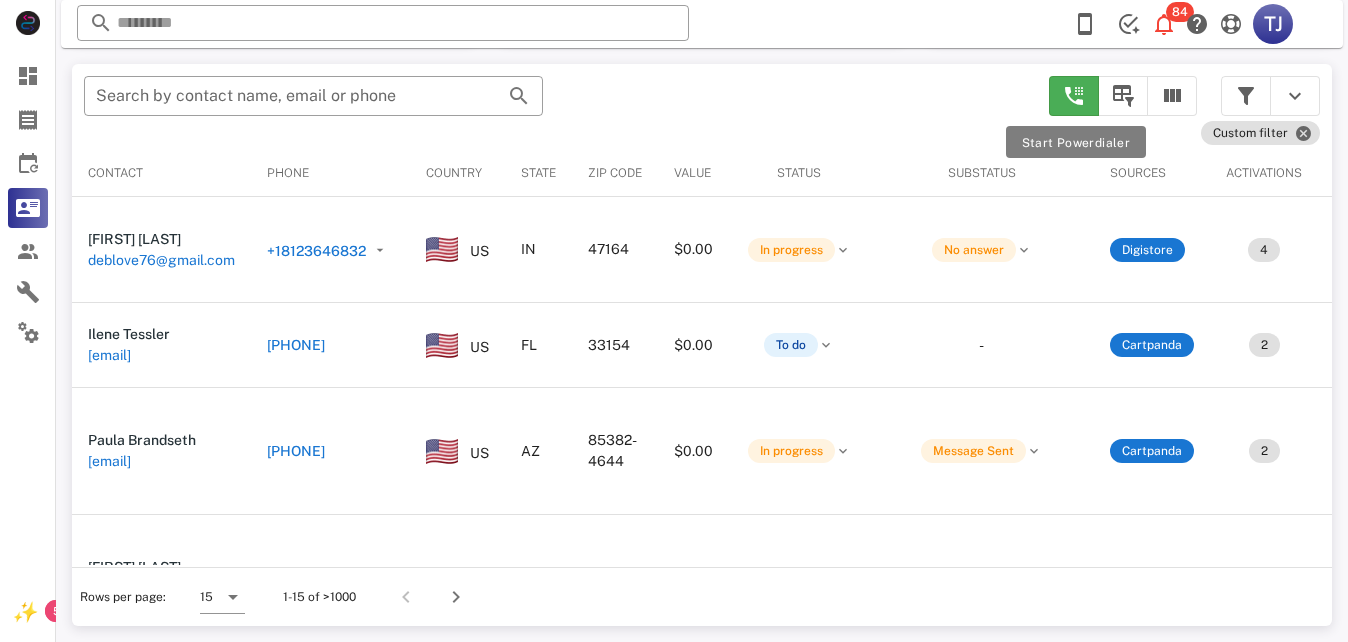 click at bounding box center [1074, 96] 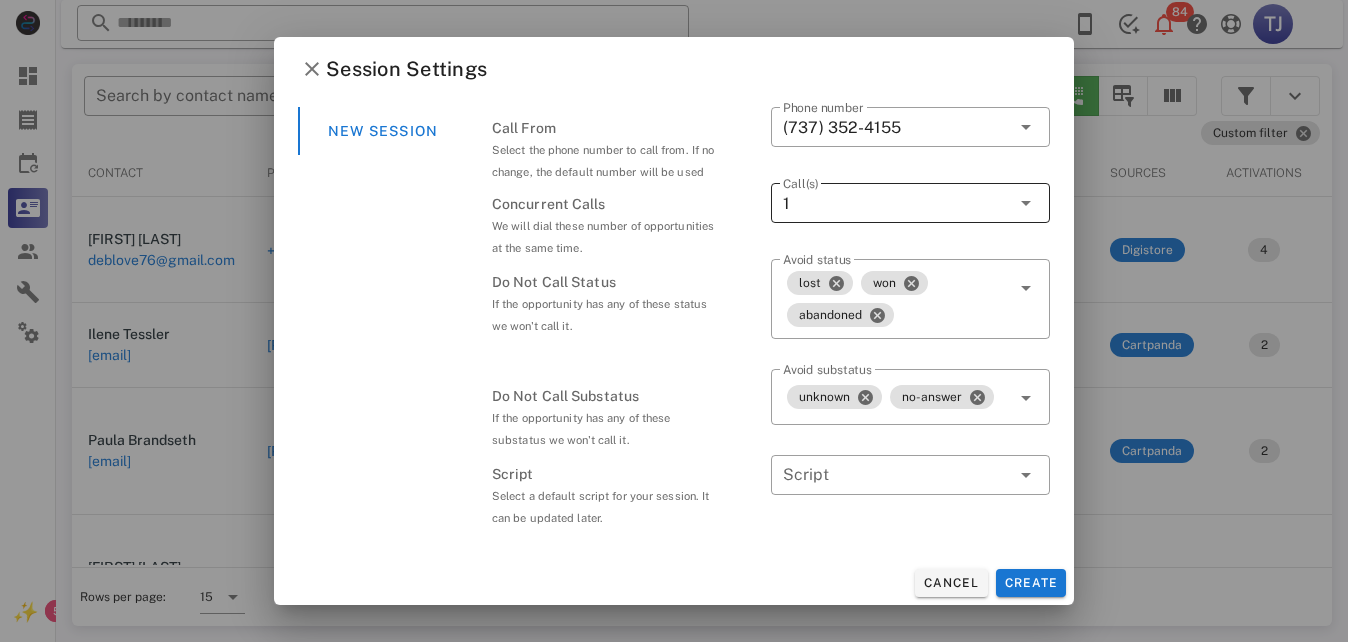 click on "1" at bounding box center (896, 203) 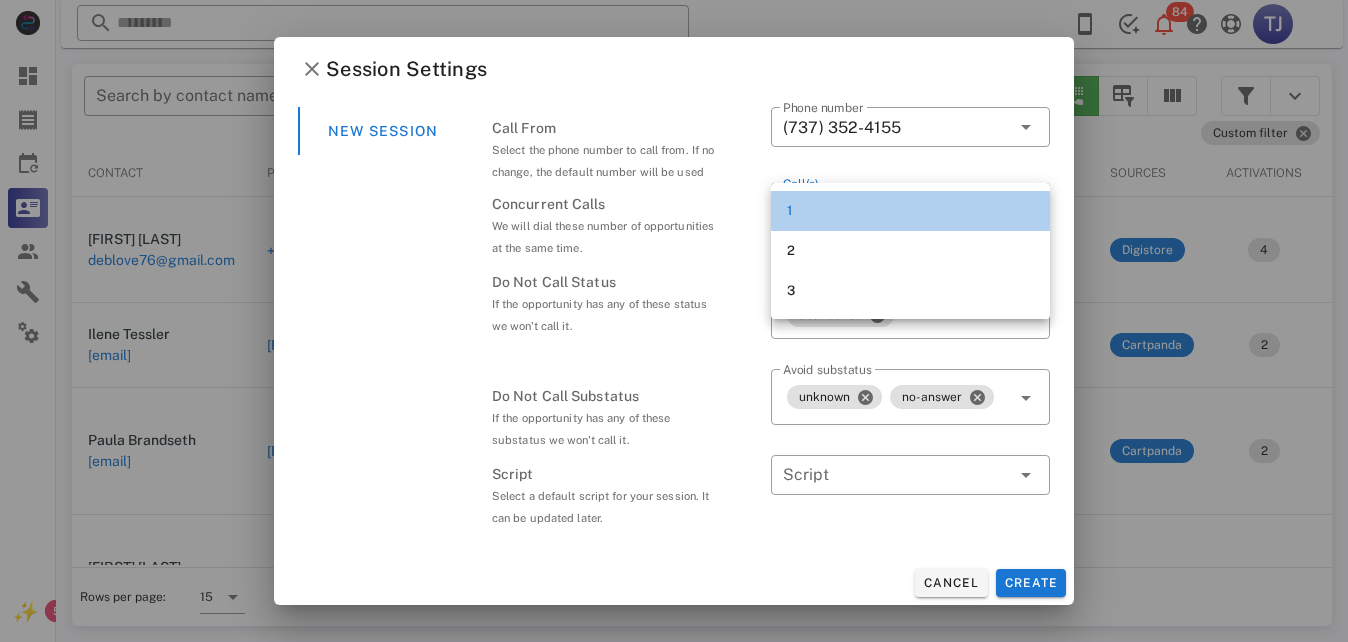 click on "1" at bounding box center [910, 211] 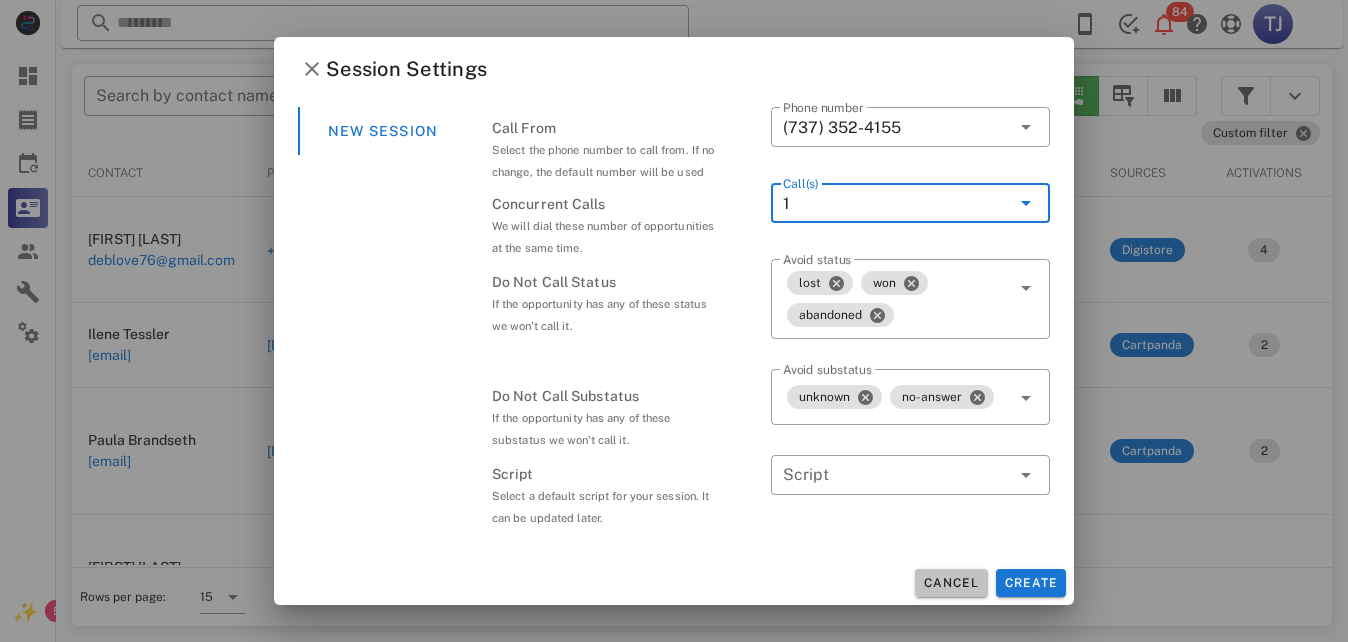 click on "Cancel" at bounding box center [951, 583] 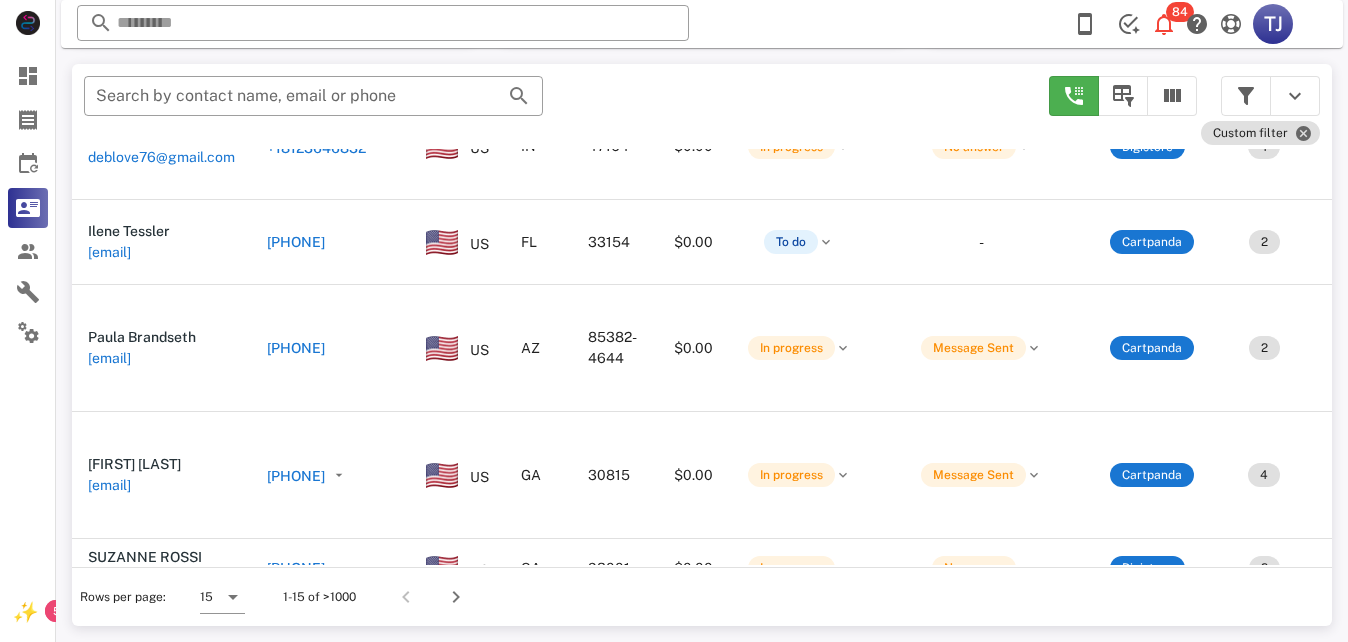 scroll, scrollTop: 92, scrollLeft: 0, axis: vertical 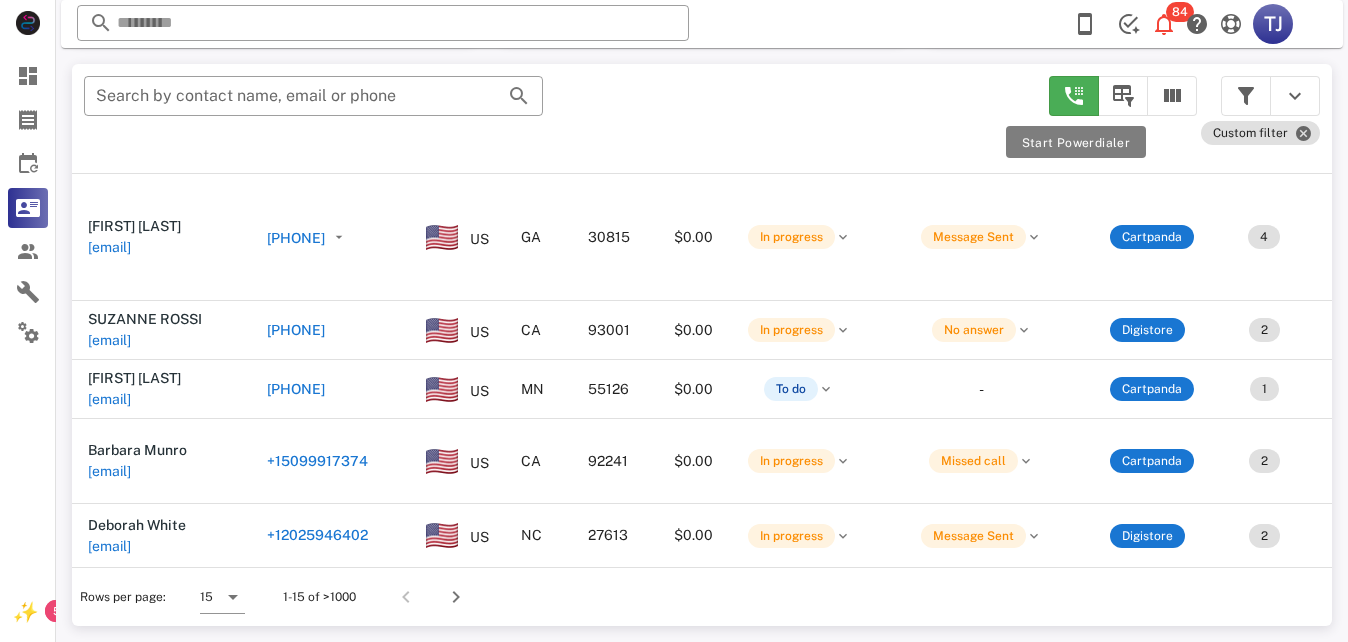 click at bounding box center (1074, 96) 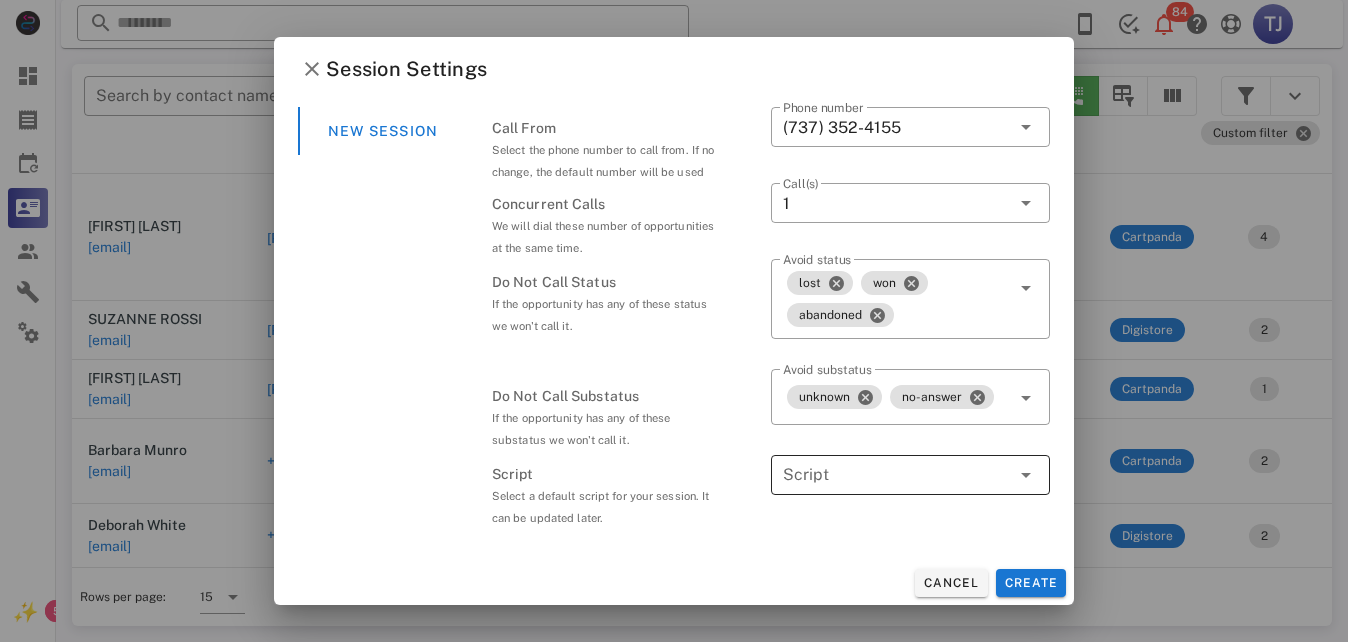 click at bounding box center (896, 475) 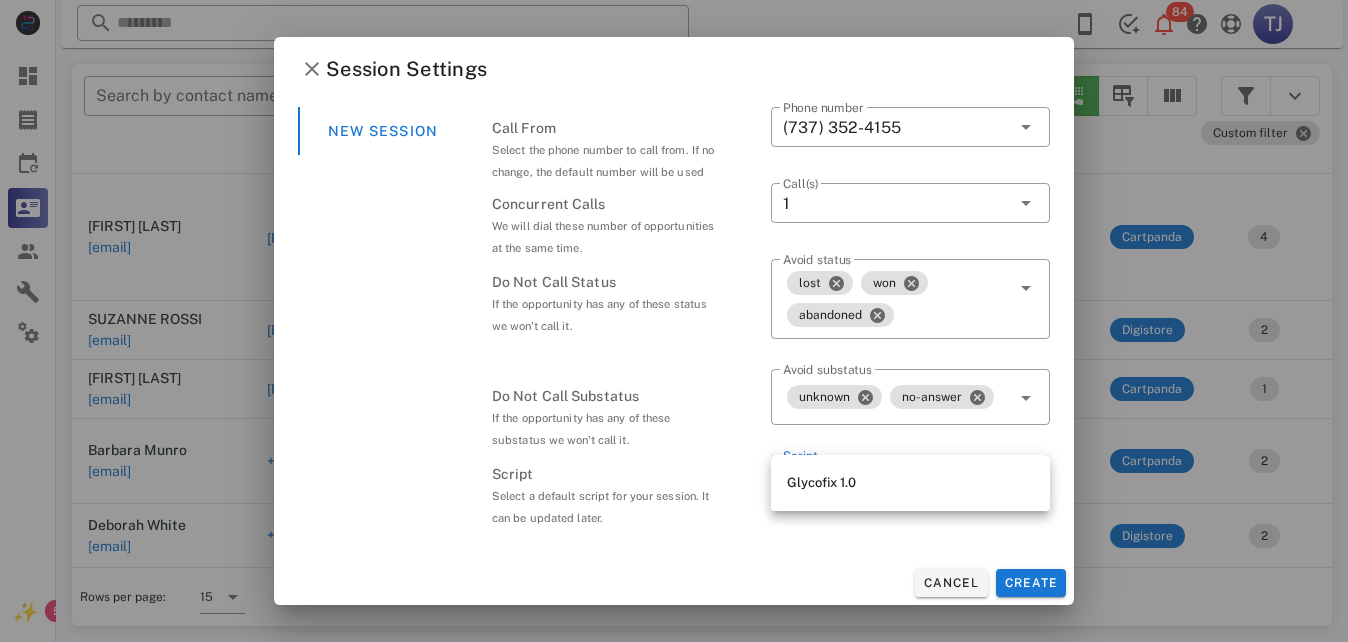click on "Cancel   Create" at bounding box center [674, 583] 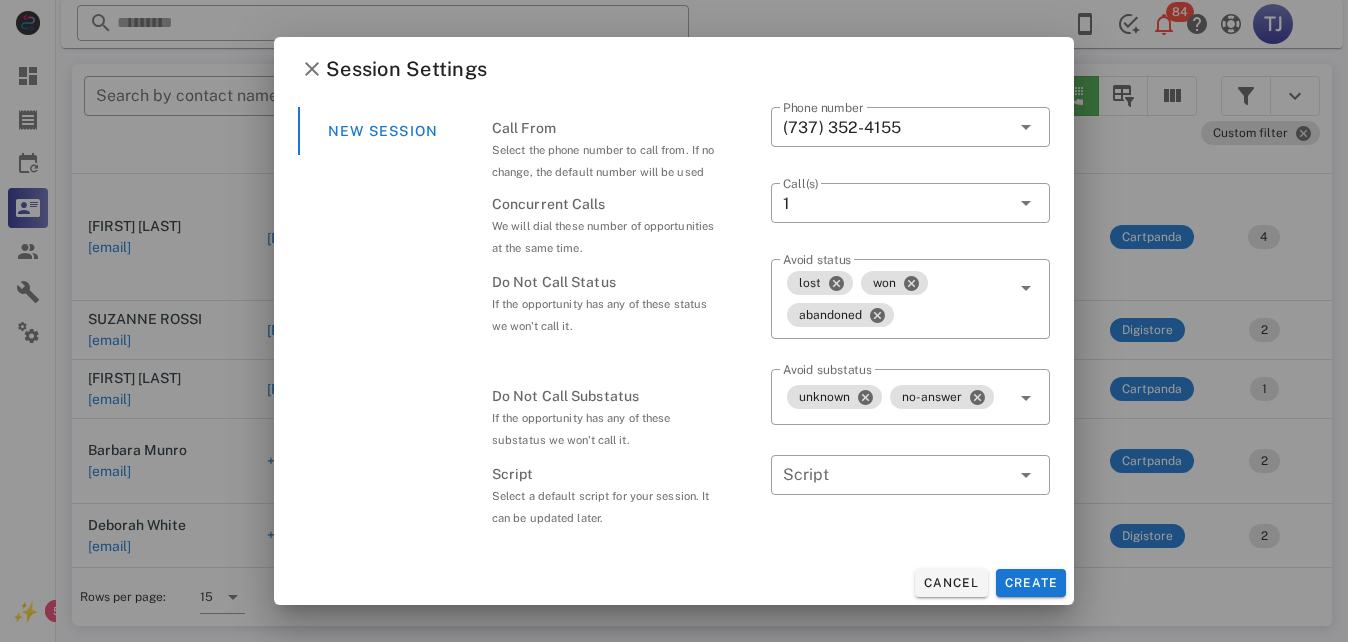 click at bounding box center [674, 321] 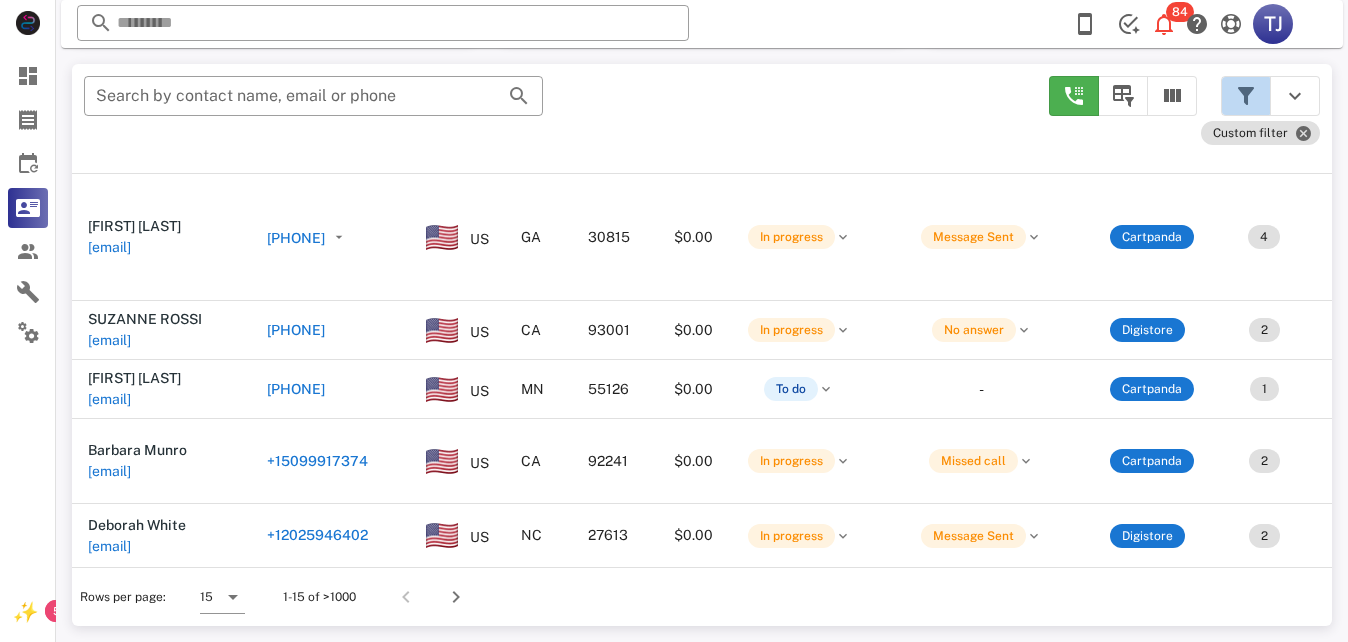 click at bounding box center (1246, 96) 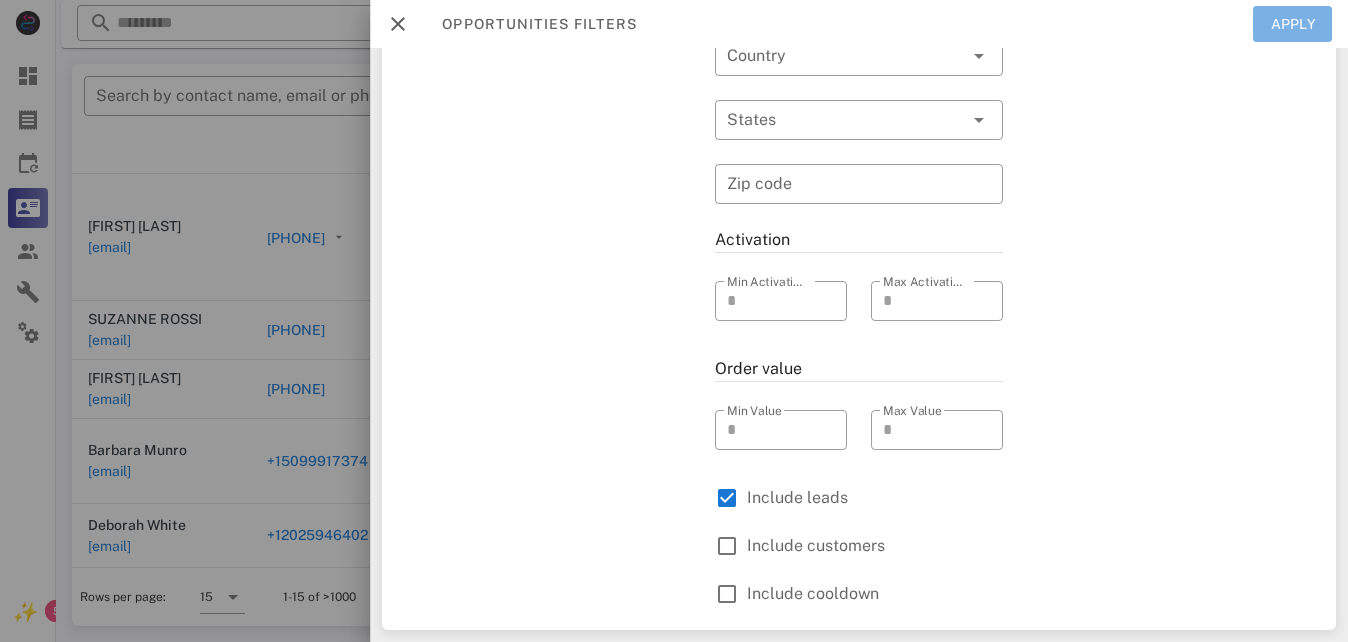 click on "Apply" at bounding box center (1293, 24) 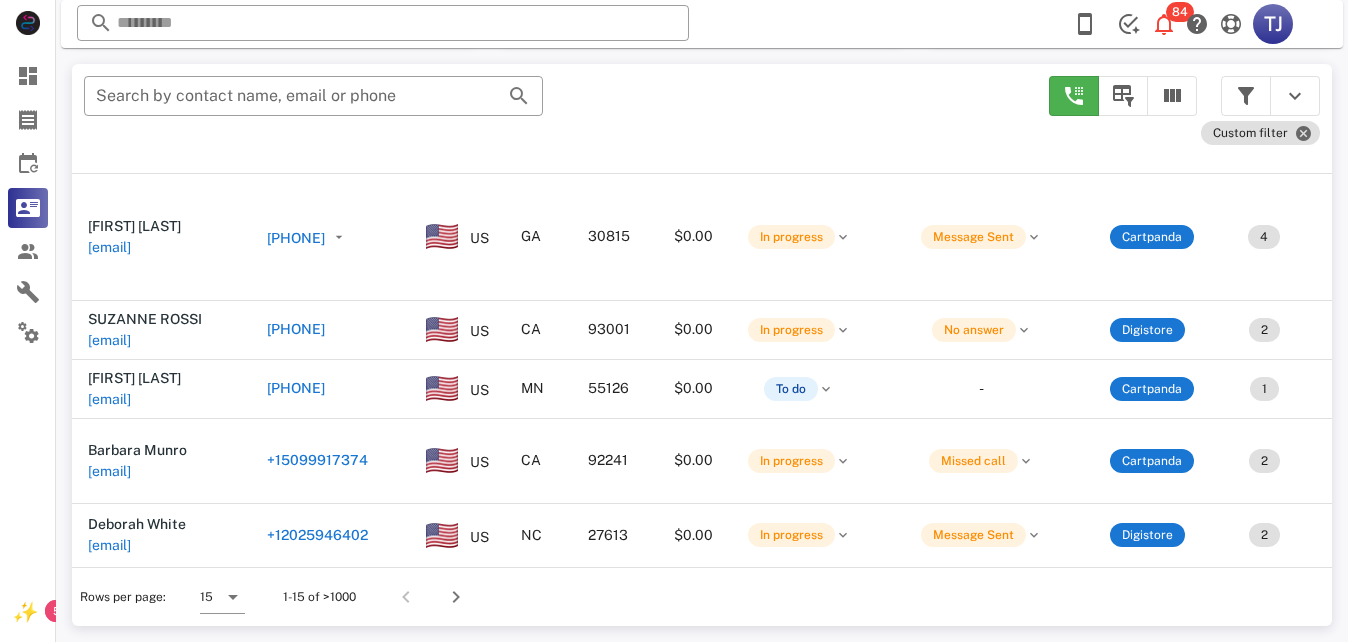 scroll, scrollTop: 356, scrollLeft: 0, axis: vertical 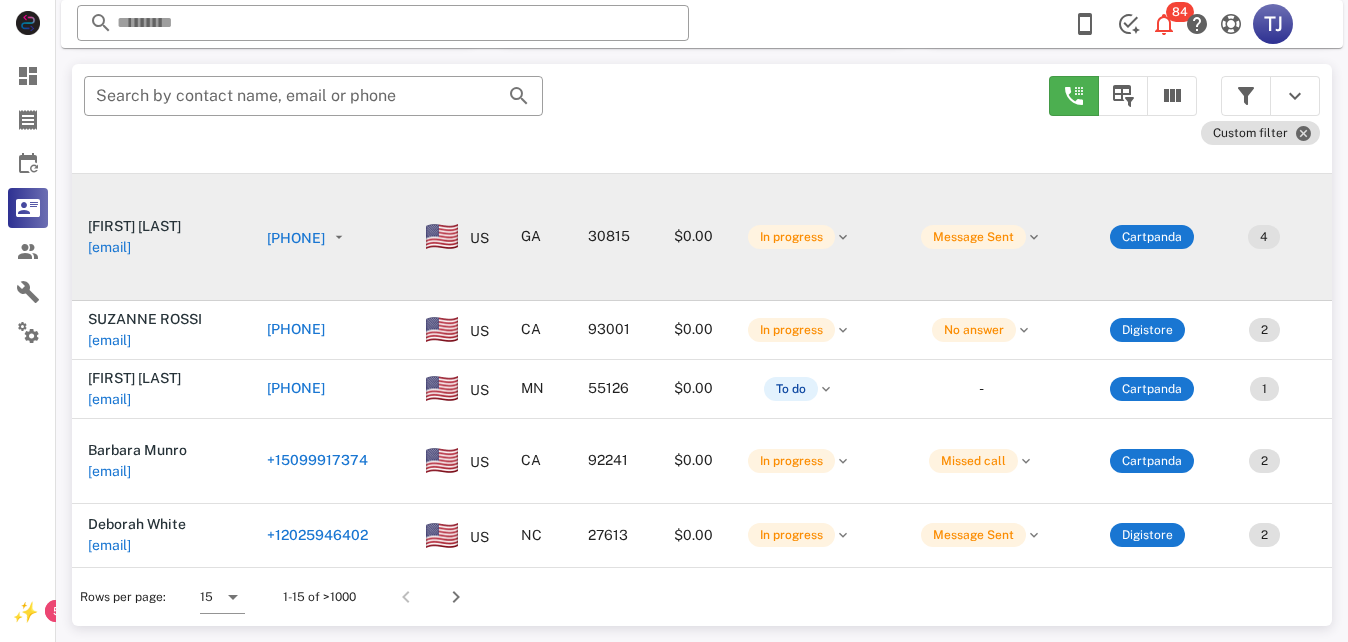 click on "Cartpanda" at bounding box center [1152, 237] 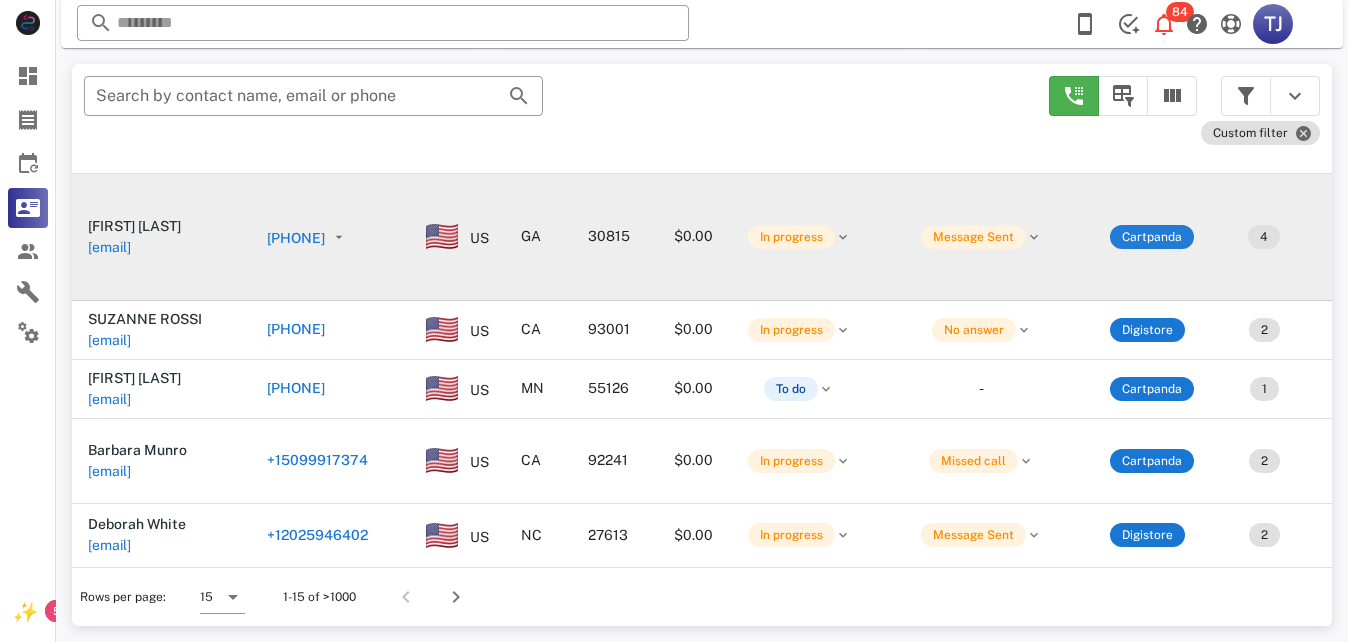 click on "Cartpanda" at bounding box center [1152, 237] 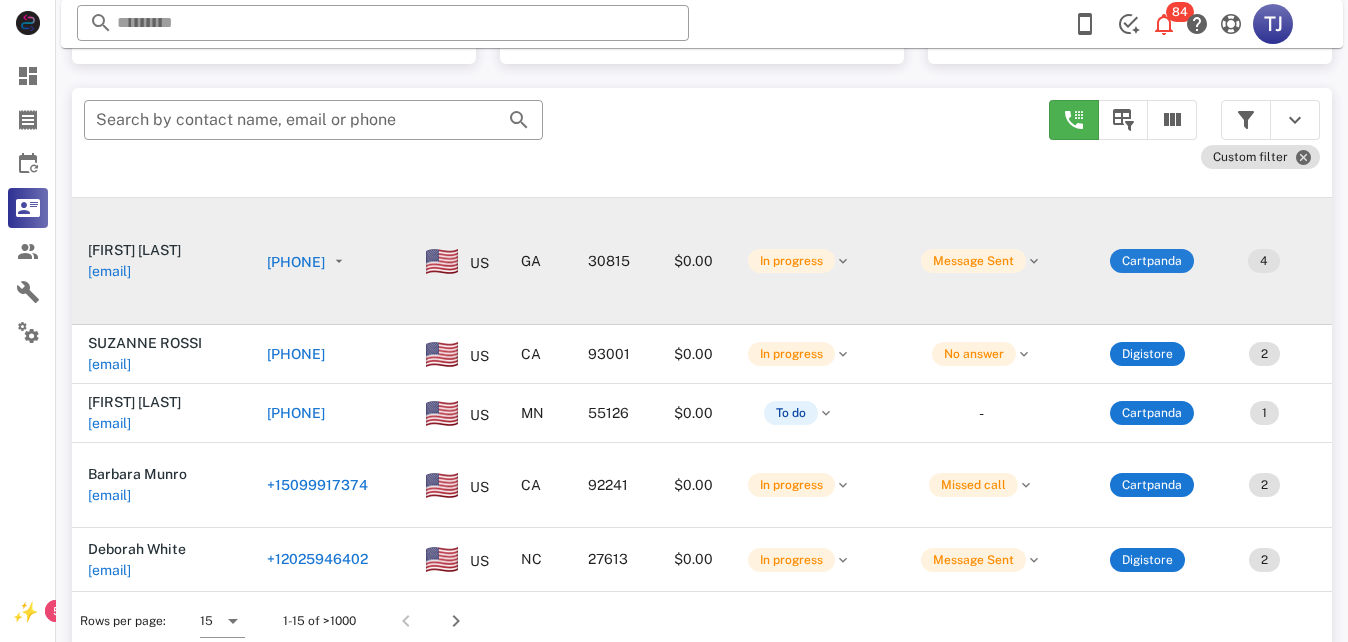 scroll, scrollTop: 380, scrollLeft: 0, axis: vertical 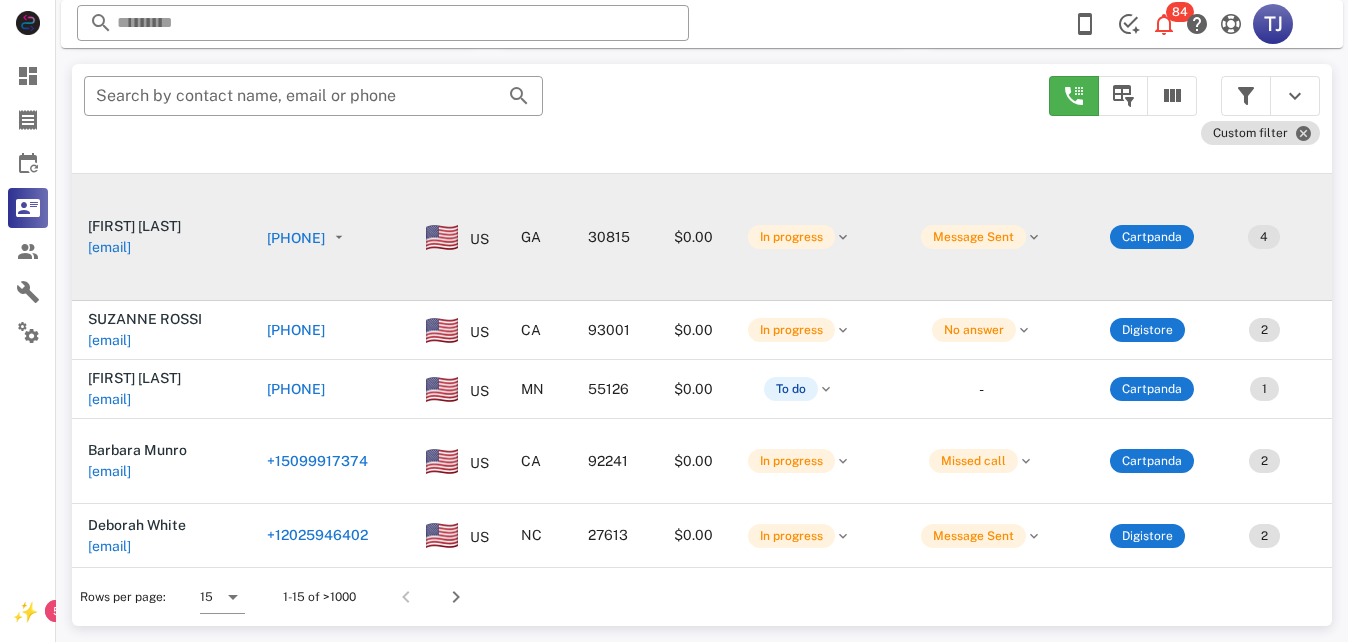 click on "[PHONE]" at bounding box center [296, 238] 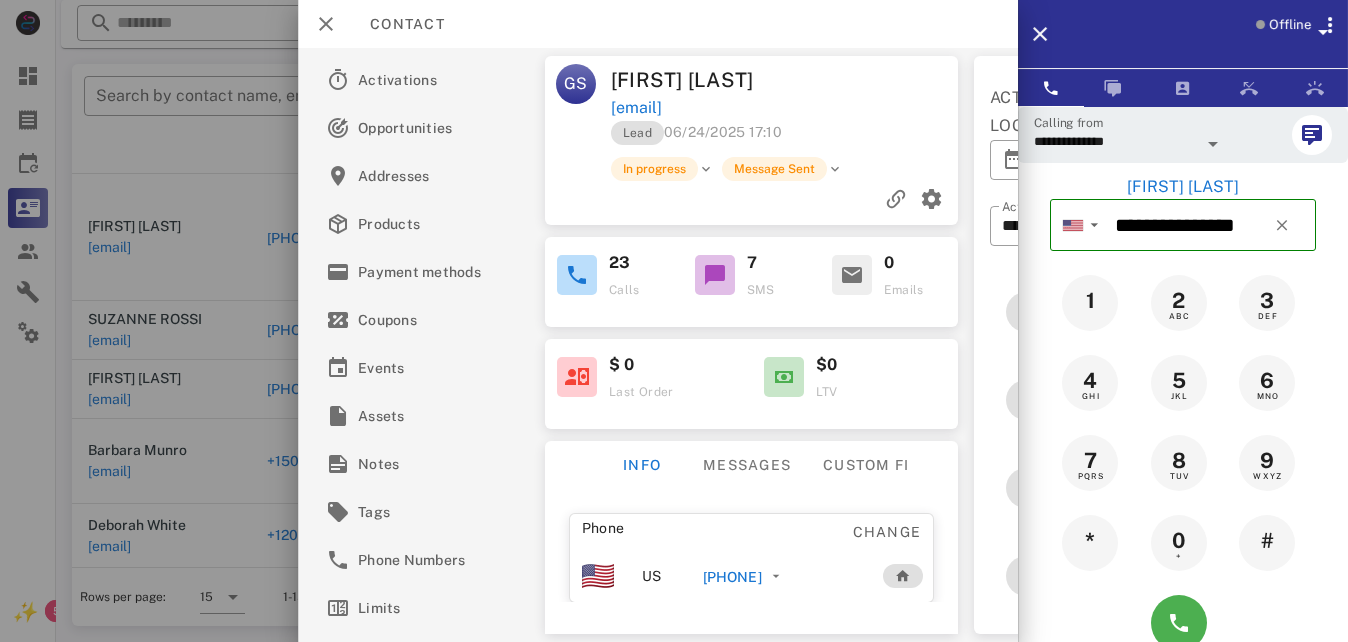 click at bounding box center [674, 321] 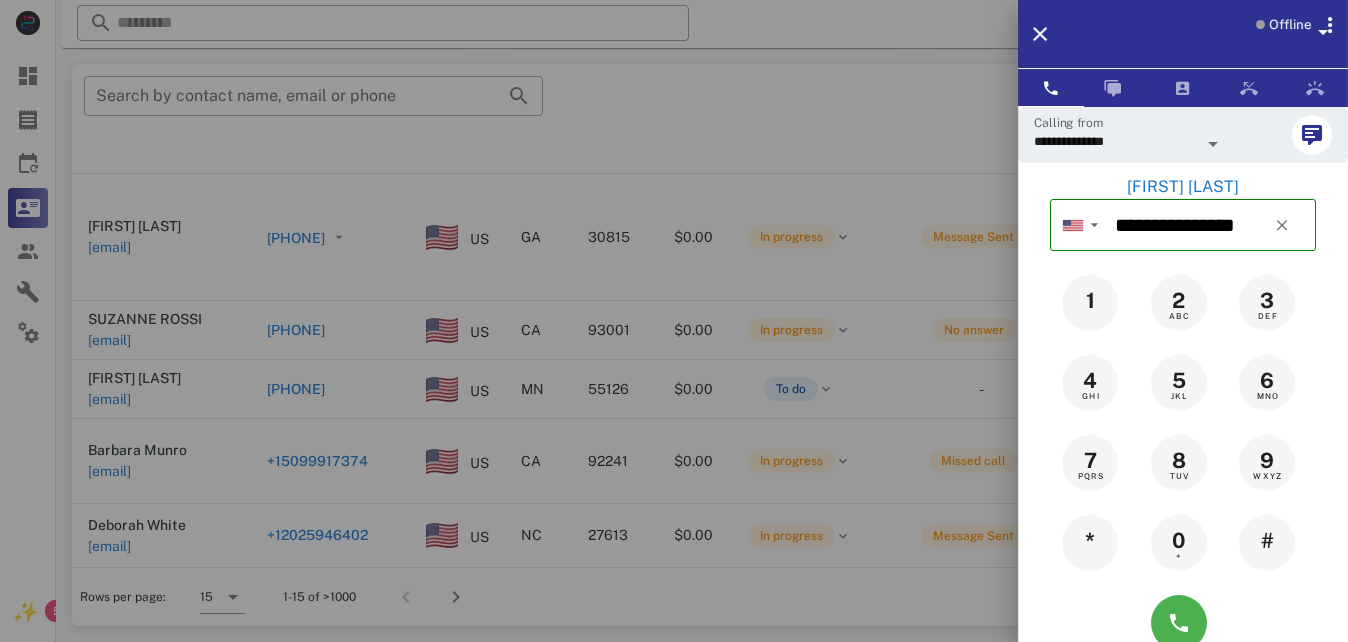 click at bounding box center [674, 321] 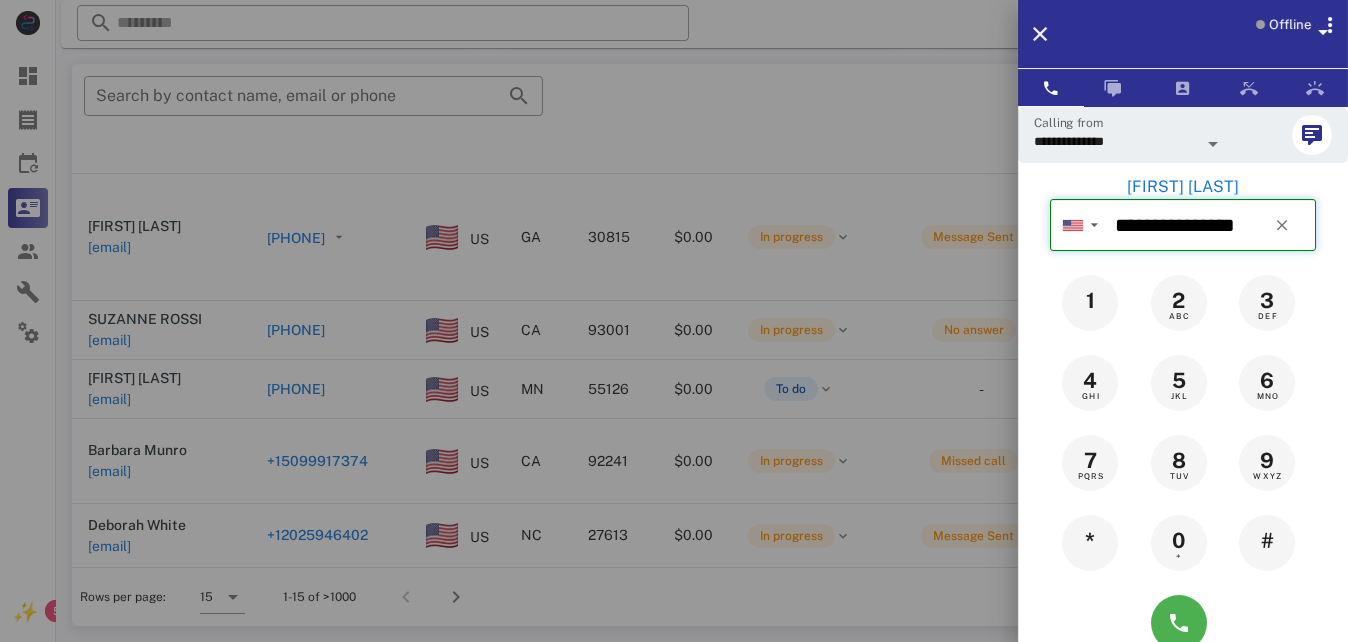 type 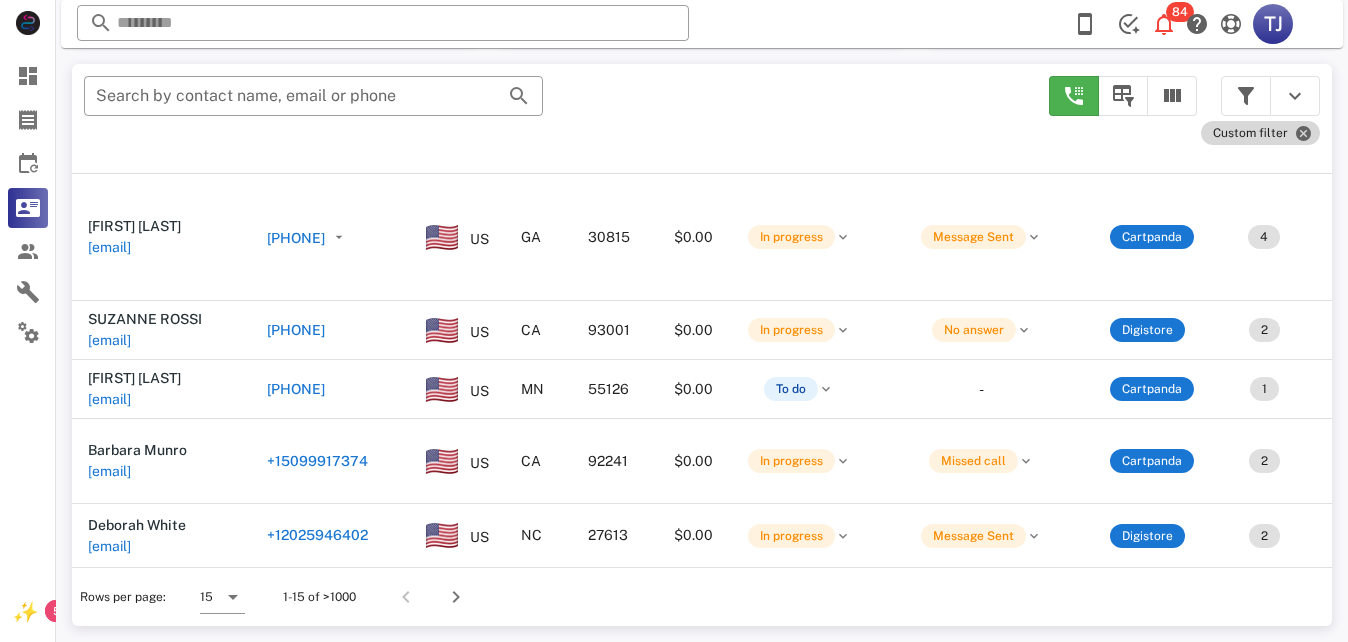 click on "Custom filter" at bounding box center [1260, 133] 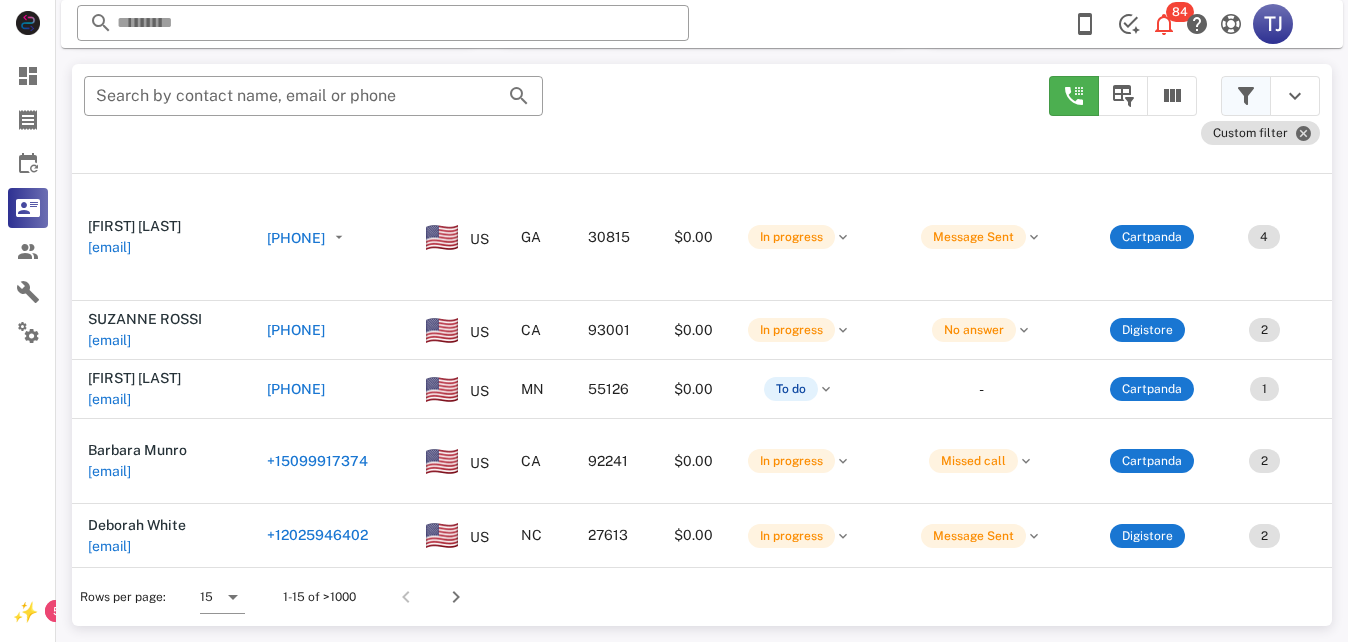 click at bounding box center (1246, 96) 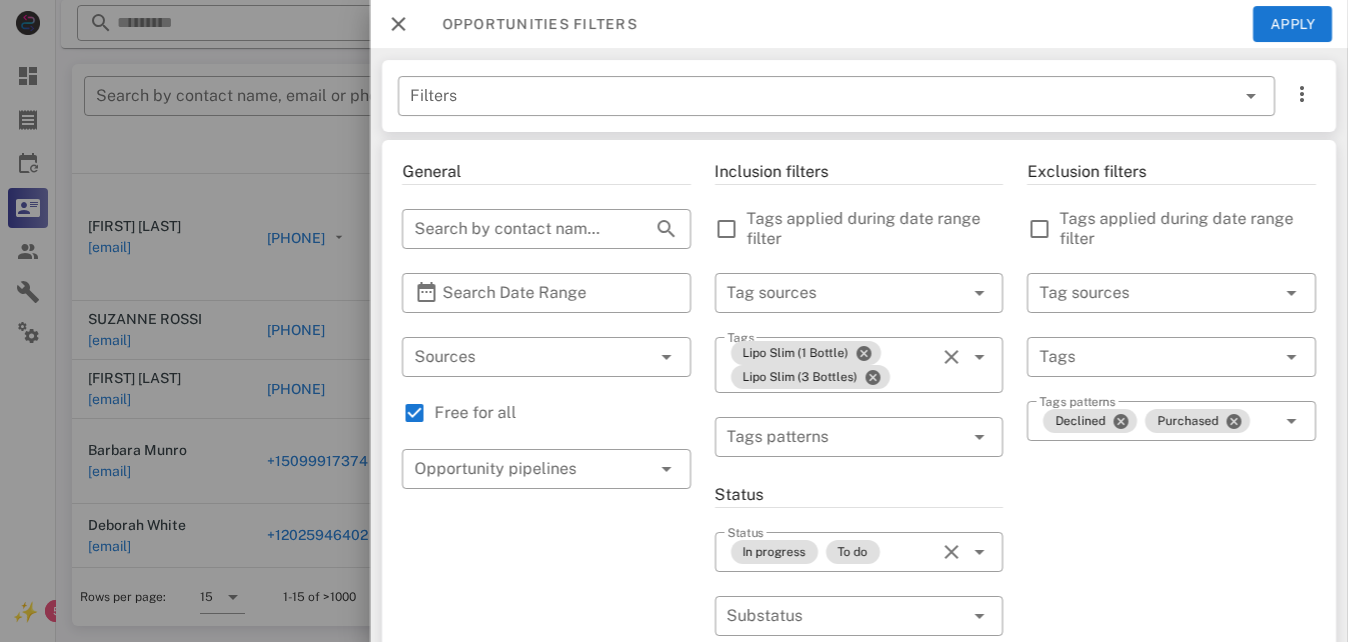 scroll, scrollTop: 9, scrollLeft: 0, axis: vertical 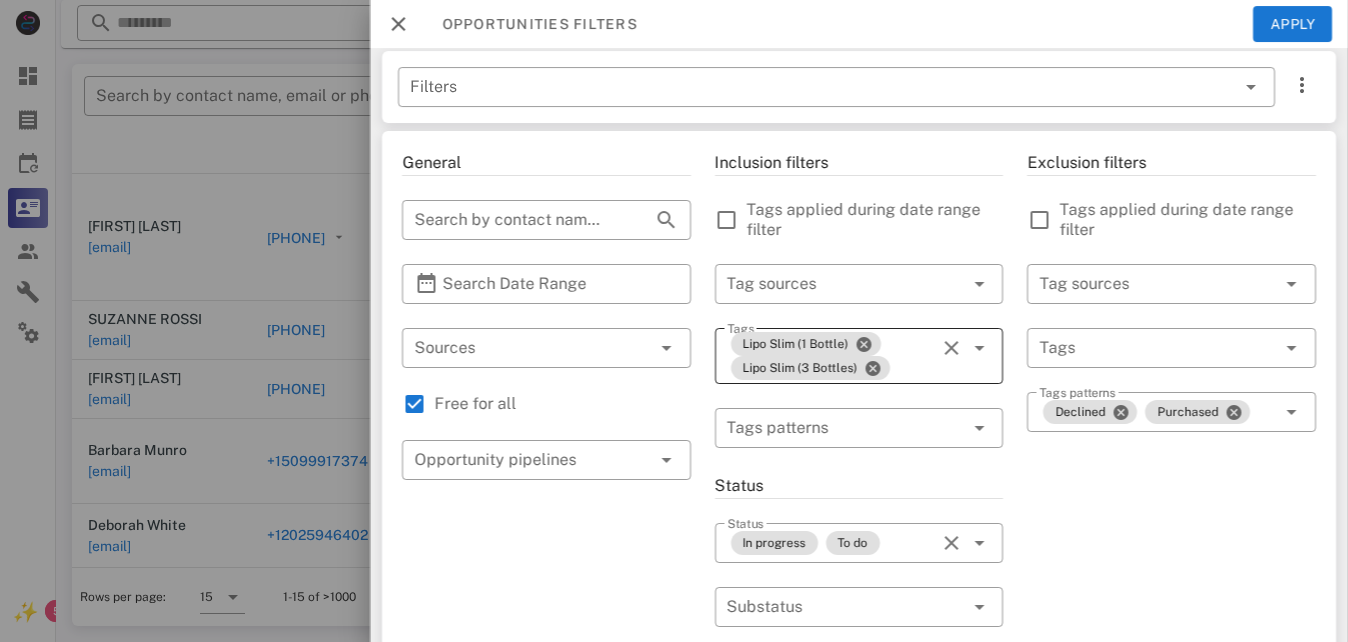 click on "Lipo Slim (1 Bottle) Lipo Slim (3 Bottles)" at bounding box center (831, 356) 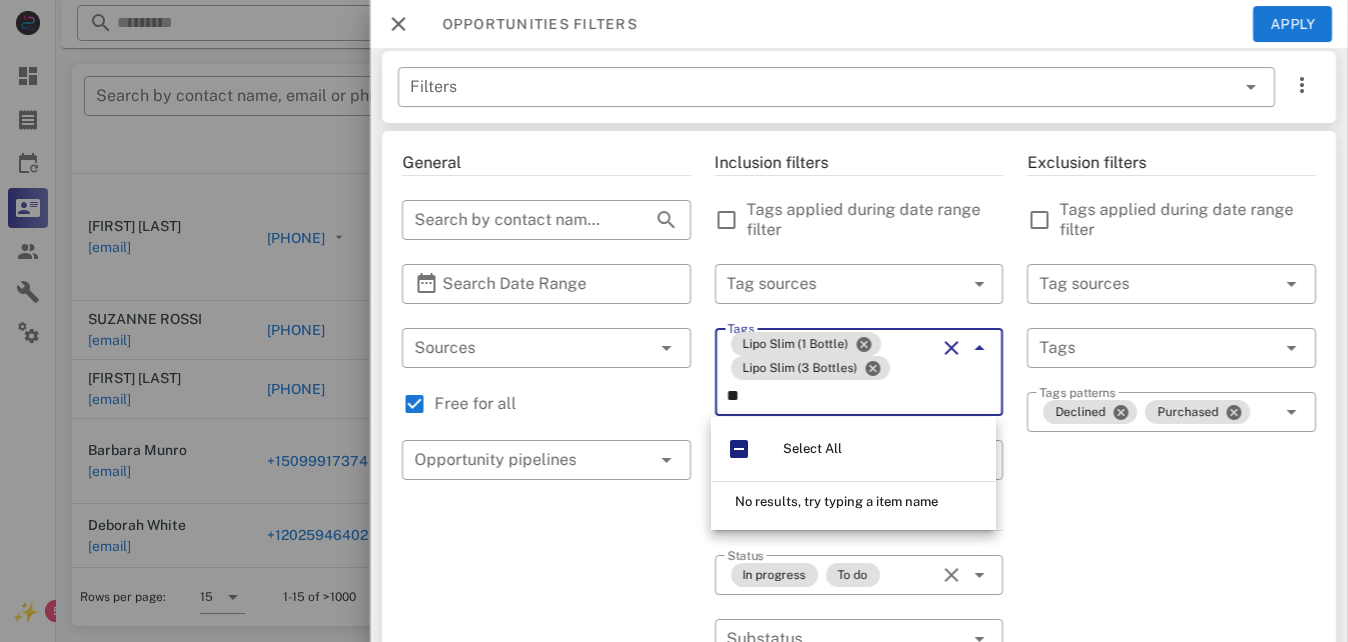 scroll, scrollTop: 0, scrollLeft: 0, axis: both 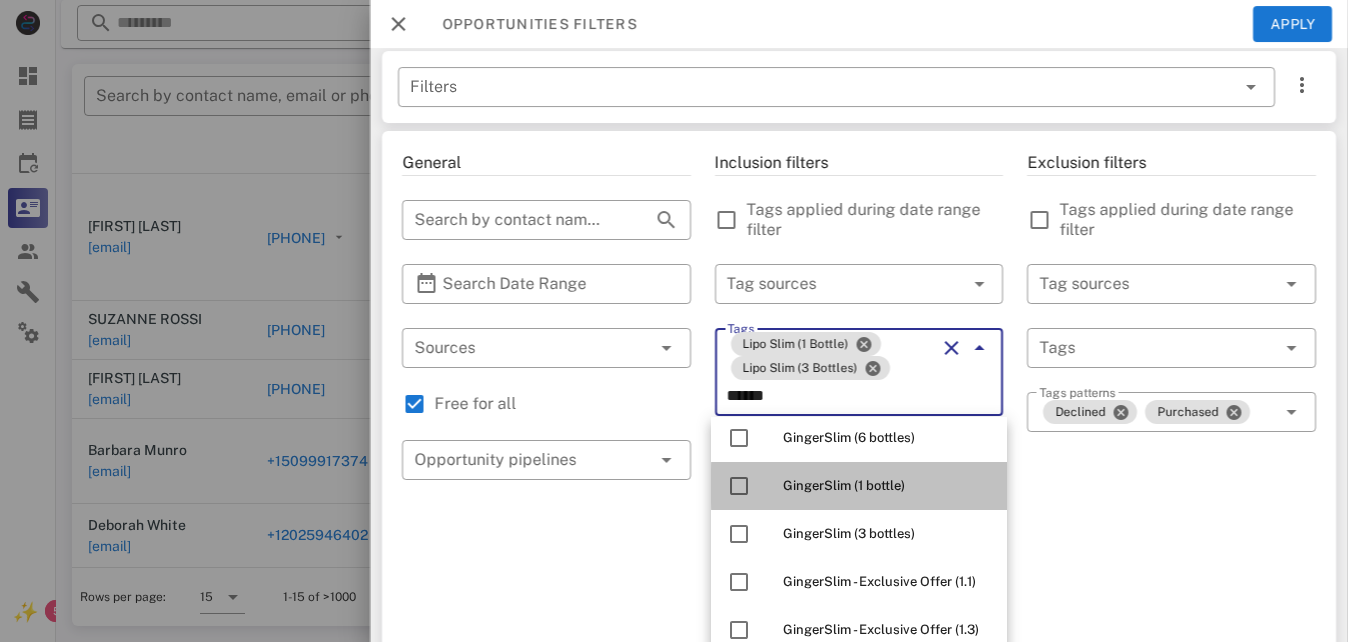 click on "GingerSlim (1 bottle)" at bounding box center [859, 486] 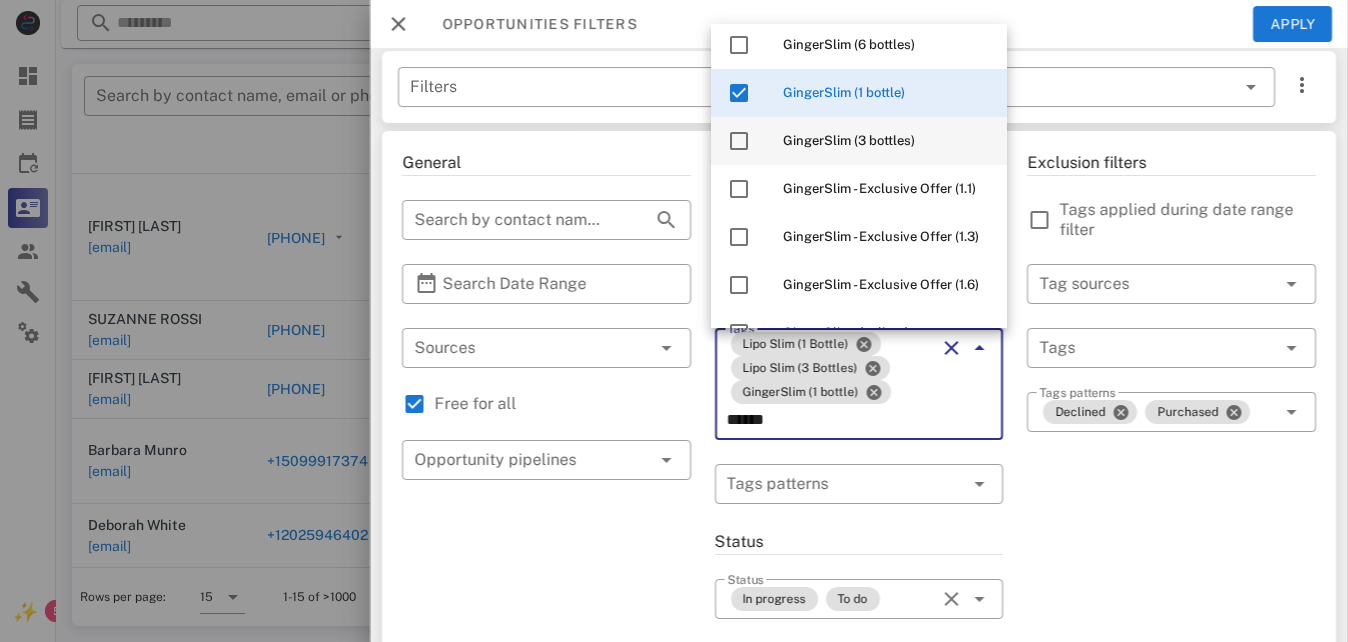 click on "GingerSlim (3 bottles)" at bounding box center [849, 140] 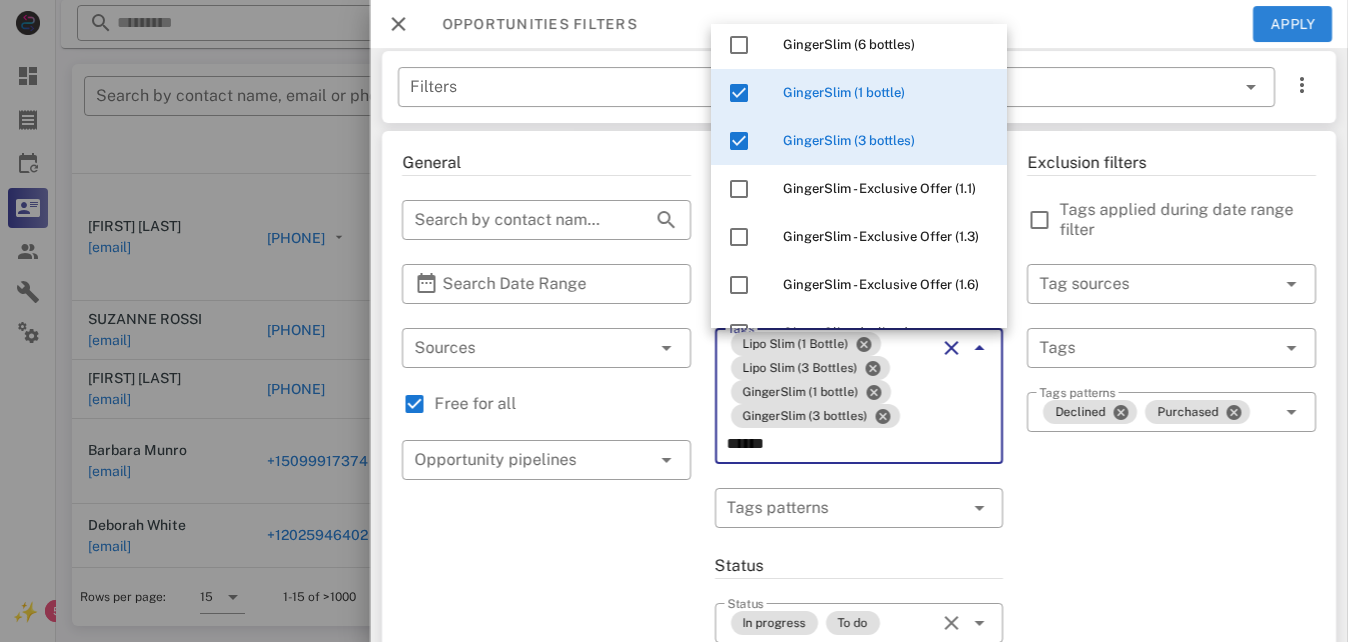 type on "******" 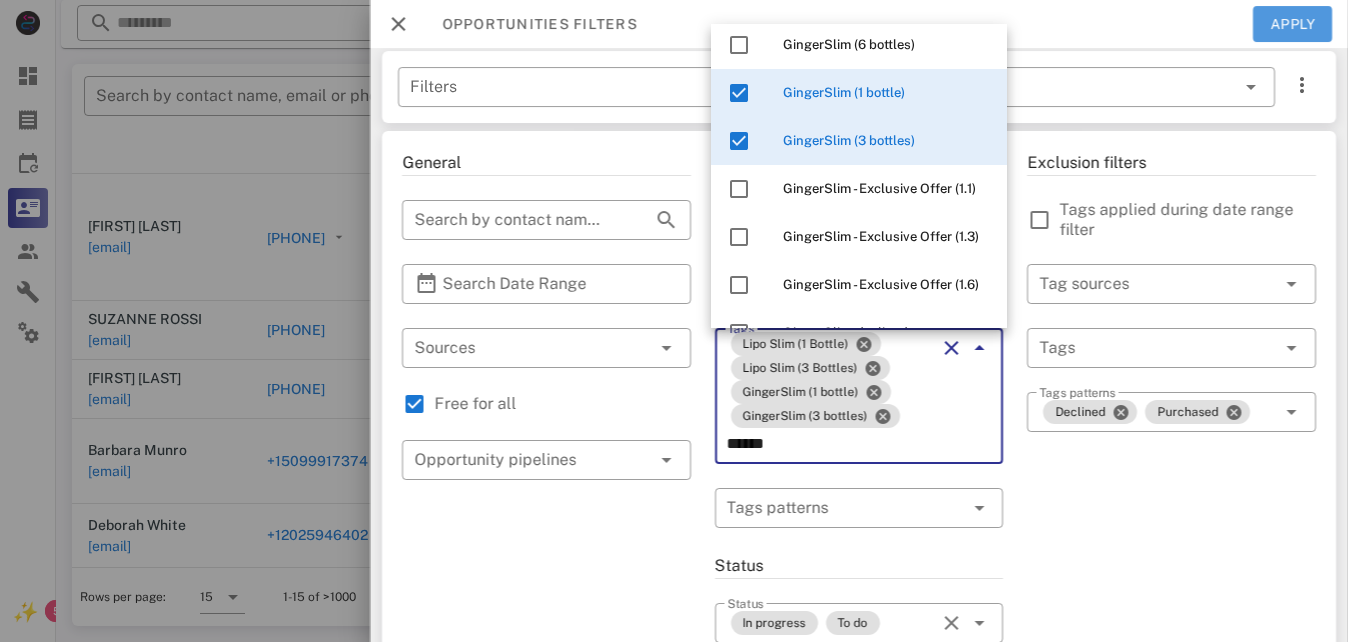 click on "Apply" at bounding box center (1293, 24) 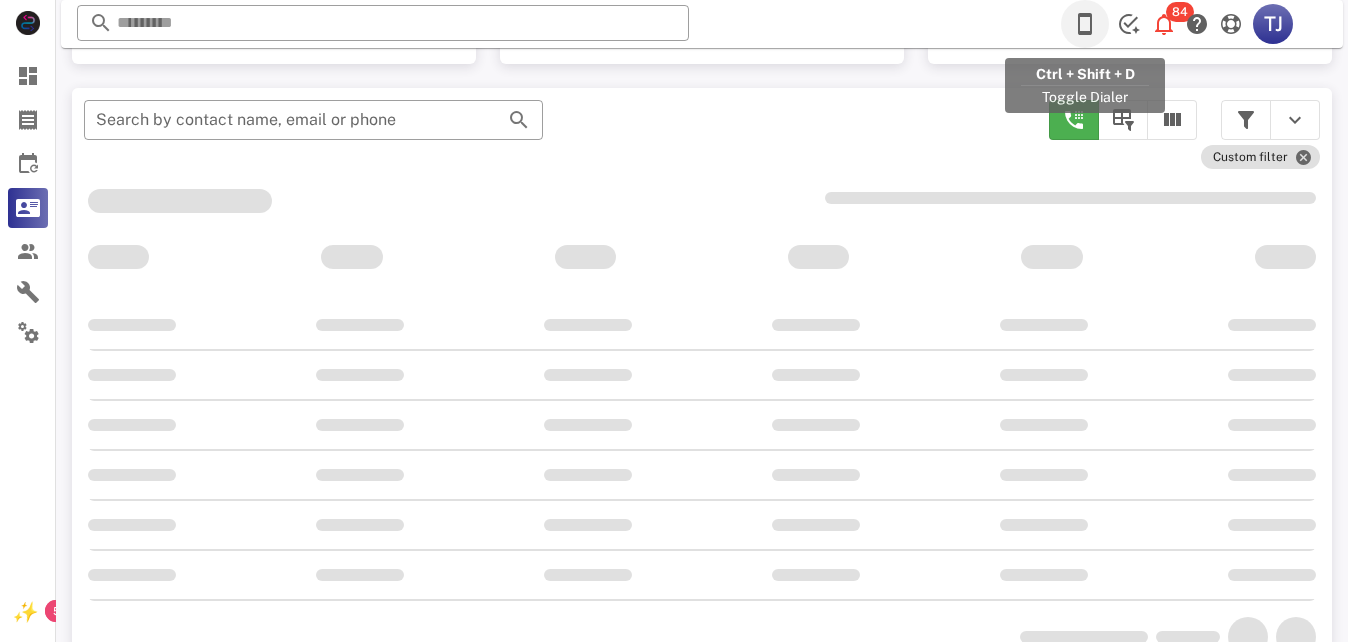 scroll, scrollTop: 380, scrollLeft: 0, axis: vertical 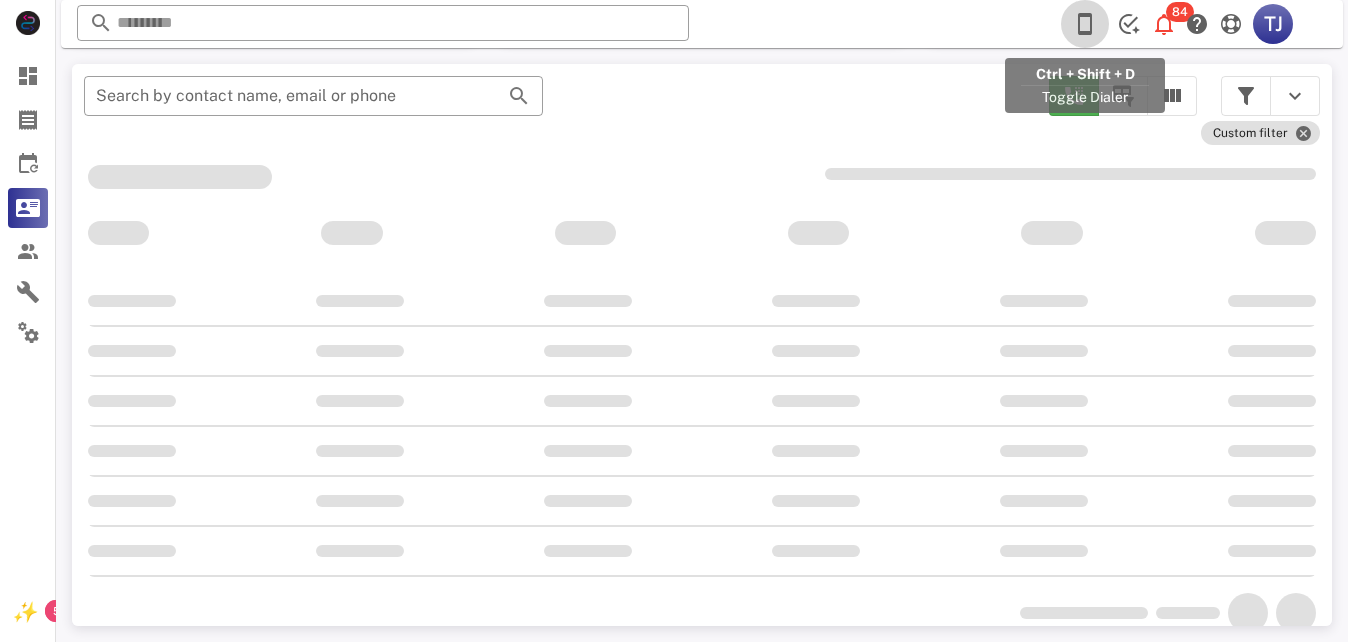 click at bounding box center [1085, 24] 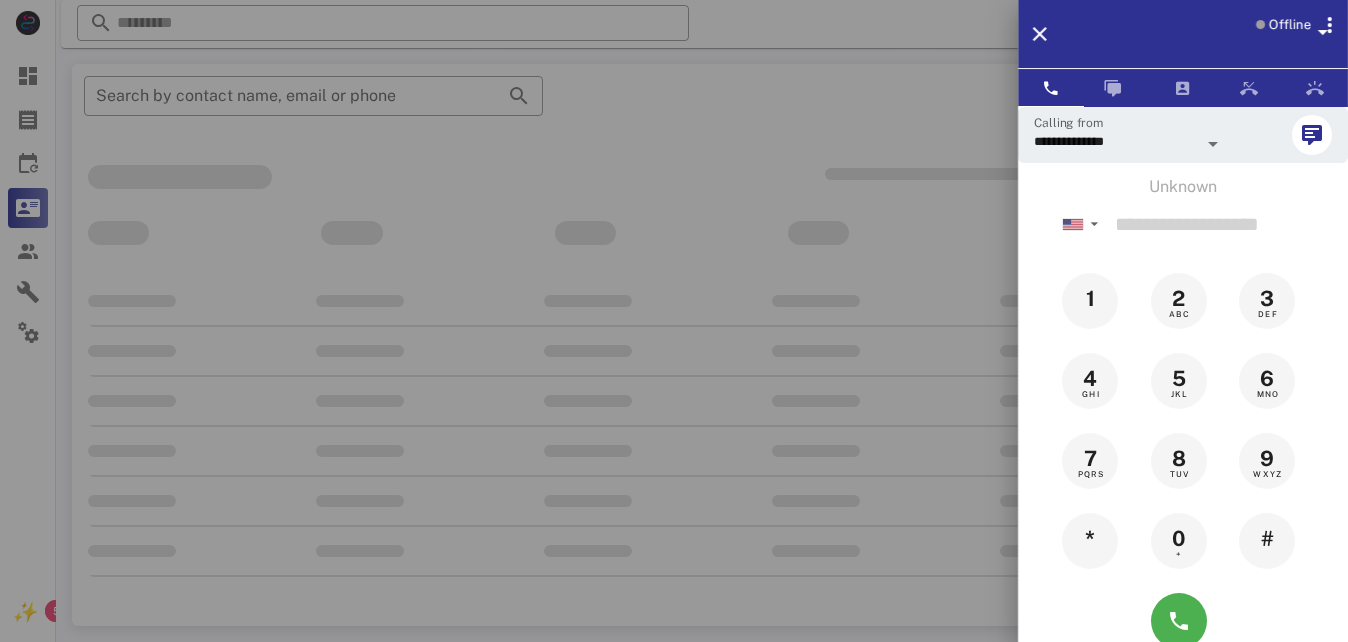 click at bounding box center [674, 321] 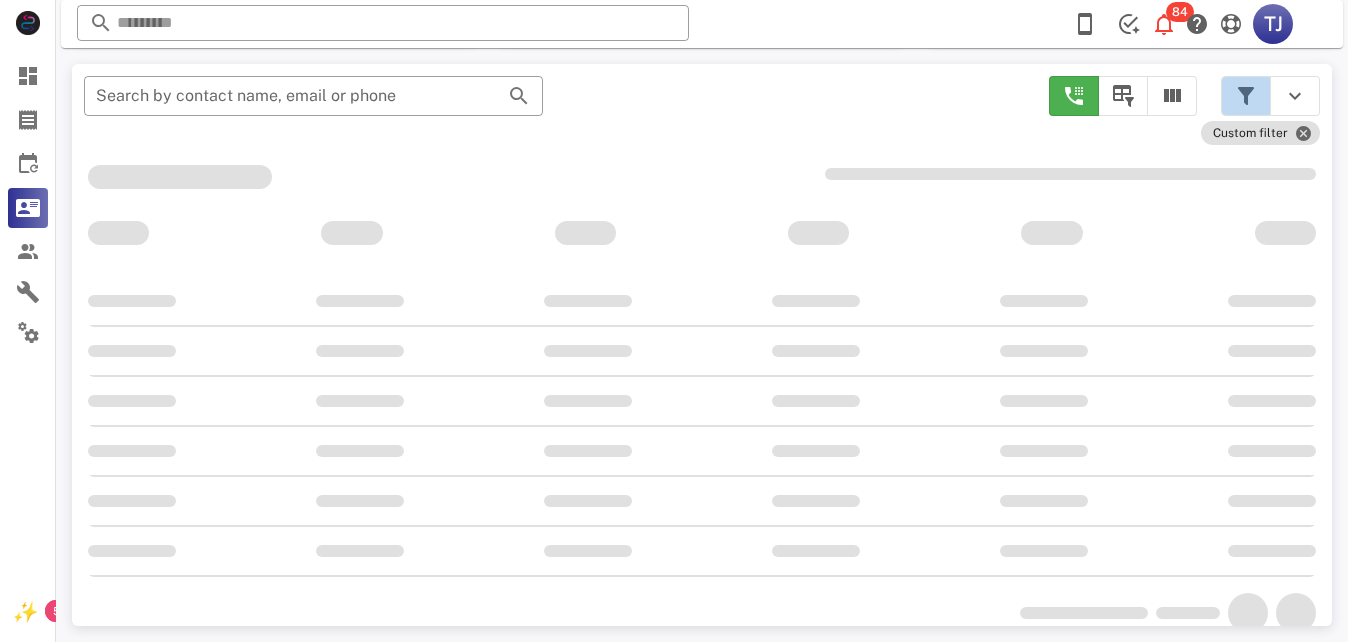 click at bounding box center (1246, 96) 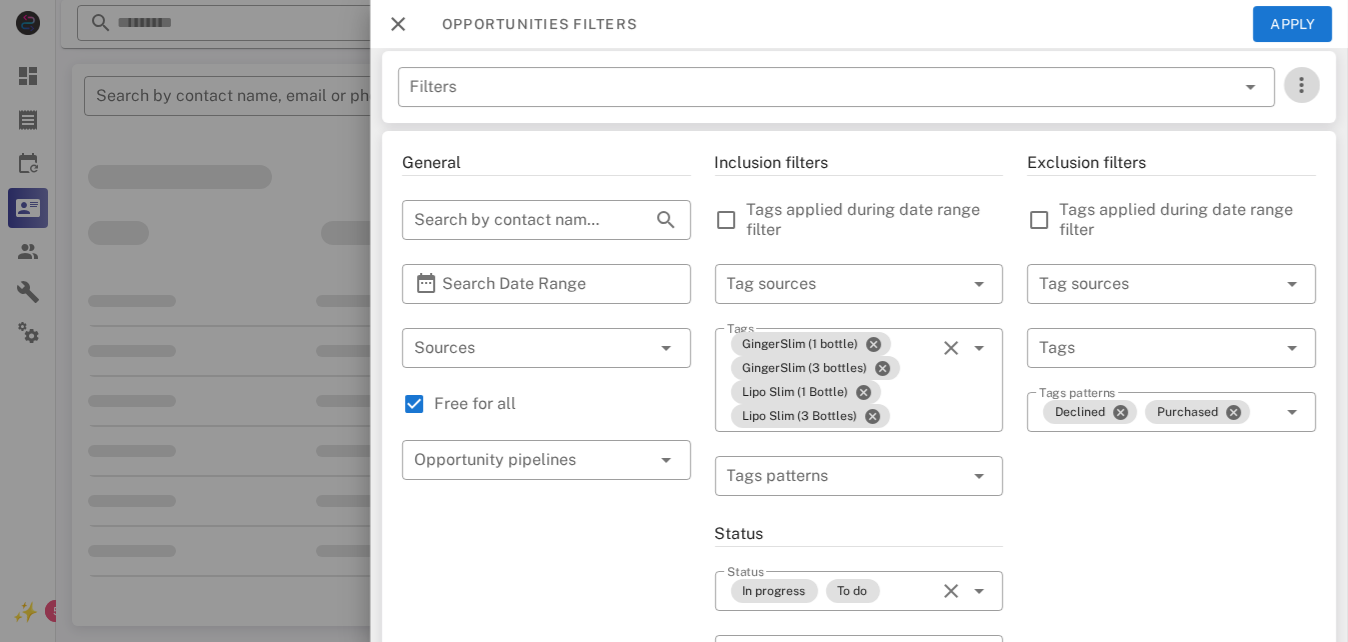 click at bounding box center (1302, 85) 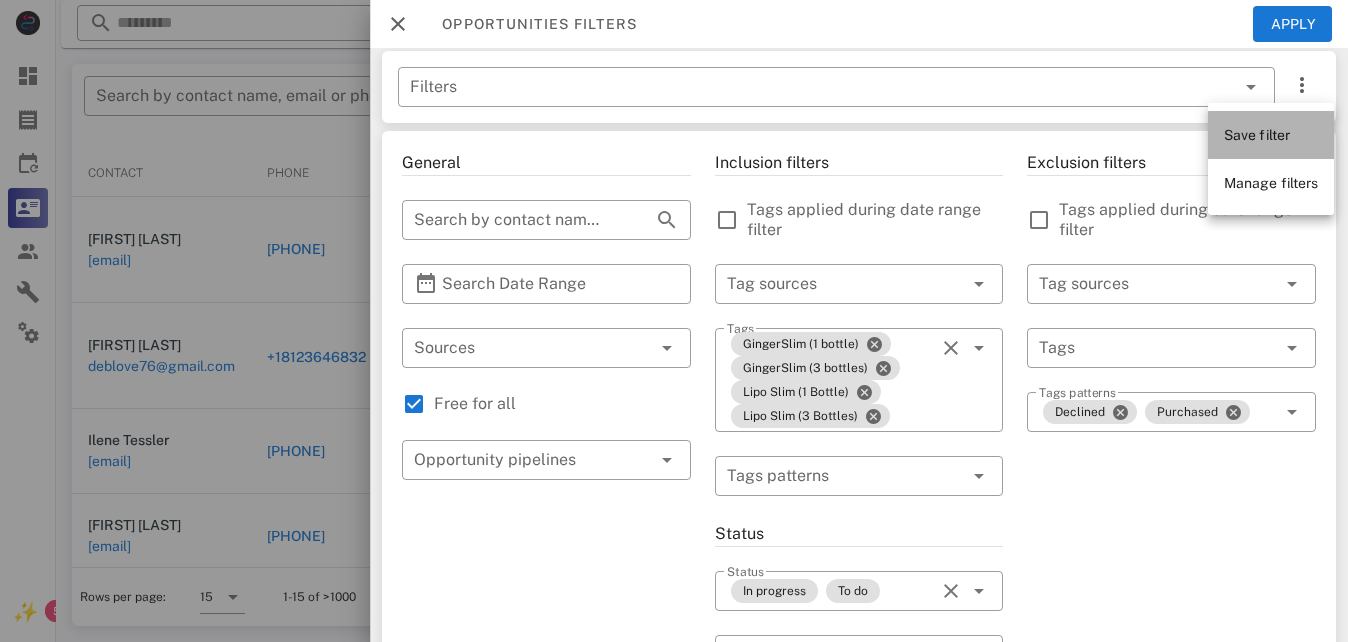 click on "Save filter" at bounding box center [1257, 135] 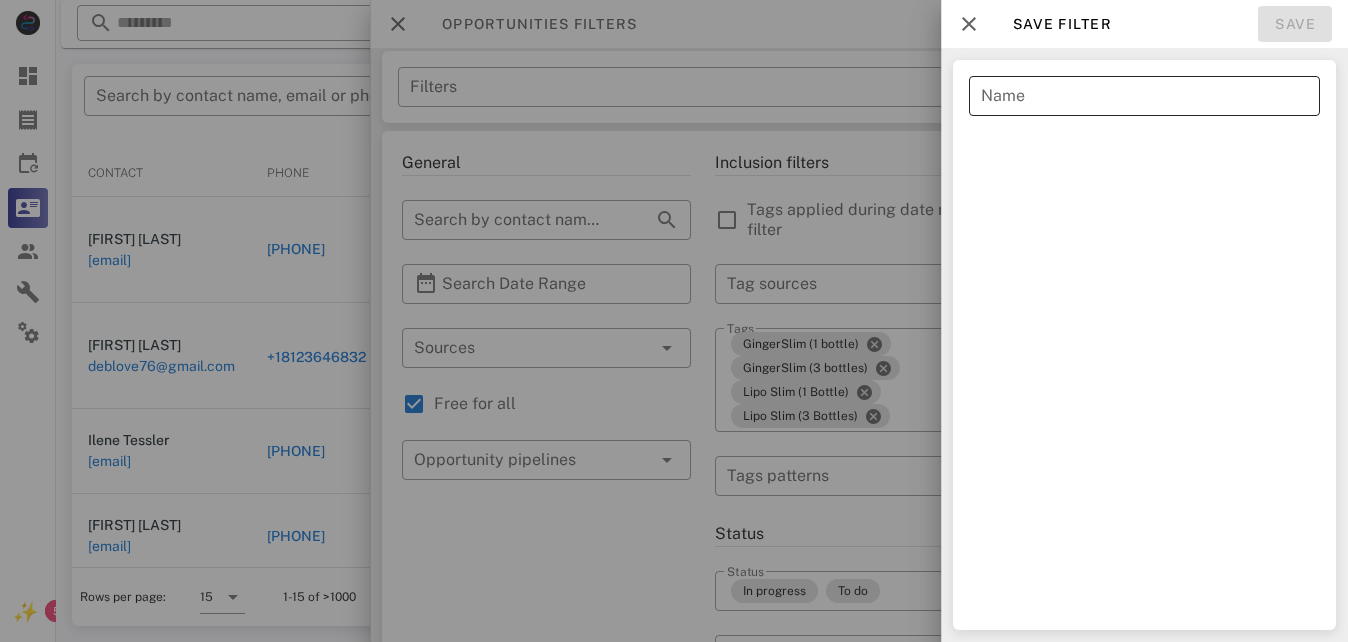click on "Name" at bounding box center (1144, 96) 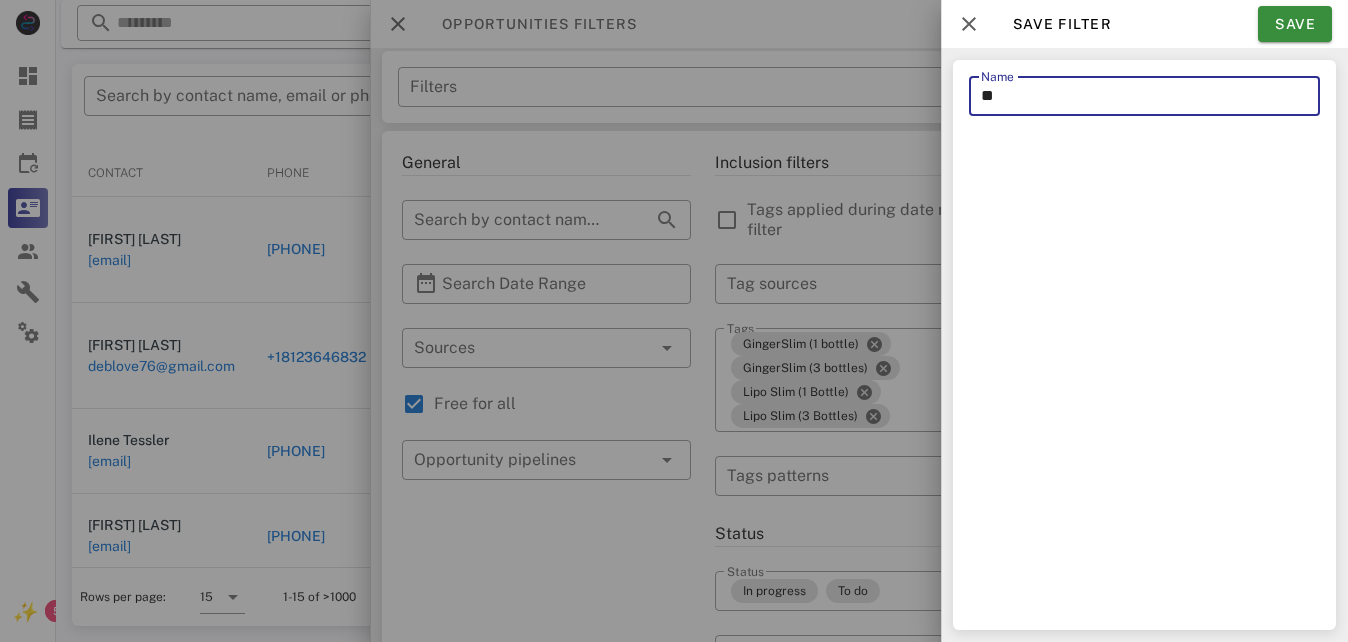 type on "*" 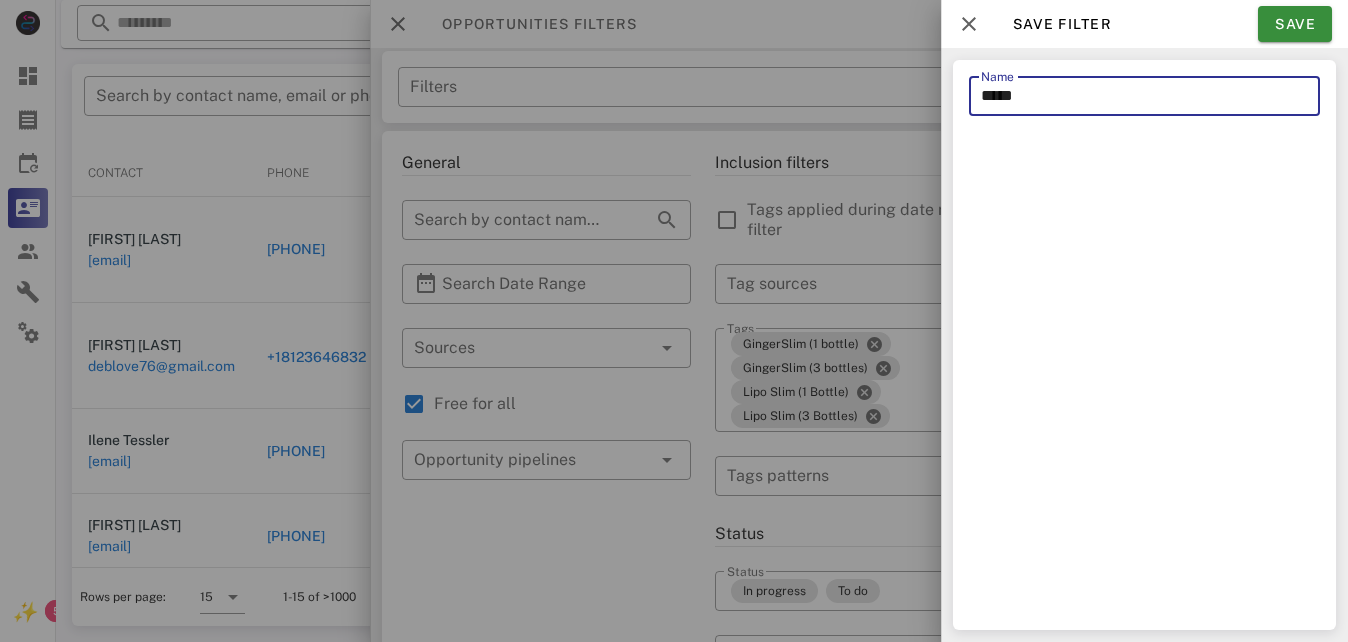type on "*****" 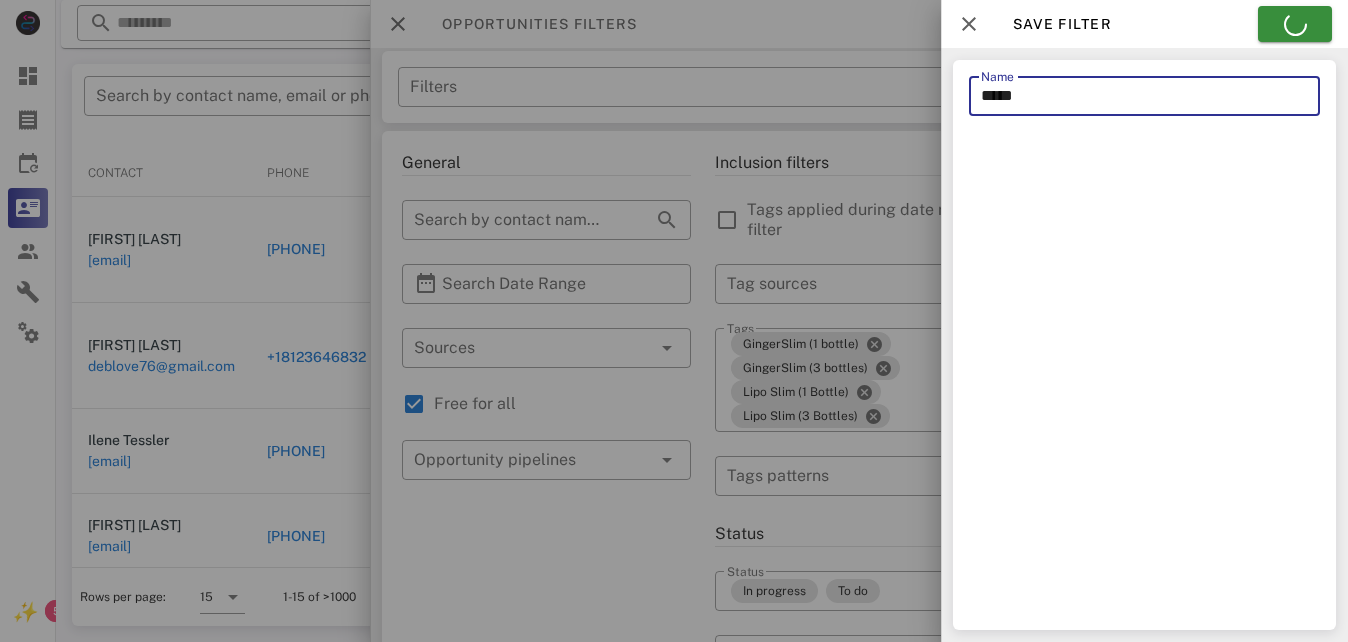 type on "*****" 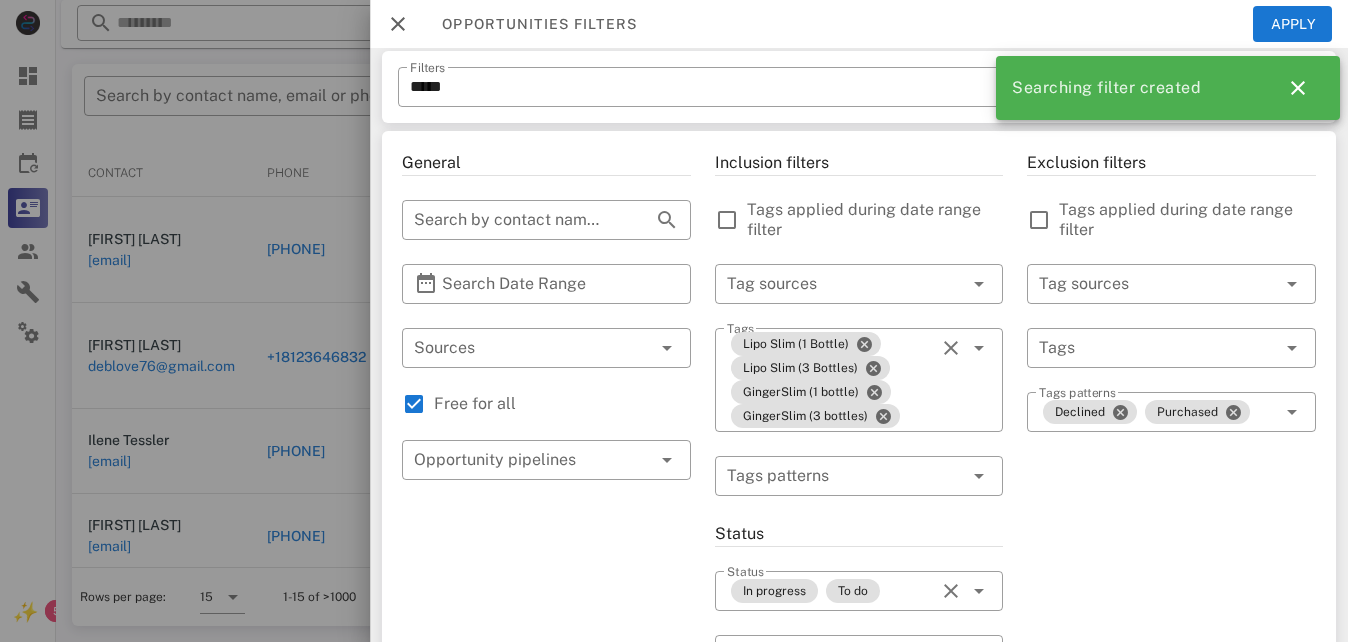 click at bounding box center (398, 24) 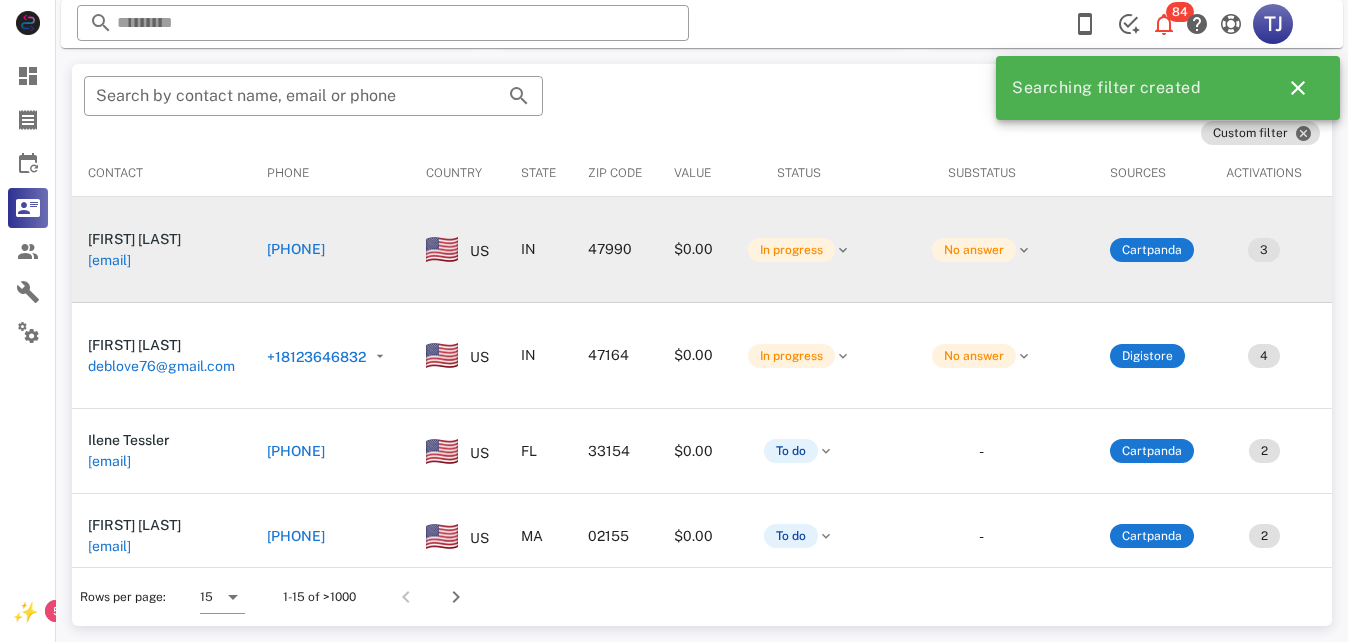click on "[PHONE]" at bounding box center (296, 249) 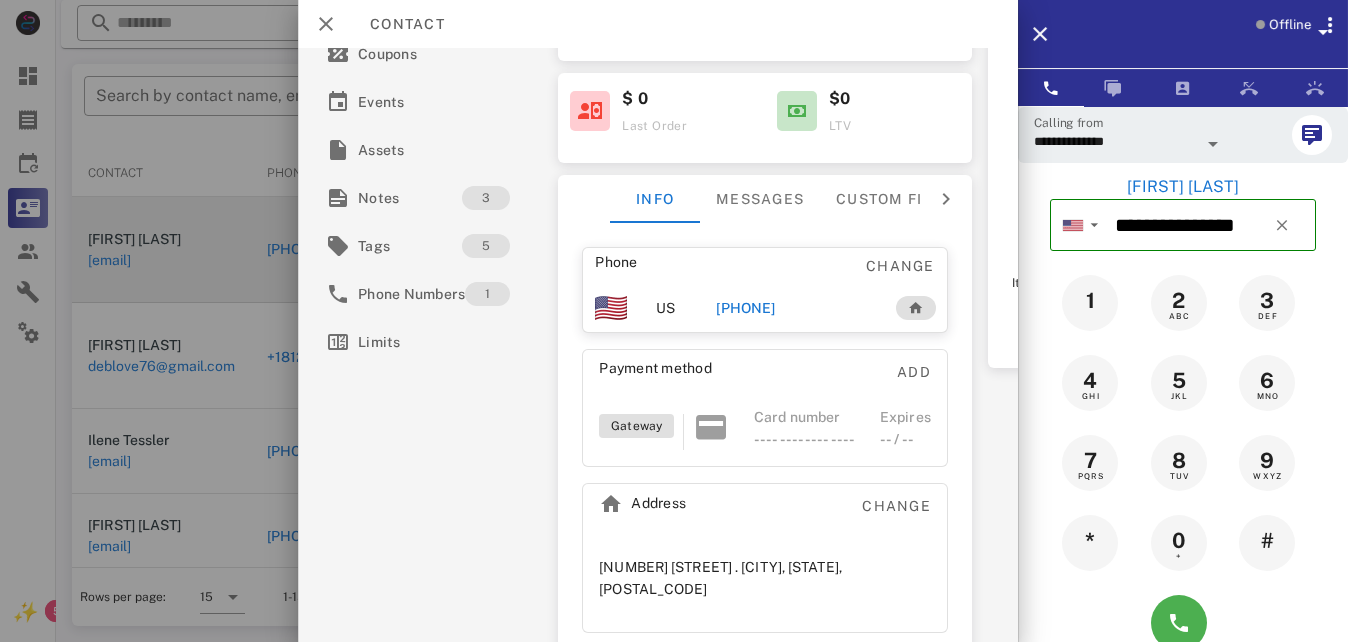 scroll, scrollTop: 269, scrollLeft: 0, axis: vertical 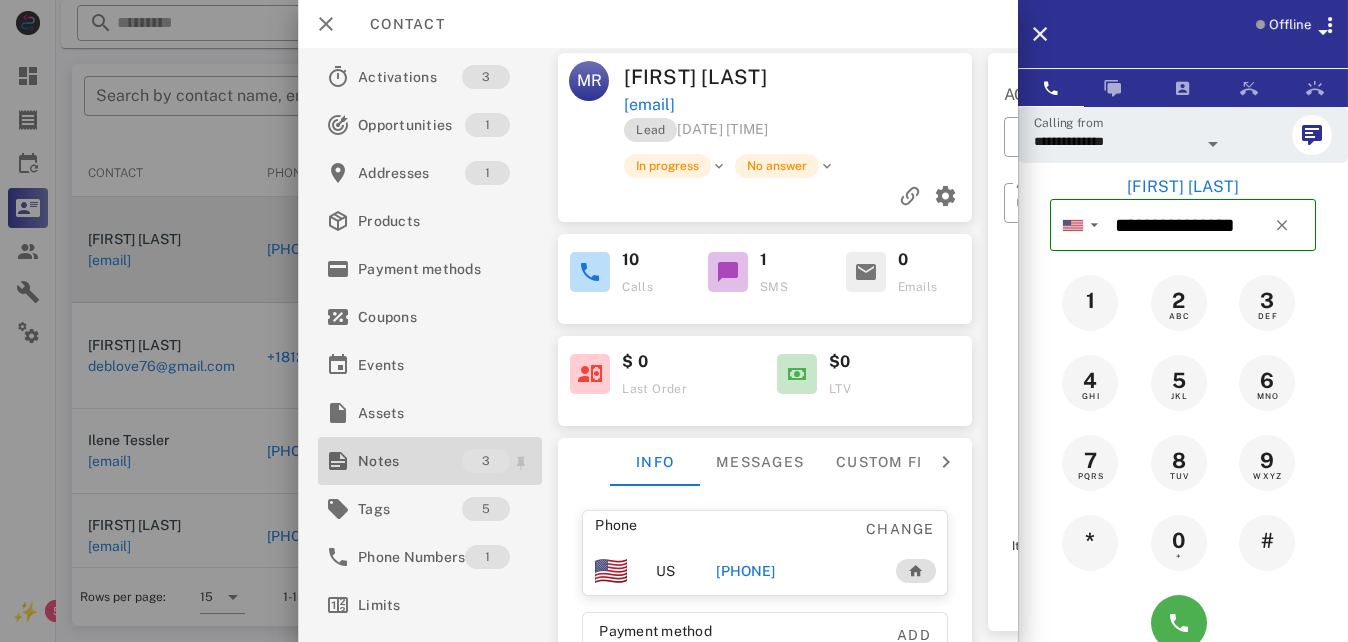 click on "Notes" at bounding box center [410, 461] 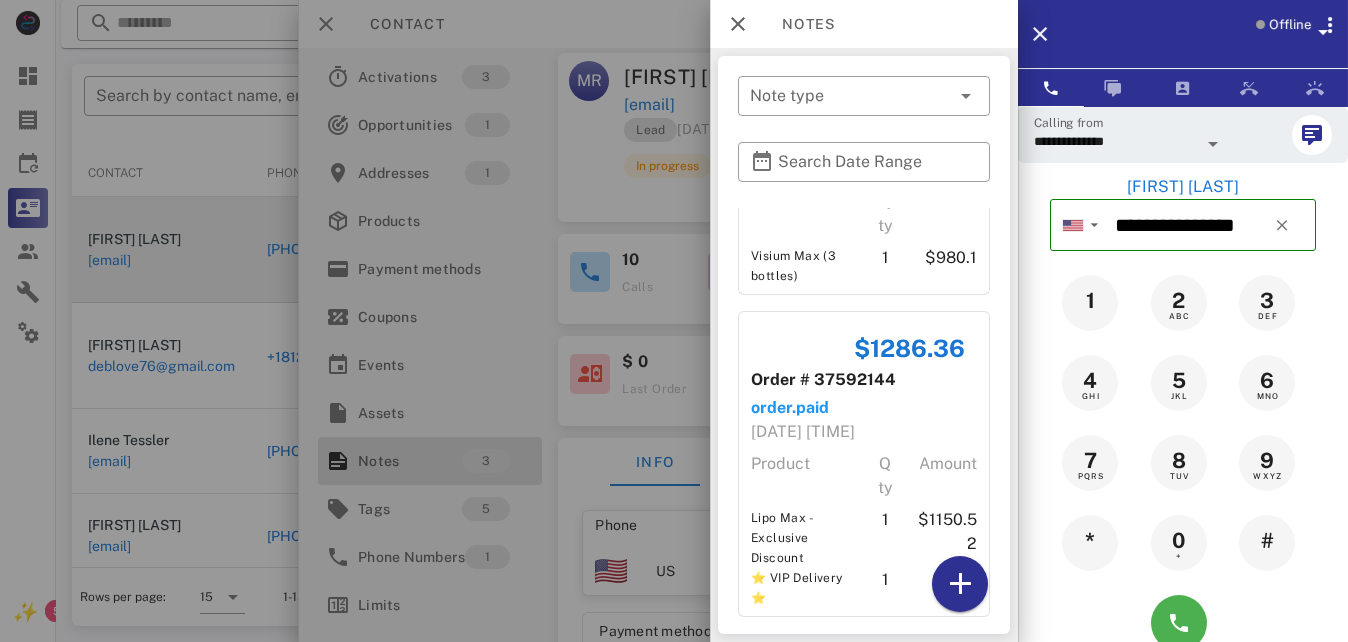 scroll, scrollTop: 449, scrollLeft: 0, axis: vertical 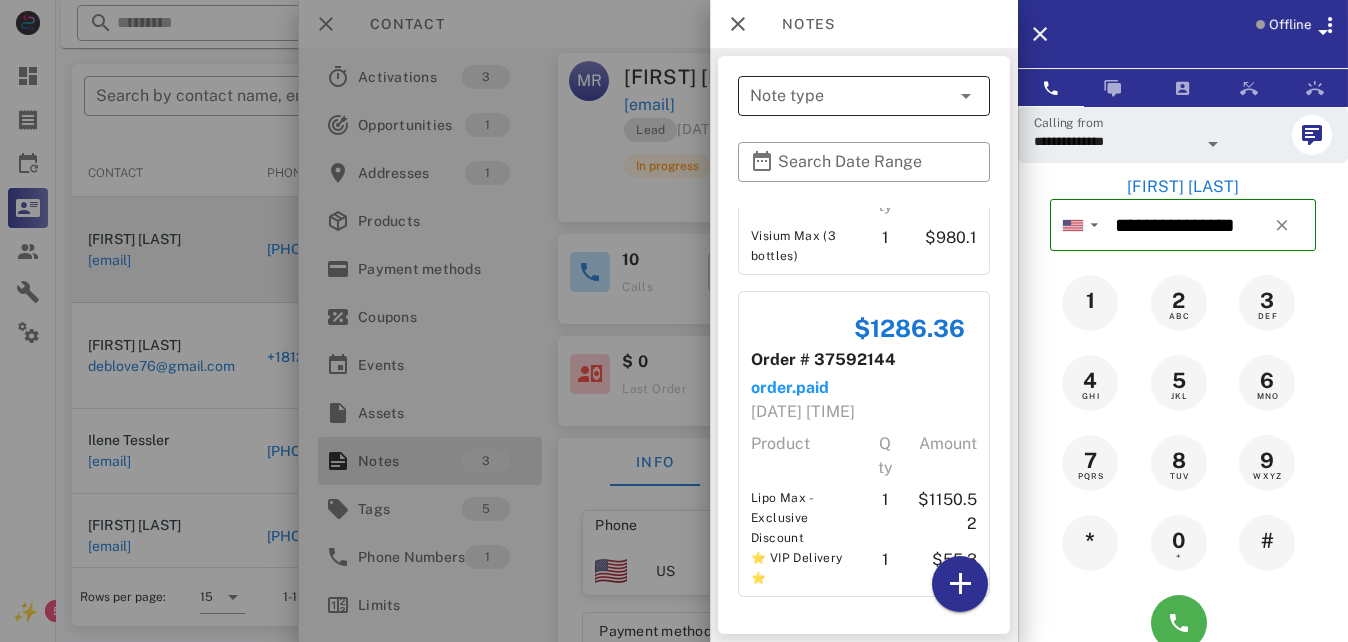 click at bounding box center (966, 96) 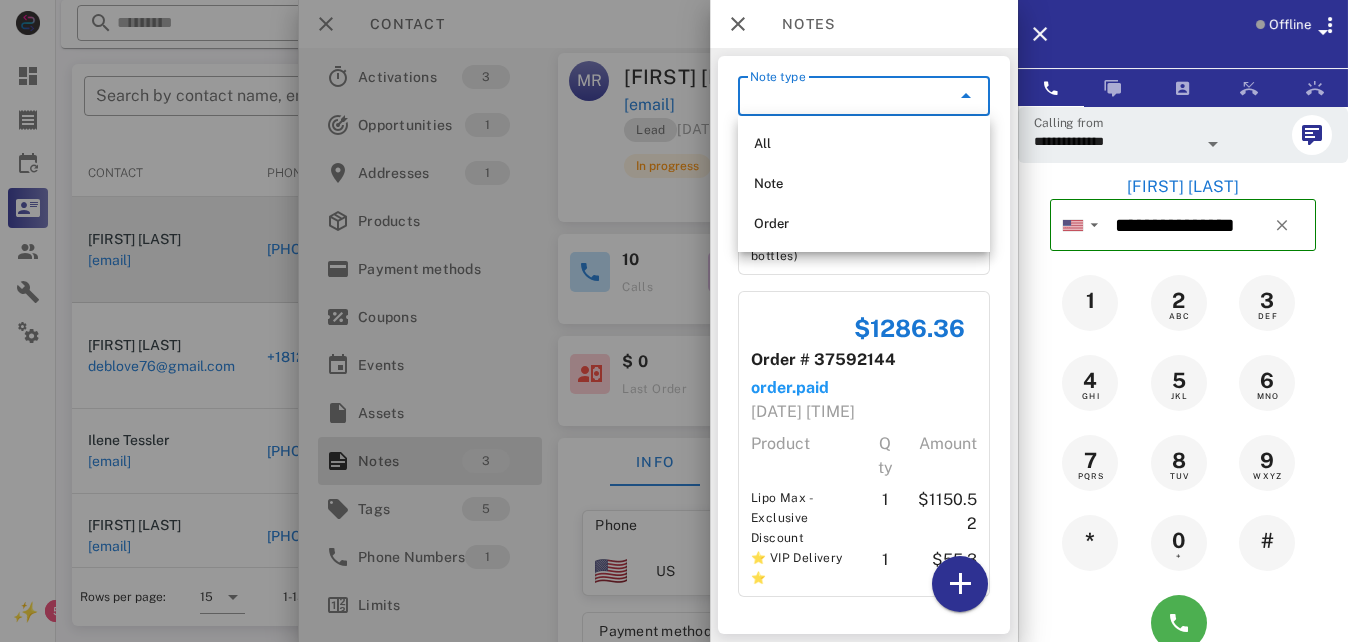 click at bounding box center (966, 96) 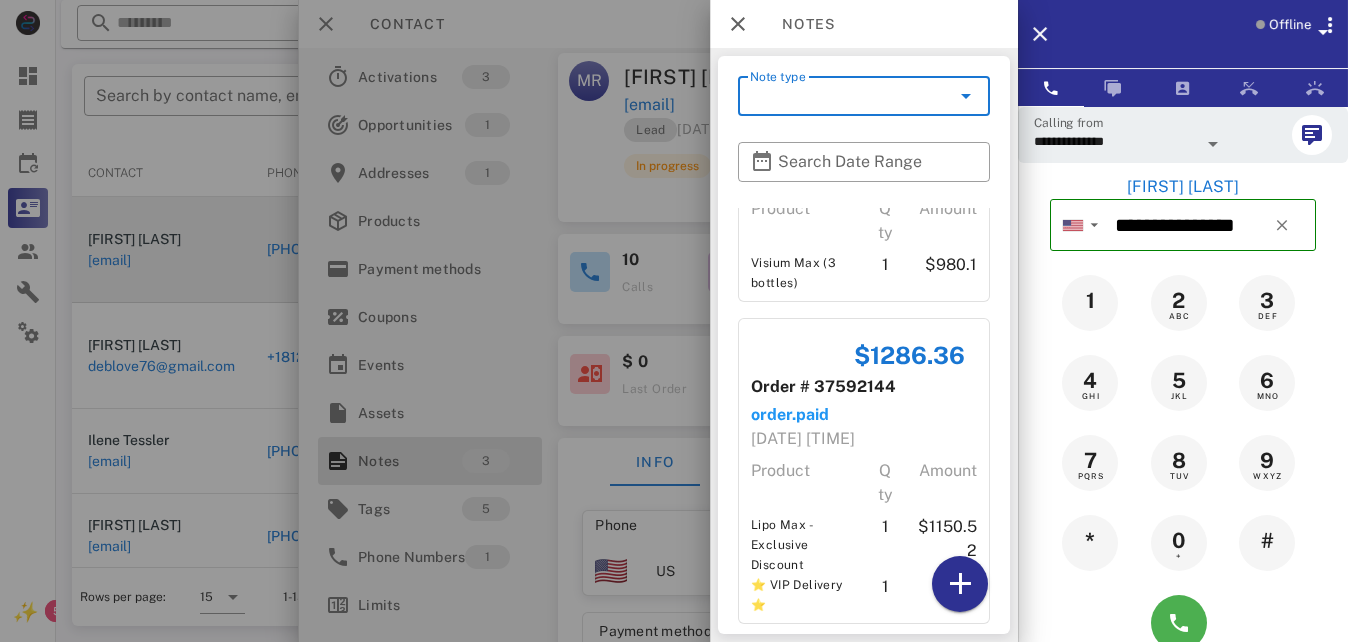 scroll, scrollTop: 449, scrollLeft: 0, axis: vertical 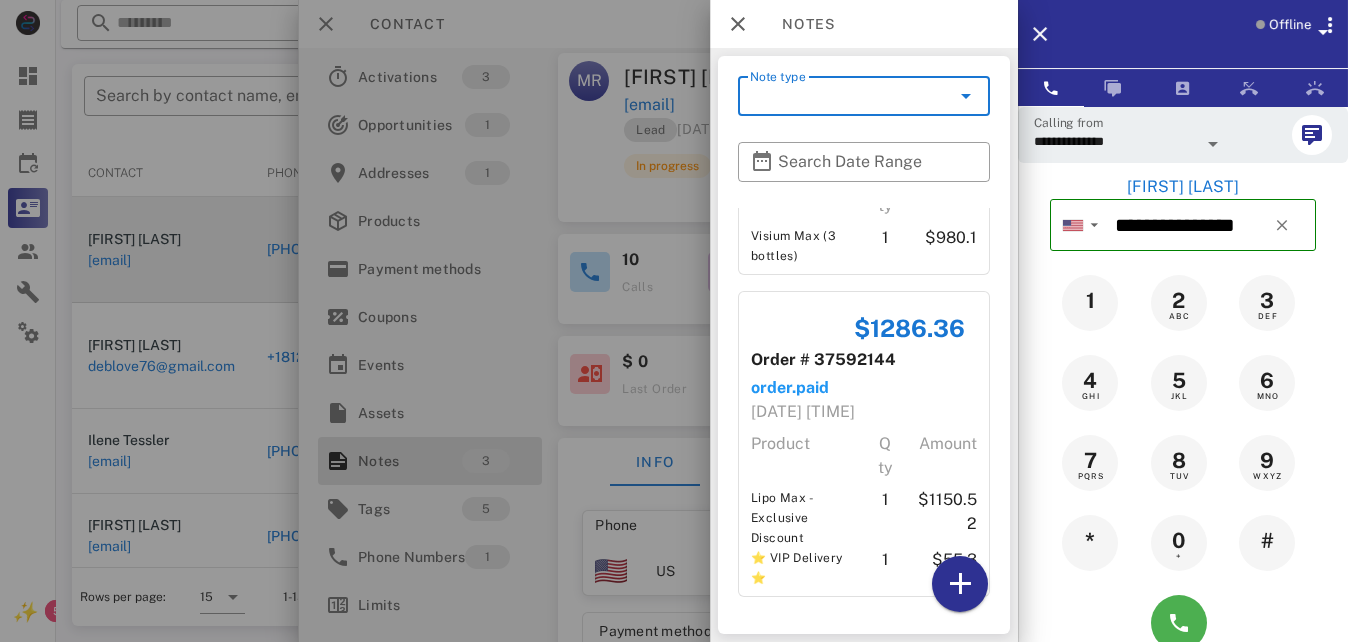 click at bounding box center (674, 321) 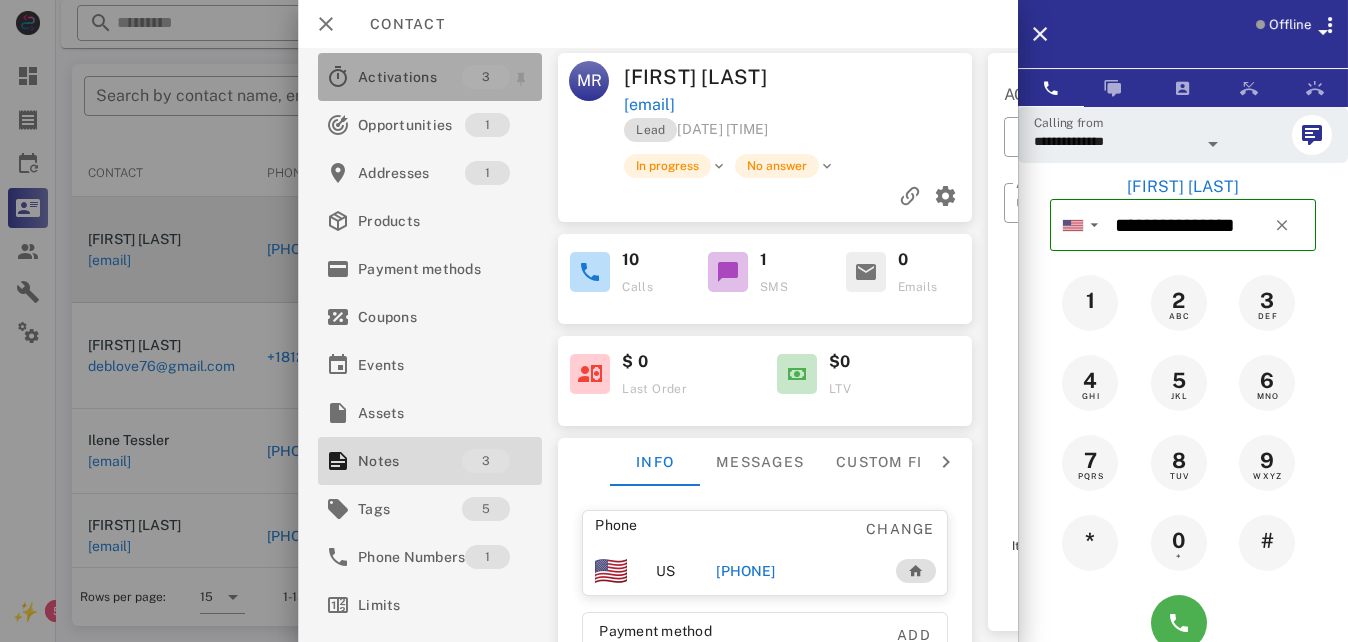 click on "Activations" at bounding box center [410, 77] 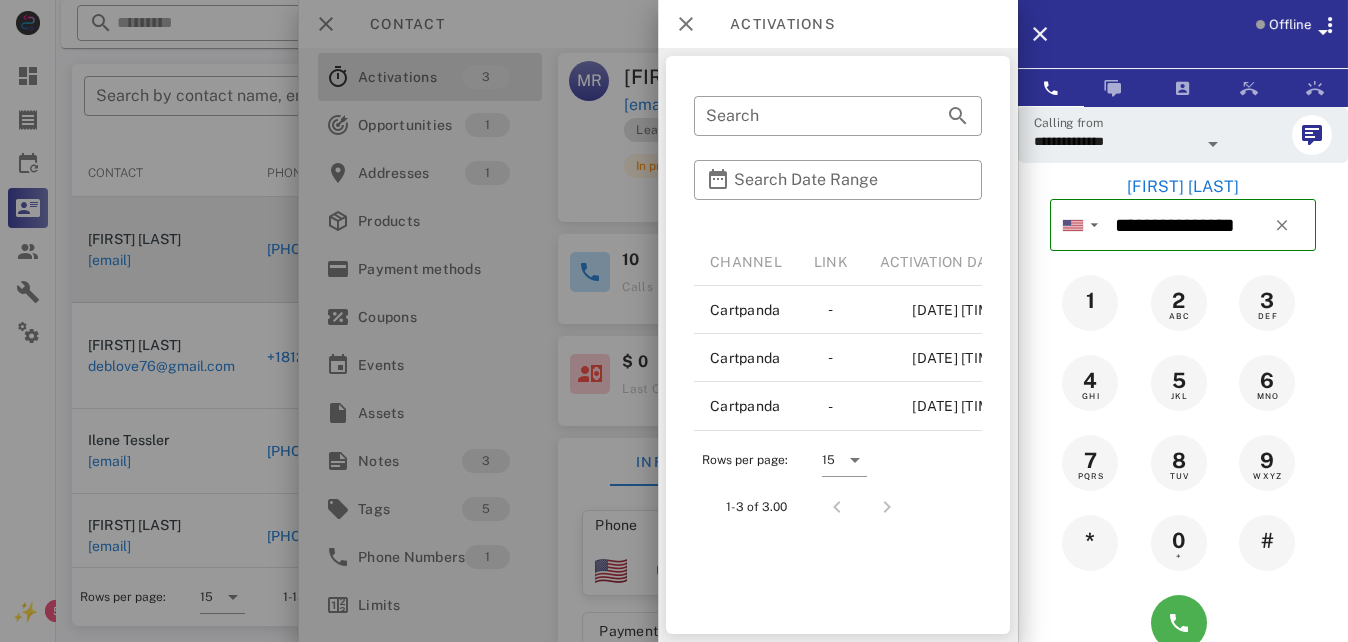 click at bounding box center [674, 321] 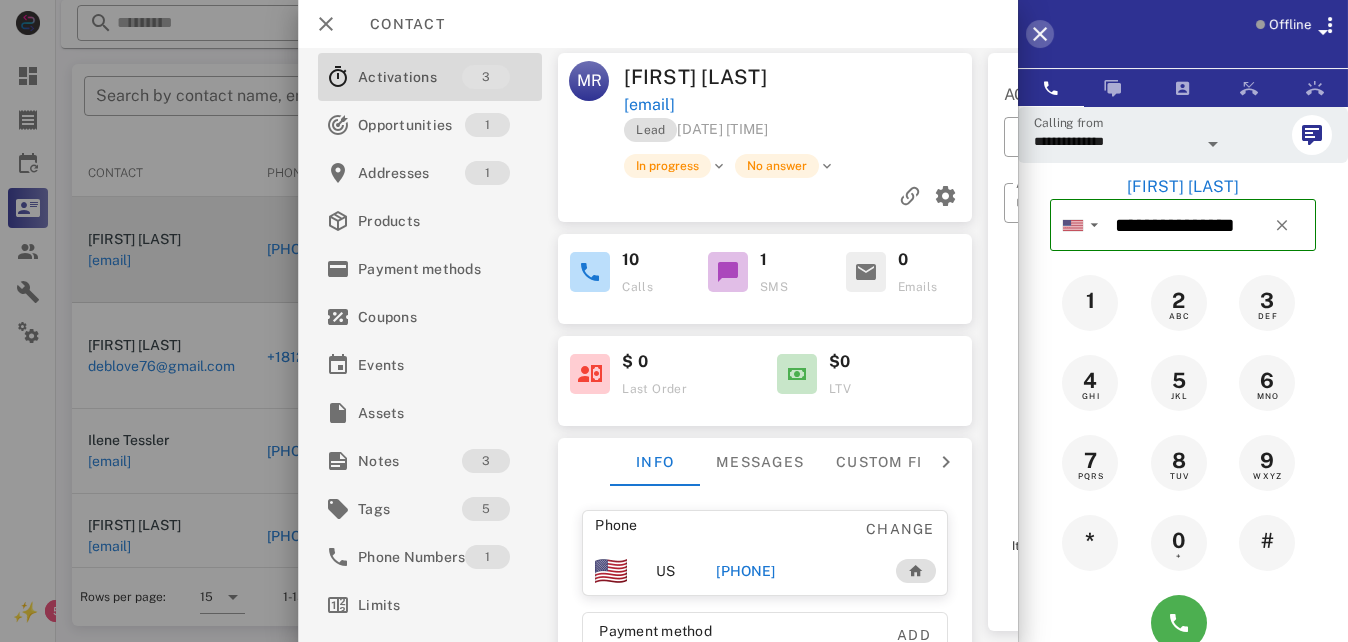click at bounding box center [1040, 34] 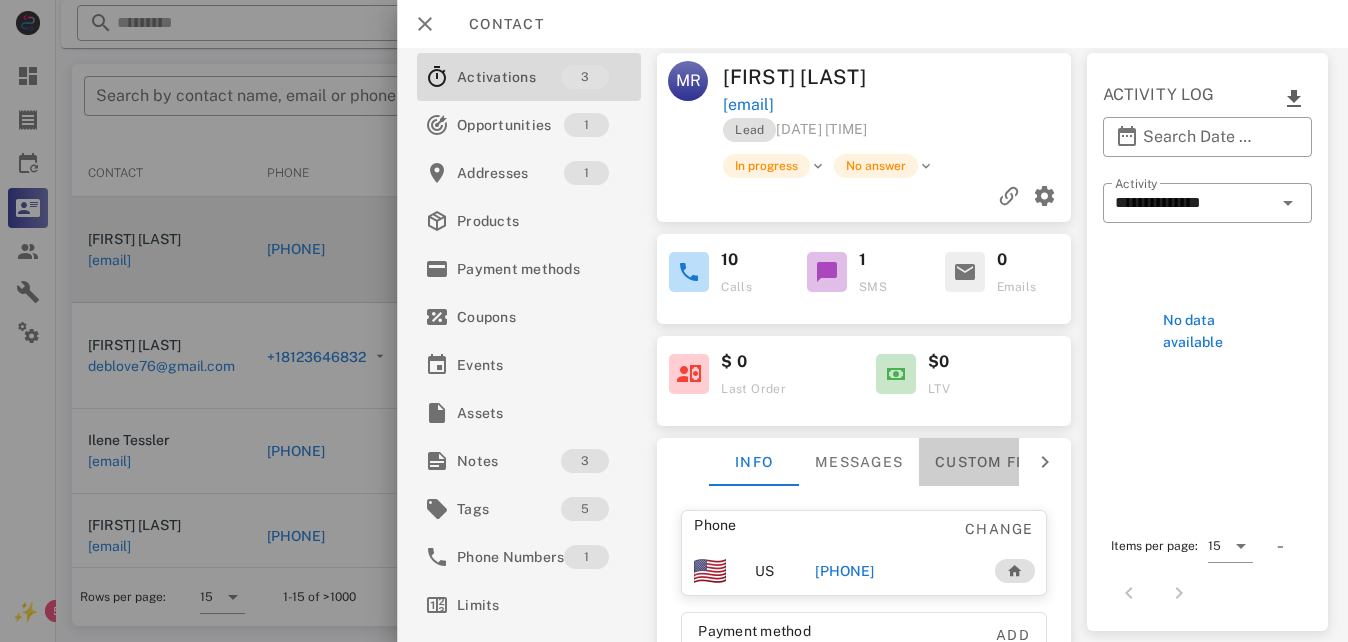 click on "Custom fields" at bounding box center [999, 462] 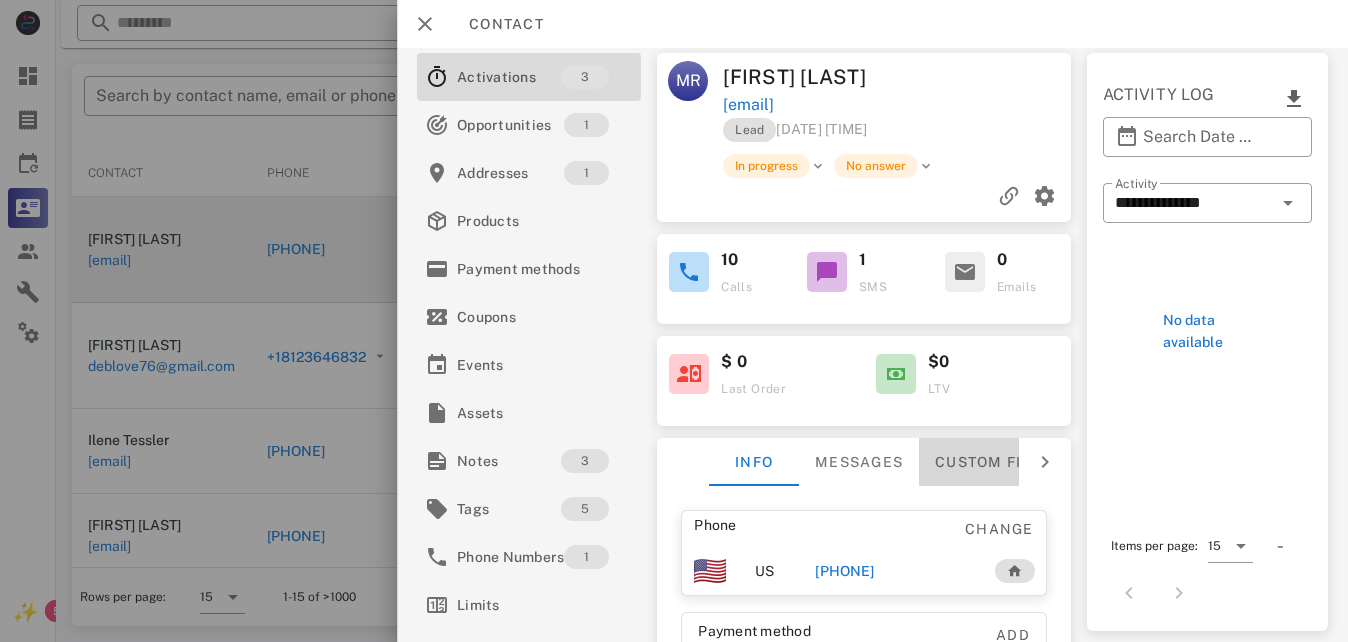 scroll, scrollTop: 0, scrollLeft: 0, axis: both 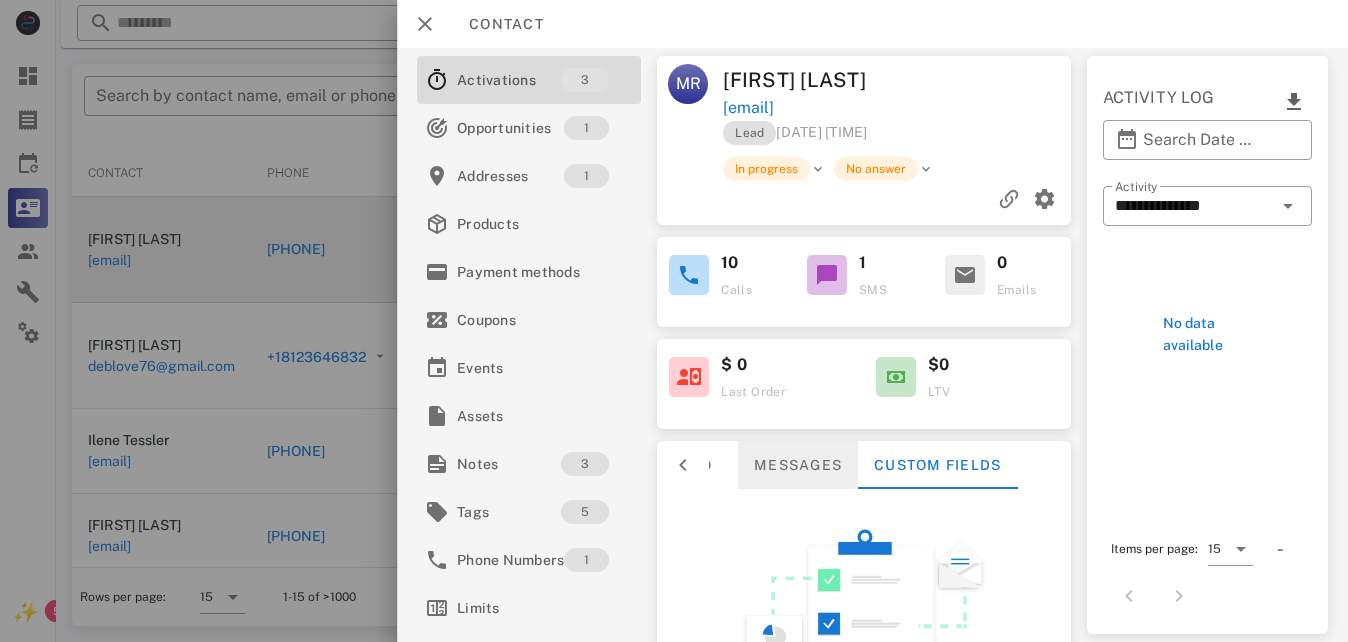 click on "Messages" at bounding box center (799, 465) 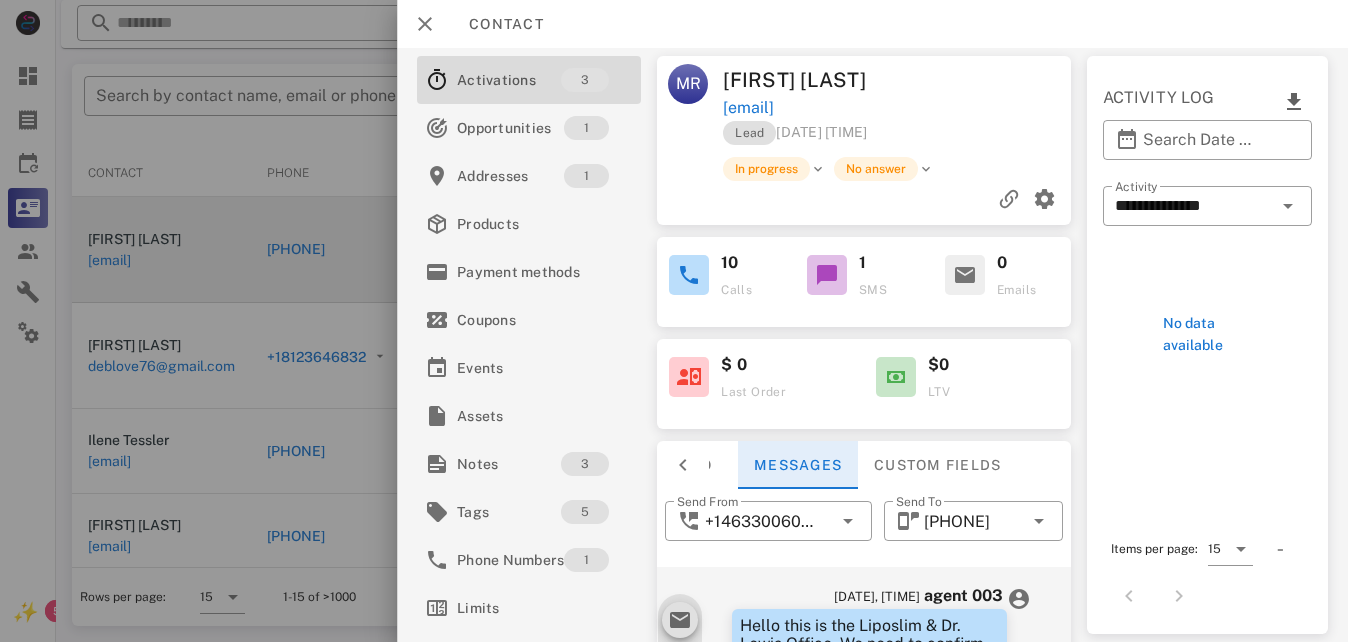 scroll, scrollTop: 132, scrollLeft: 0, axis: vertical 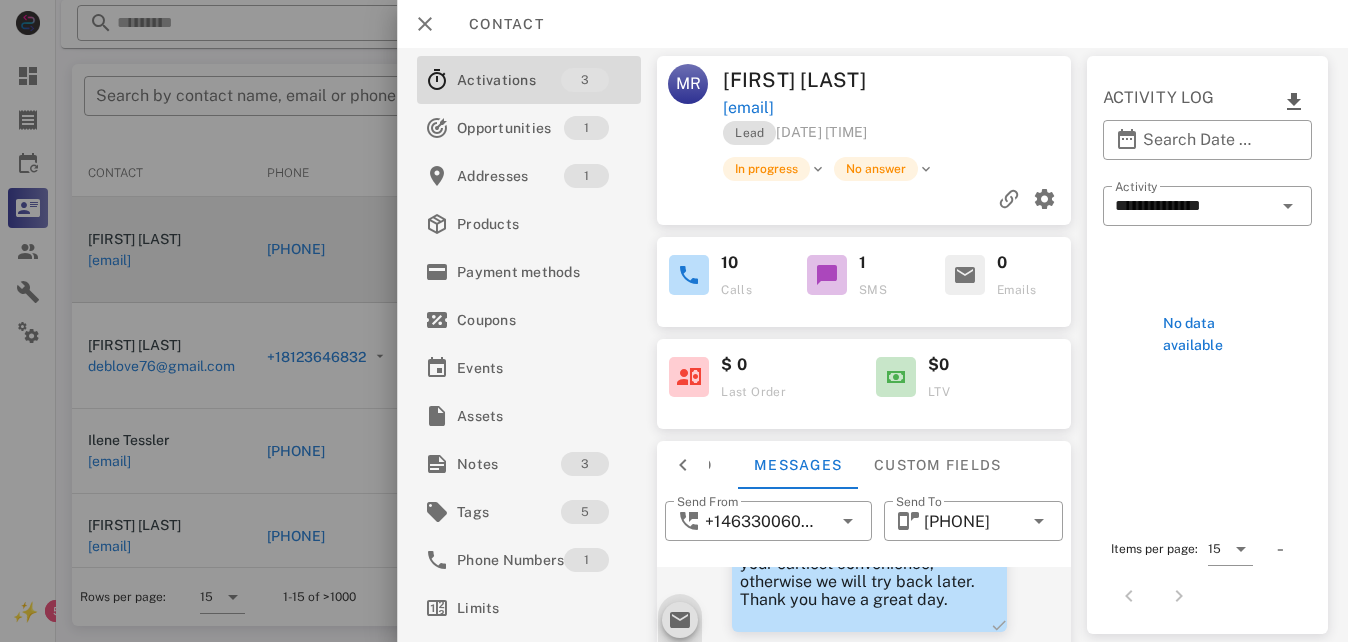 click at bounding box center [684, 465] 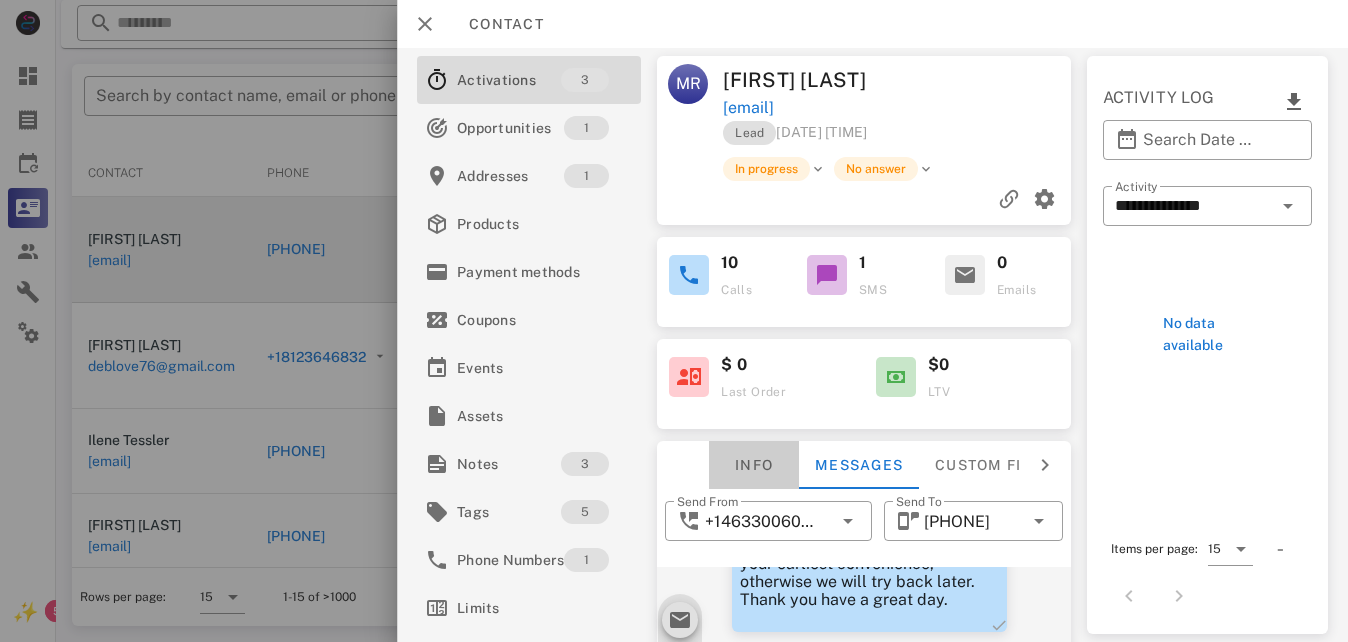 click on "Info" at bounding box center (755, 465) 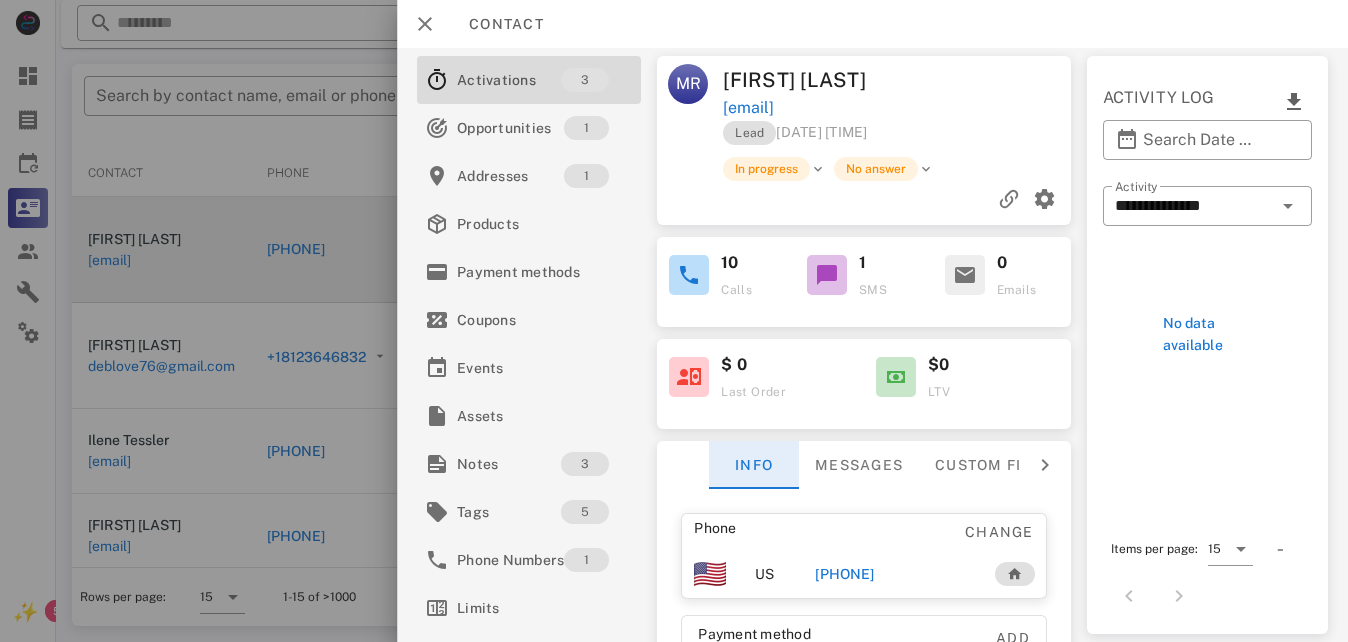 scroll, scrollTop: 149, scrollLeft: 0, axis: vertical 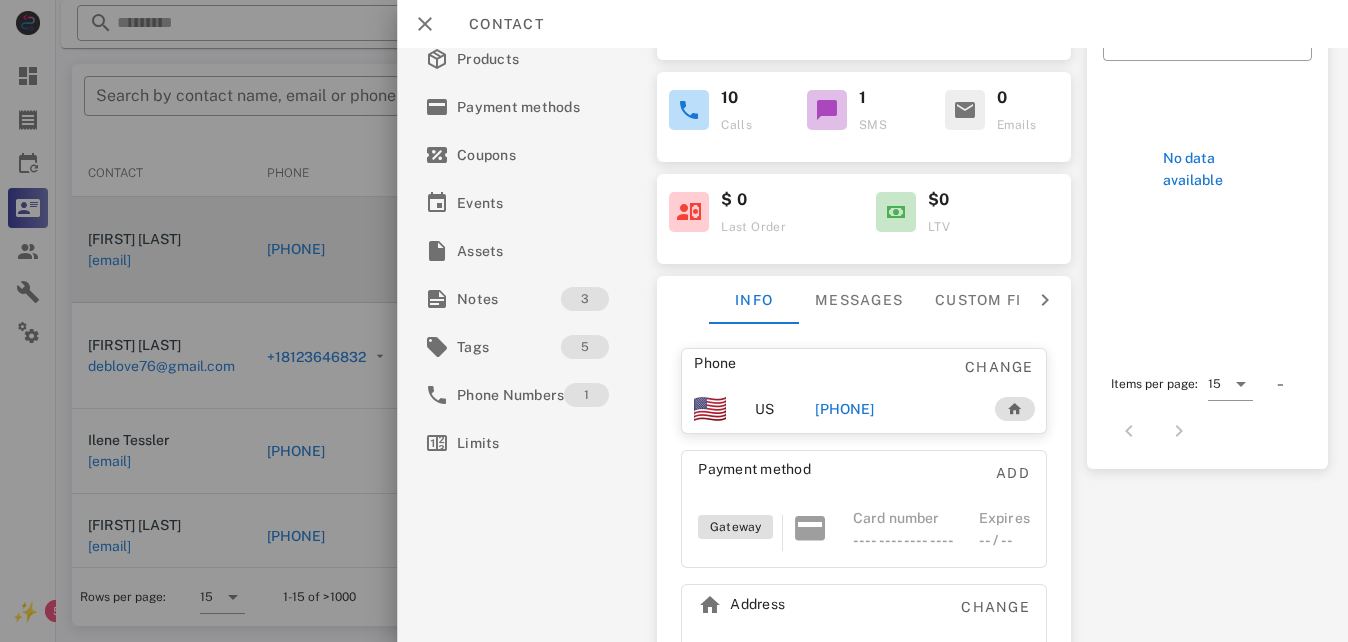 drag, startPoint x: 1337, startPoint y: 239, endPoint x: 1333, endPoint y: 282, distance: 43.185646 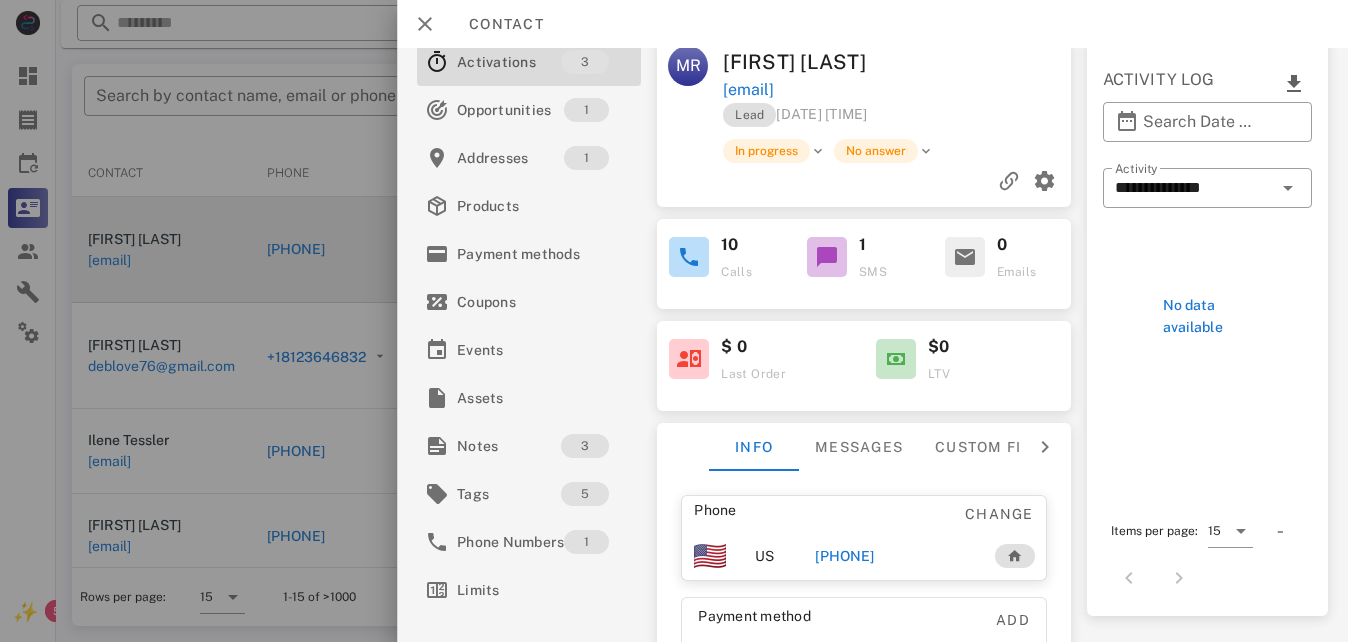 scroll, scrollTop: 0, scrollLeft: 0, axis: both 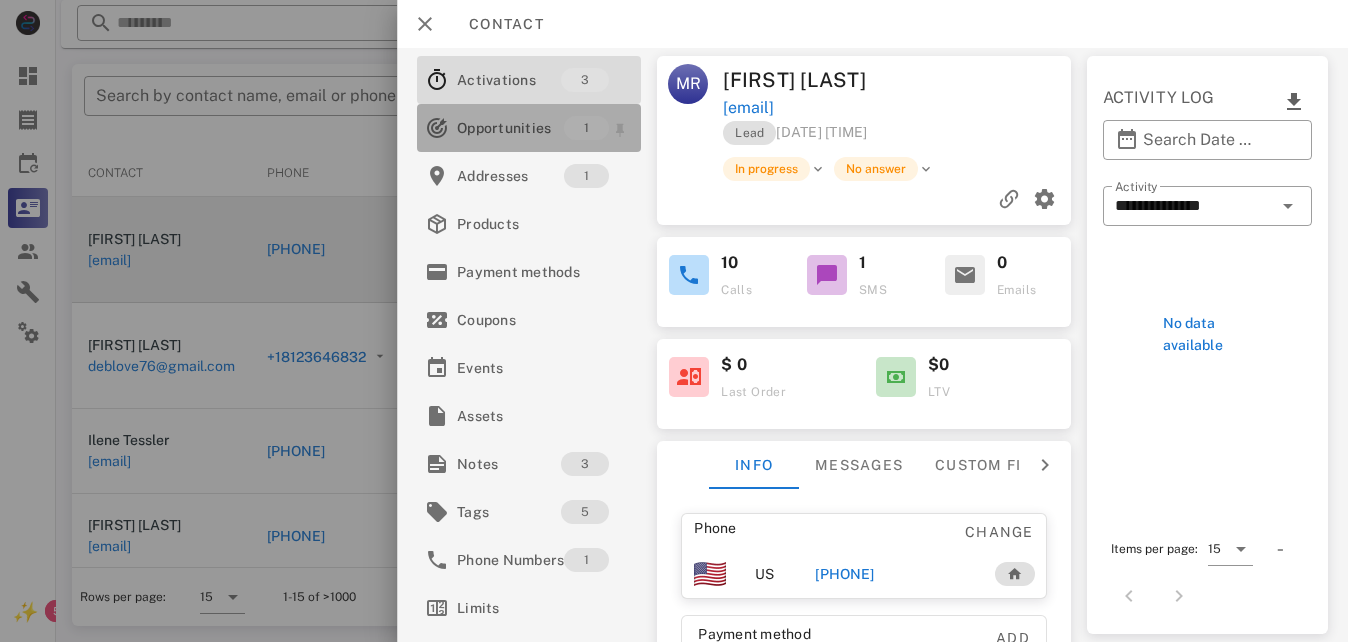 click on "Opportunities" at bounding box center [510, 128] 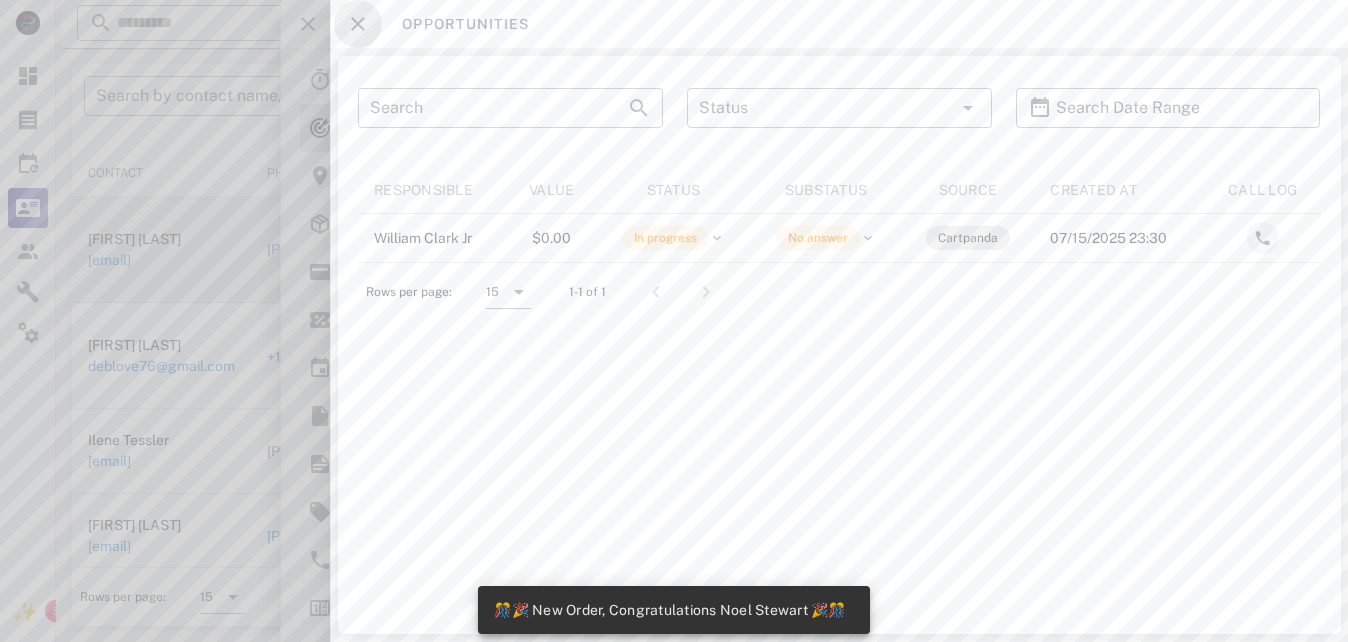 click at bounding box center (358, 24) 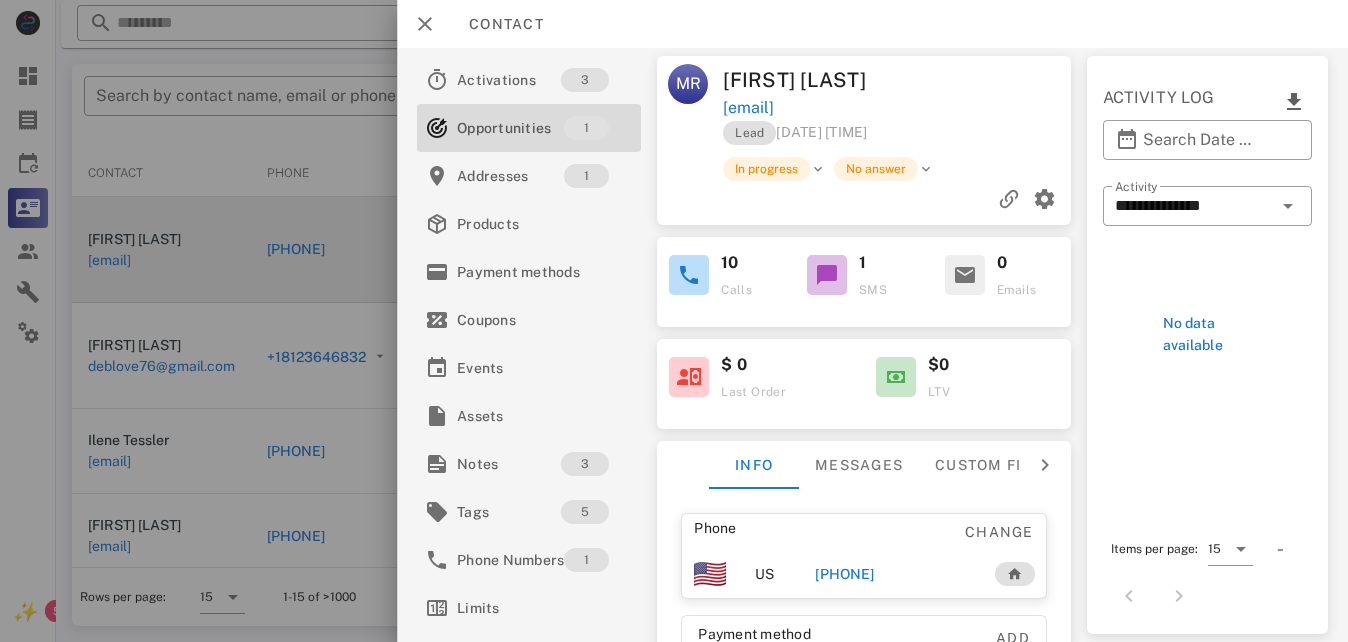 click at bounding box center [674, 321] 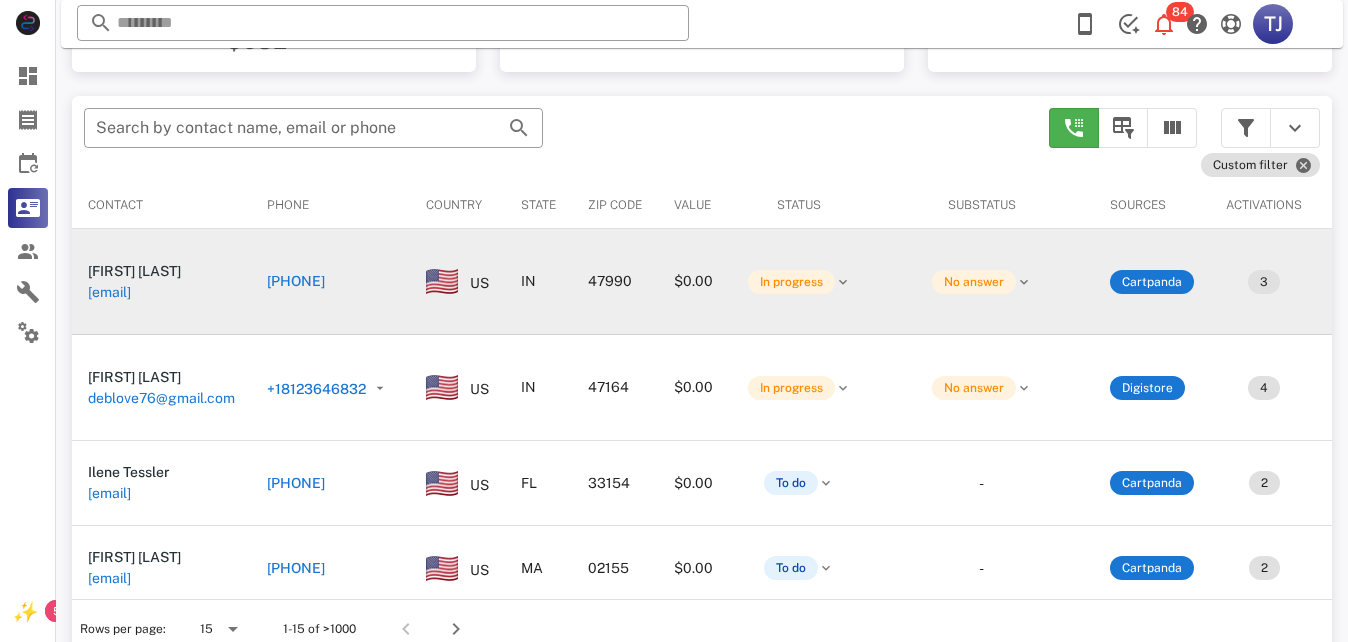 scroll, scrollTop: 380, scrollLeft: 0, axis: vertical 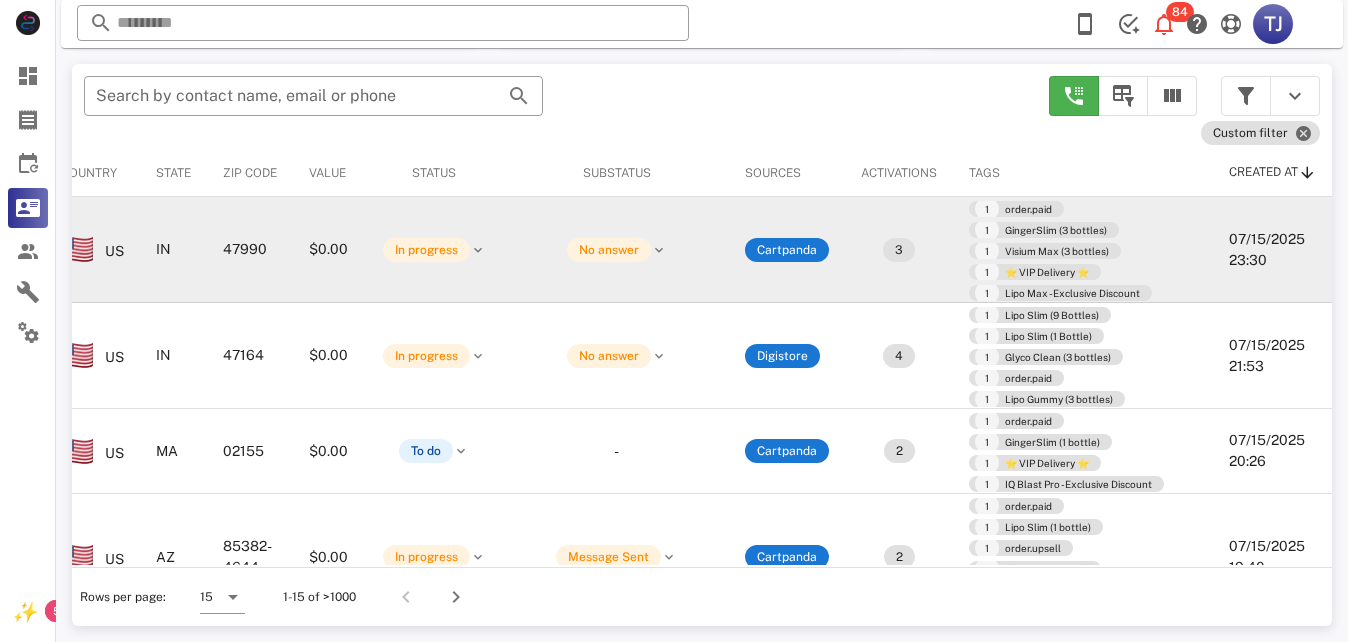 click on "1  order.paid  1  Visium Max (3 bottles)  1  ⭐ VIP Delivery ⭐  1  Lipo Max - Exclusive Discount" at bounding box center [1083, 250] 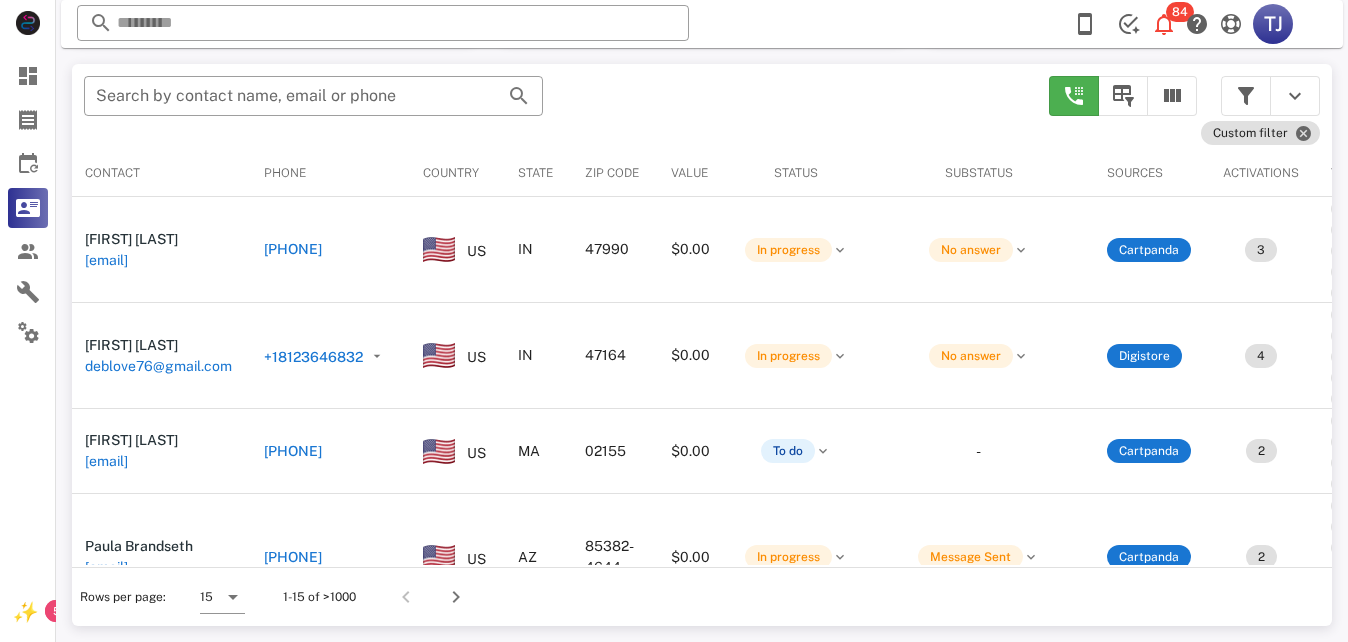 scroll, scrollTop: 0, scrollLeft: 0, axis: both 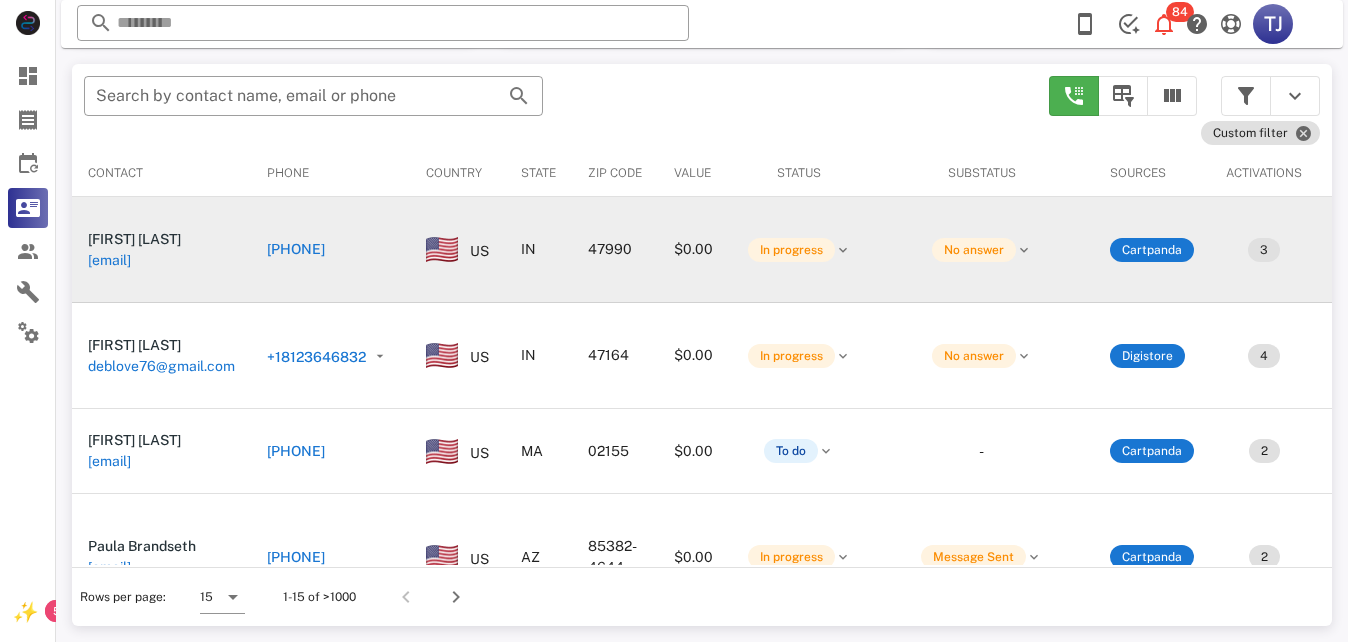 click on "[FIRST] [LAST]   [EMAIL]" at bounding box center (161, 250) 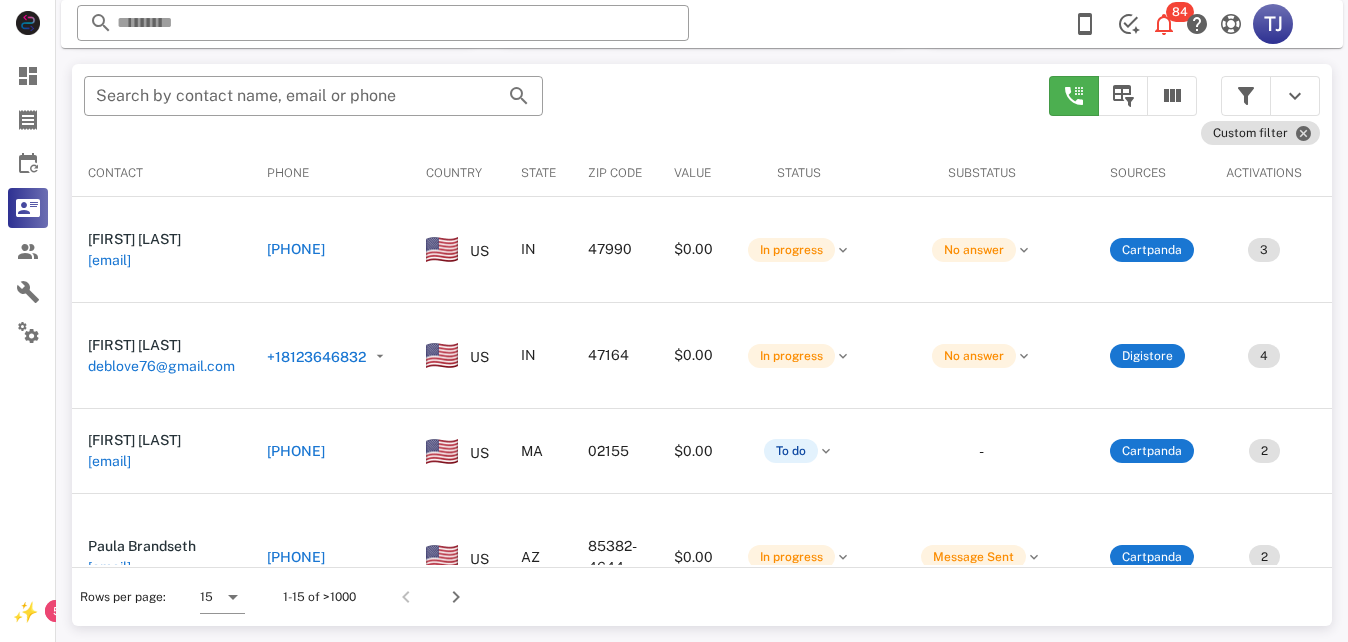 click on "[PHONE]" at bounding box center [296, 249] 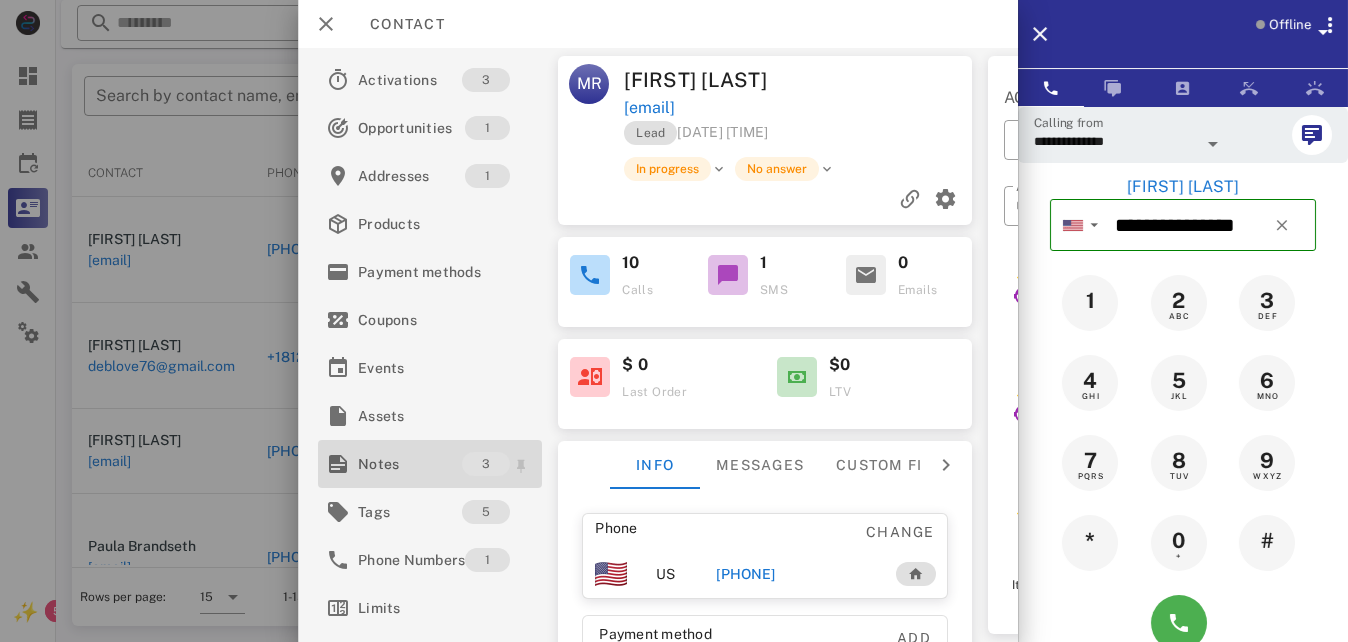 click on "Notes" at bounding box center [410, 464] 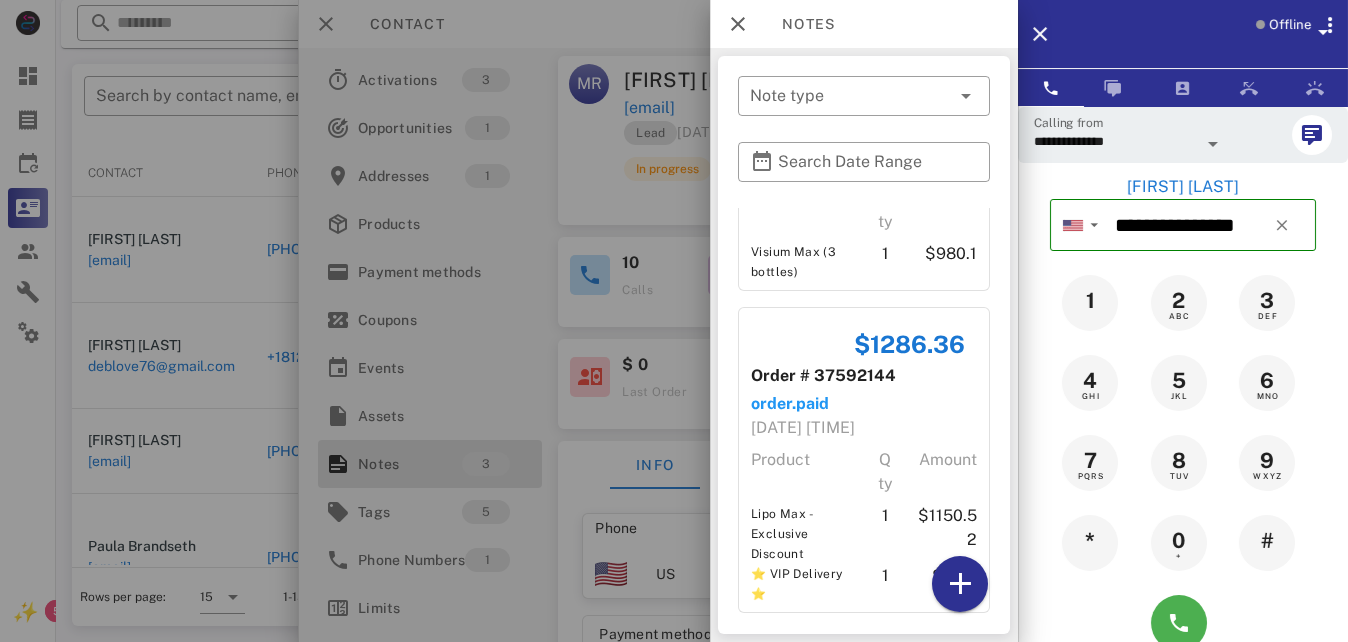scroll, scrollTop: 449, scrollLeft: 0, axis: vertical 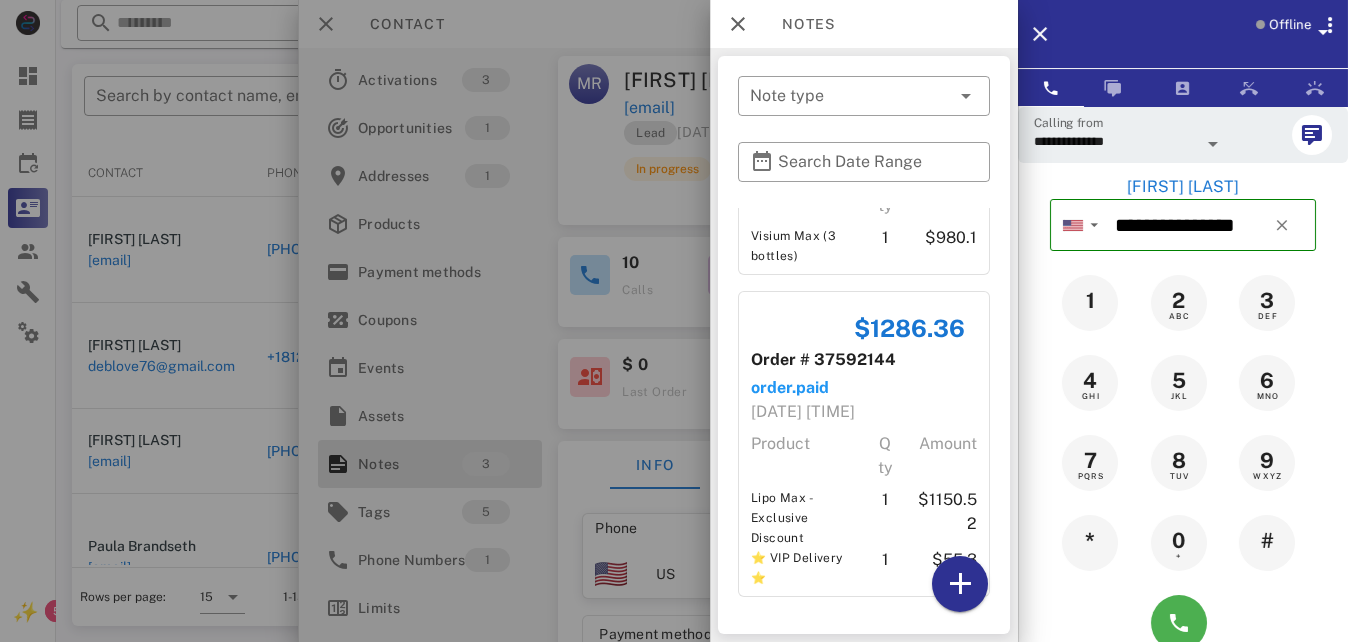 click at bounding box center [674, 321] 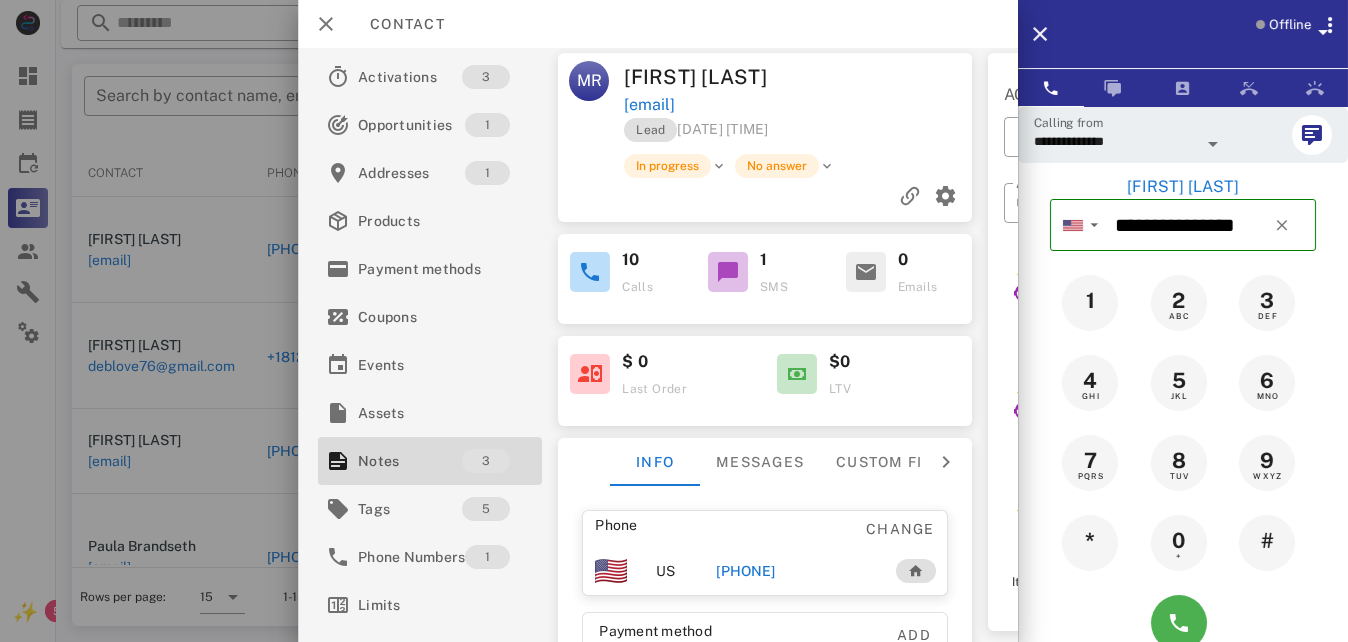 scroll, scrollTop: 0, scrollLeft: 0, axis: both 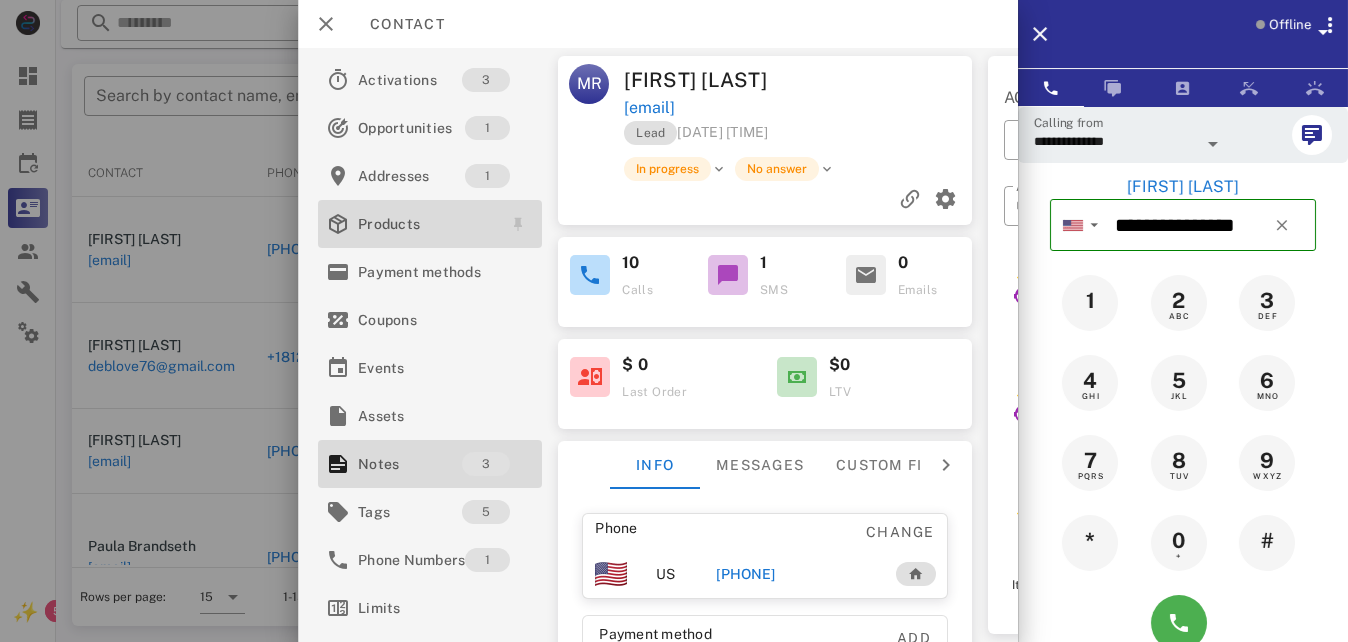 click on "Products" at bounding box center [426, 224] 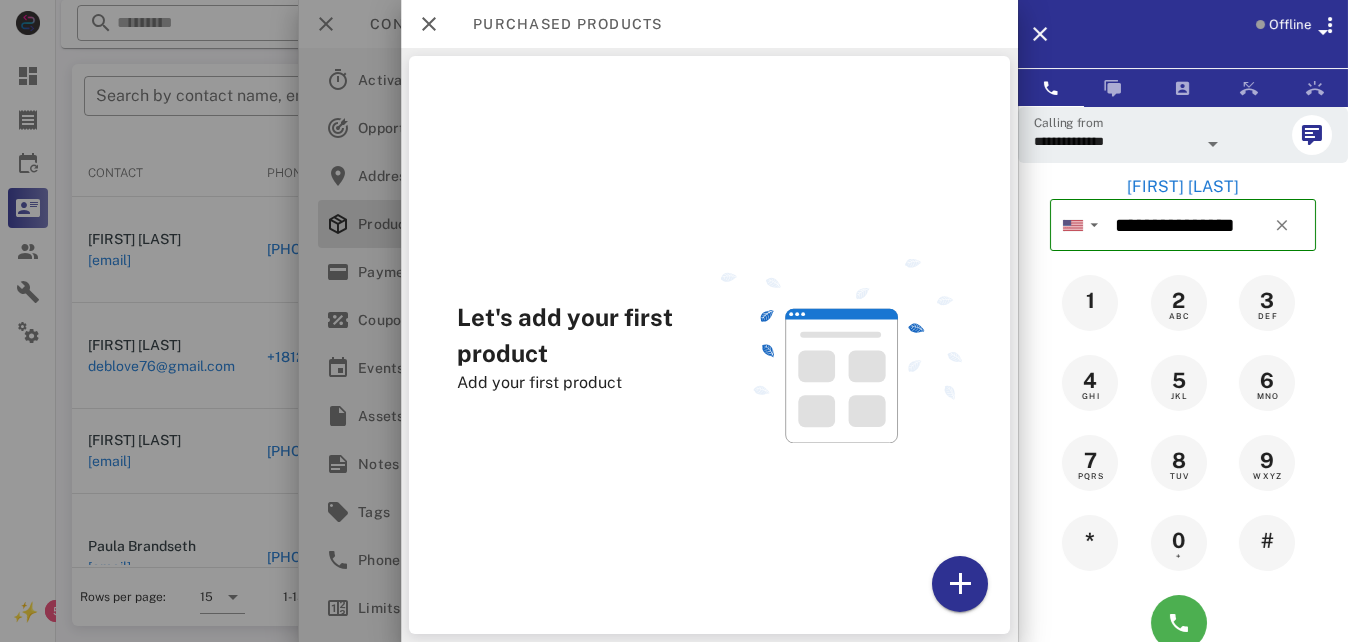 click at bounding box center (674, 321) 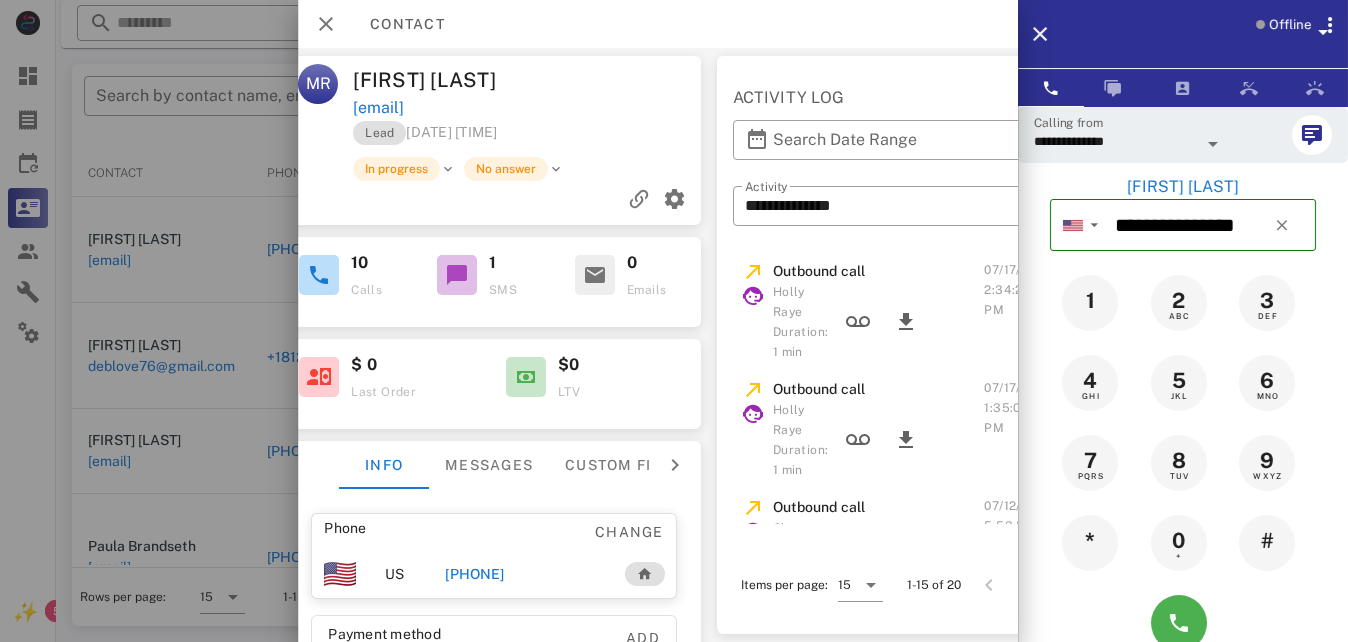 scroll, scrollTop: 0, scrollLeft: 301, axis: horizontal 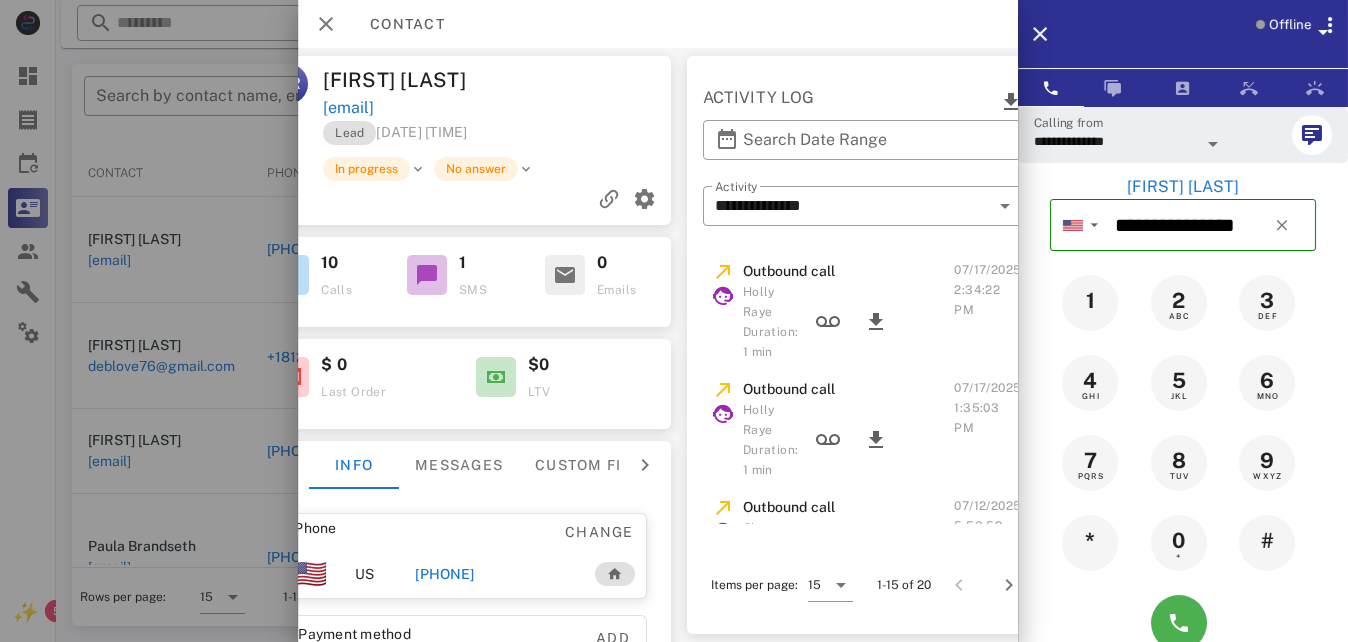 click on "**********" at bounding box center [658, 345] 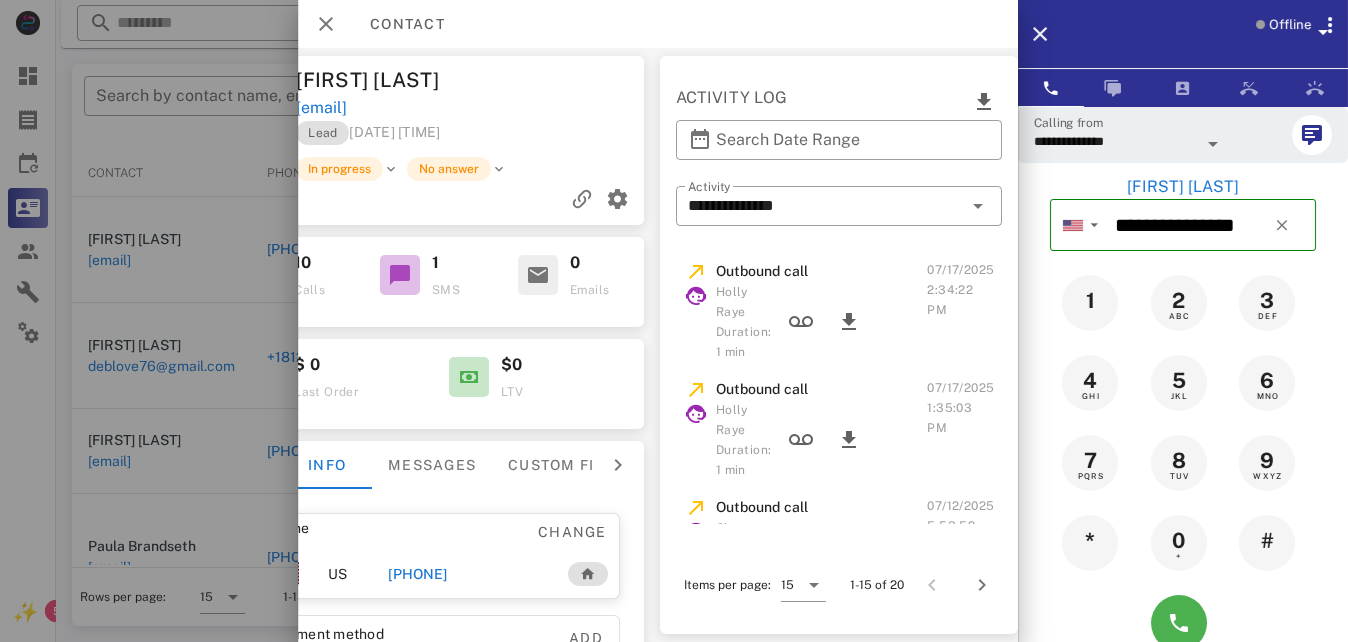 scroll, scrollTop: 0, scrollLeft: 349, axis: horizontal 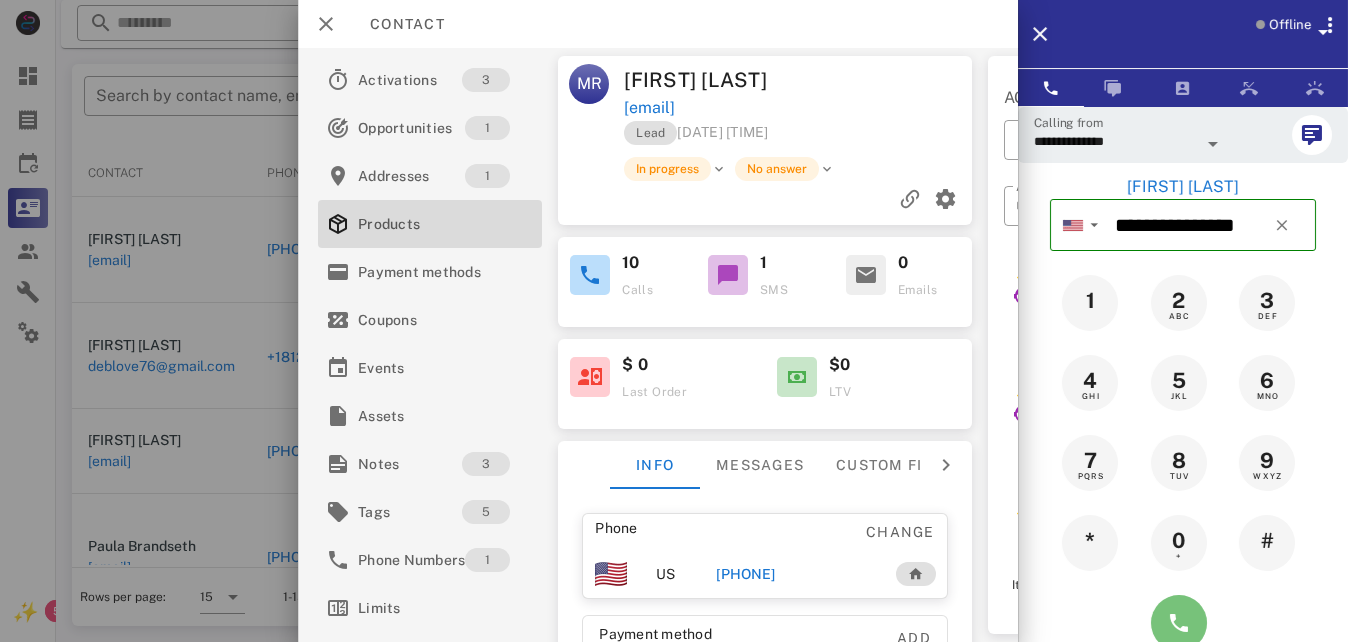 click at bounding box center (1179, 623) 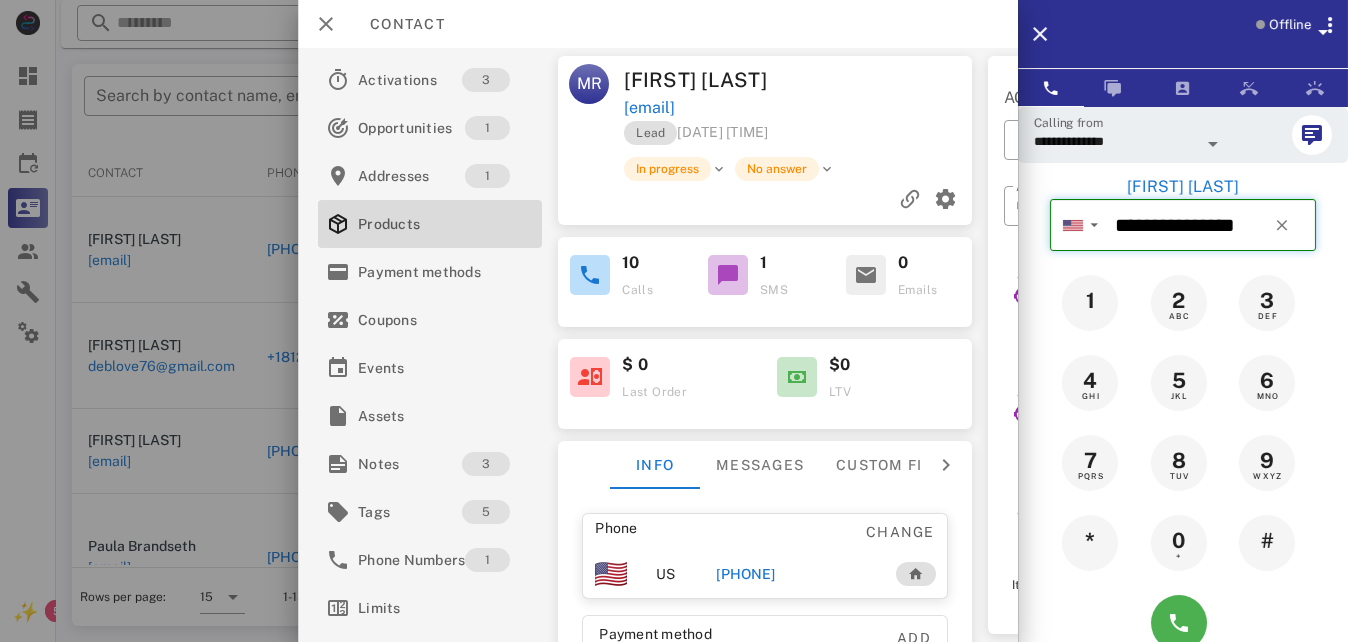 type 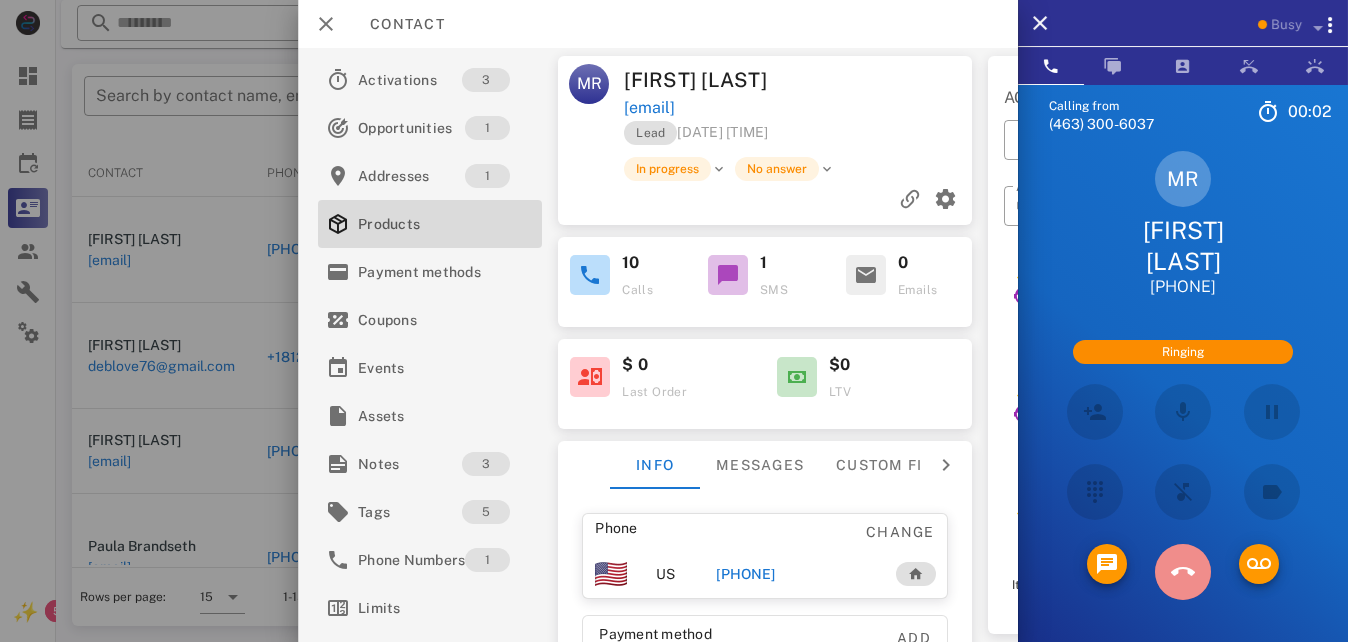 click at bounding box center [1183, 572] 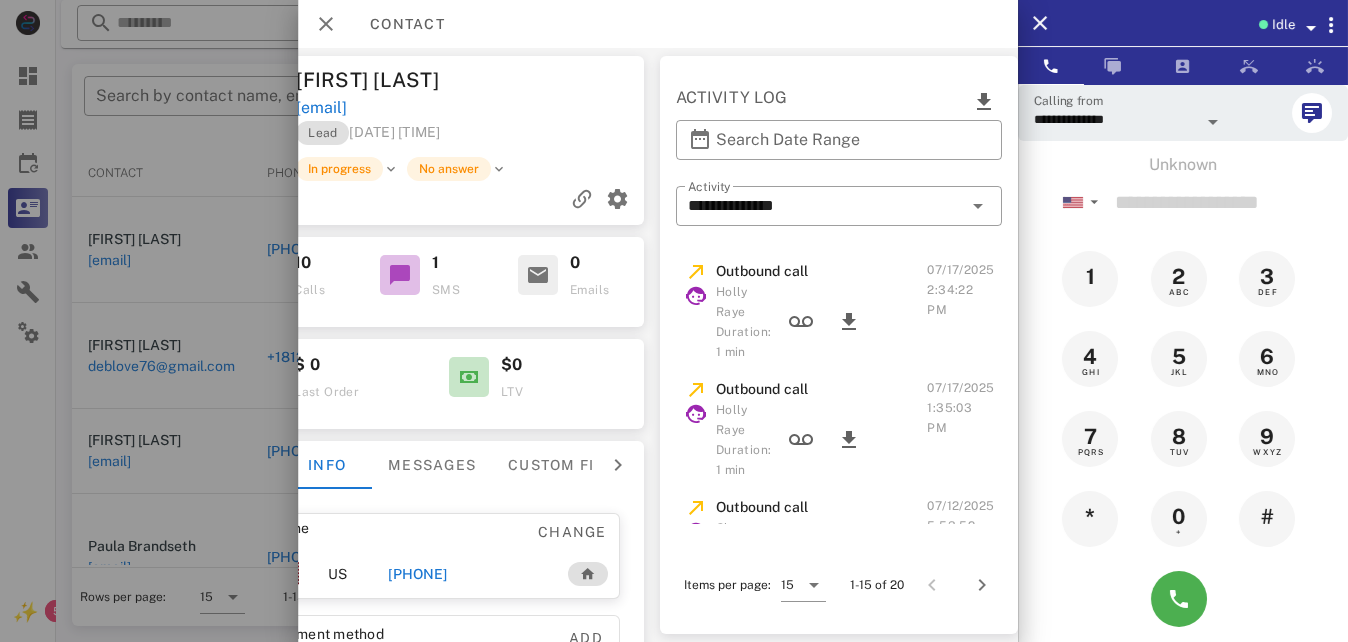 scroll, scrollTop: 0, scrollLeft: 349, axis: horizontal 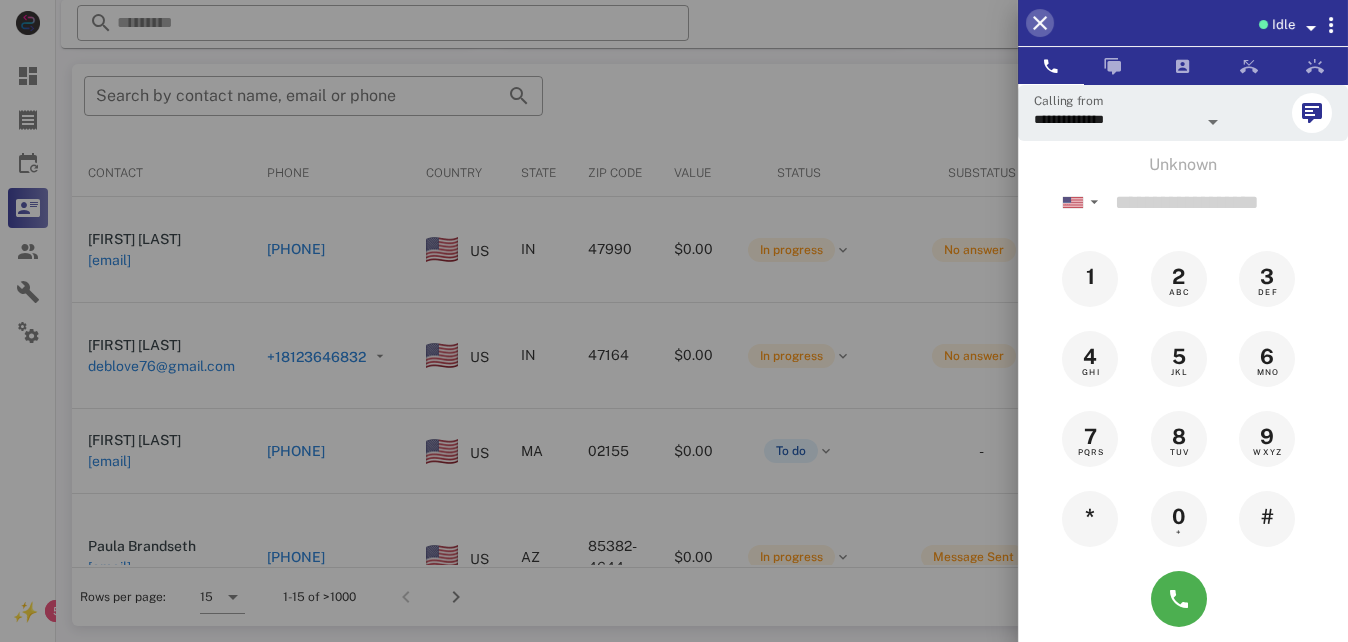 click at bounding box center [1040, 23] 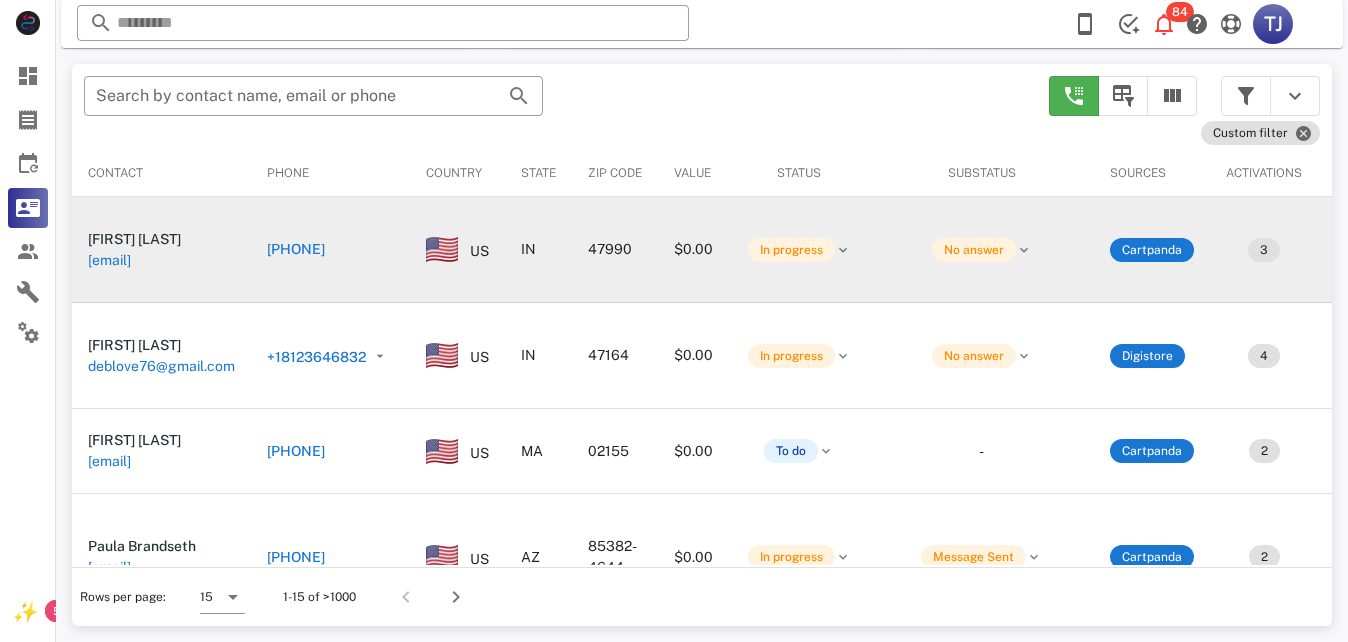 click on "[FIRST] [LAST]   [EMAIL]" at bounding box center (161, 250) 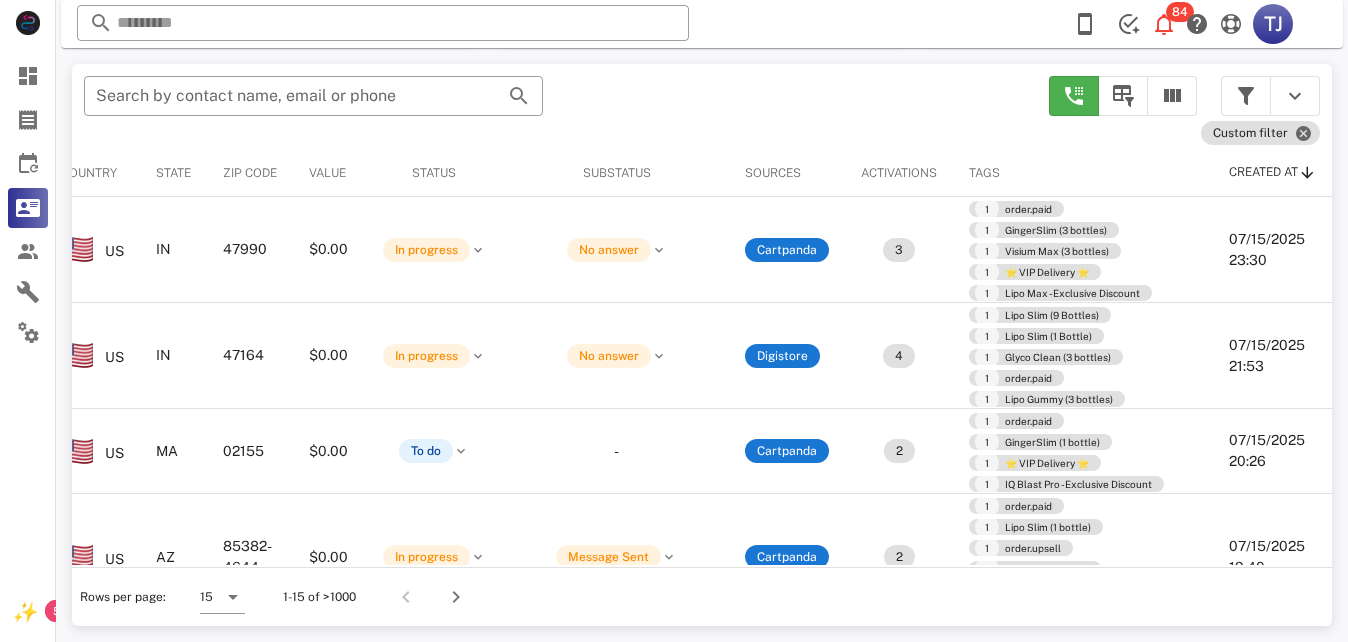 scroll, scrollTop: 0, scrollLeft: 444, axis: horizontal 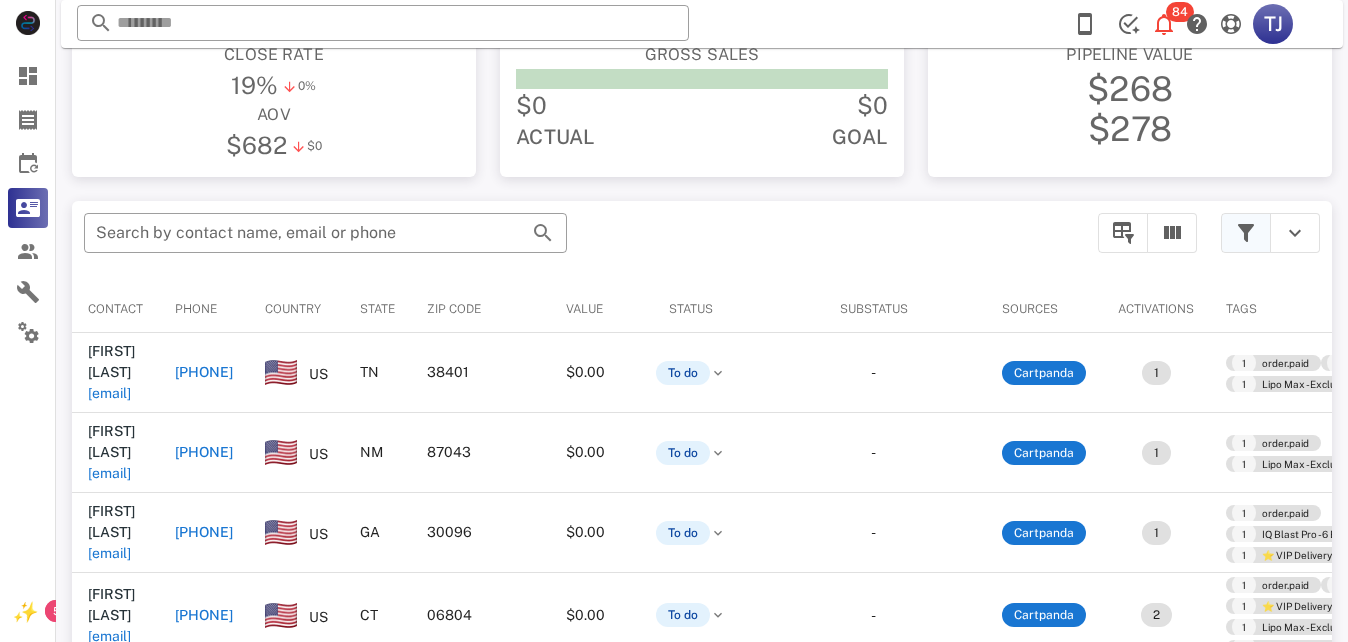 click at bounding box center [1246, 233] 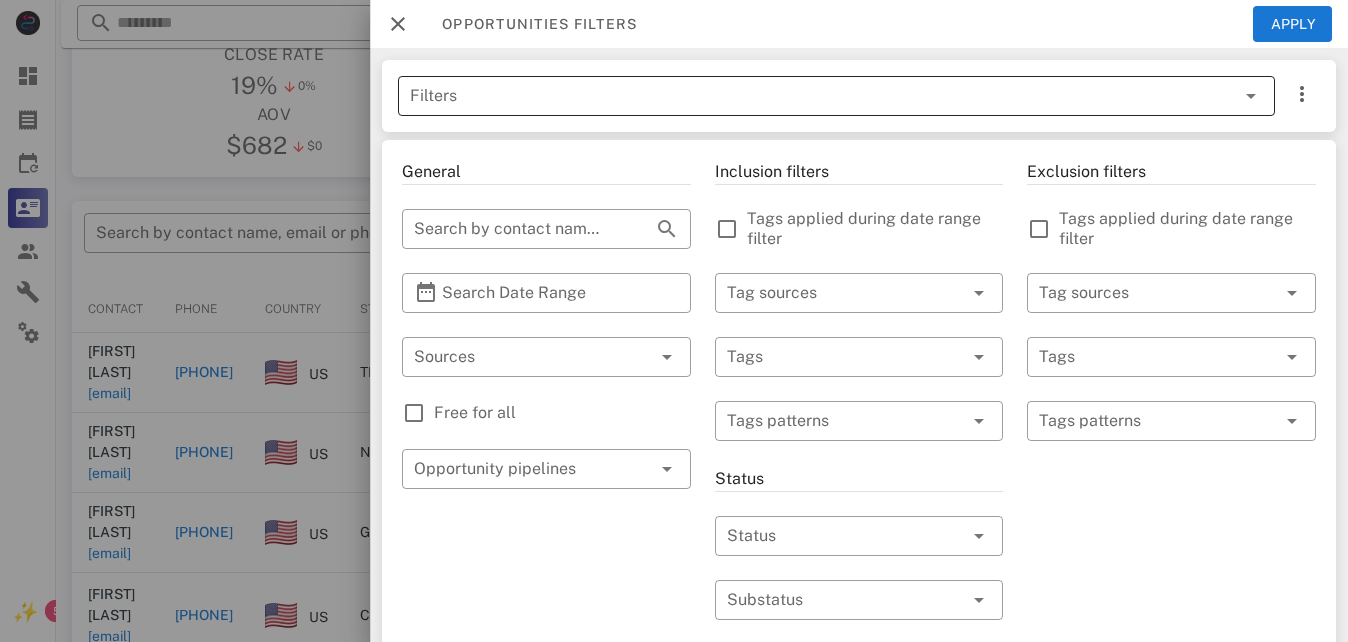 click at bounding box center [1251, 96] 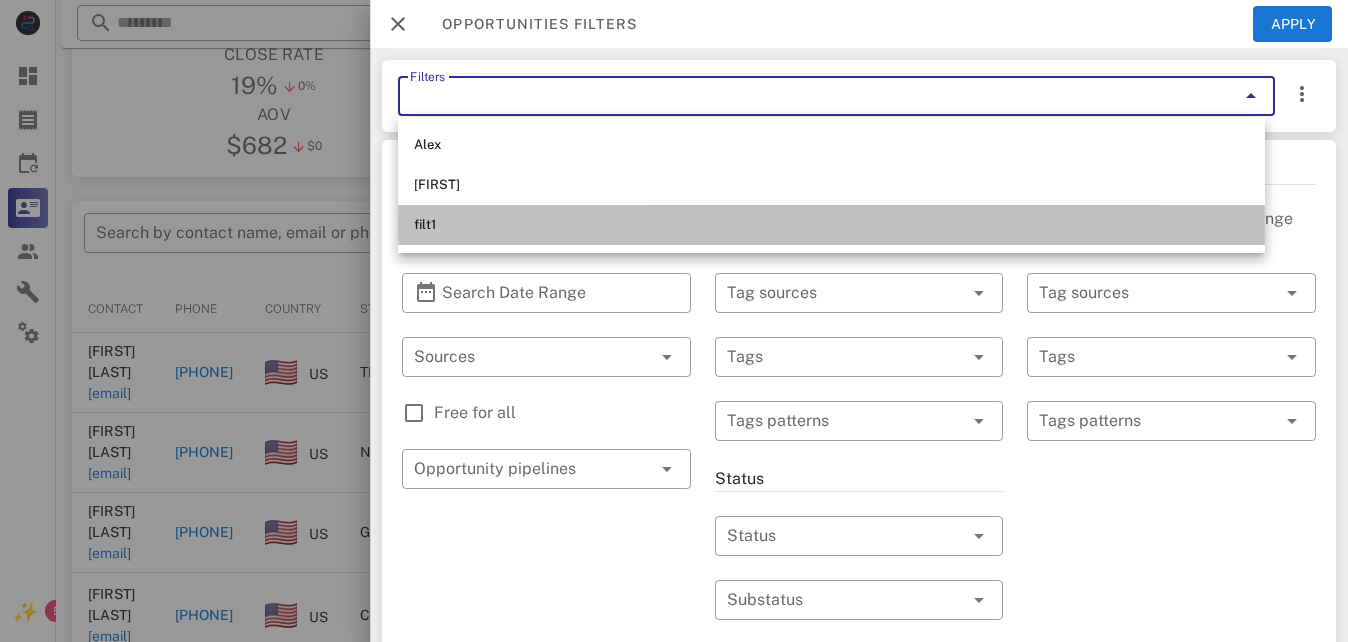 click on "filt1" at bounding box center (831, 225) 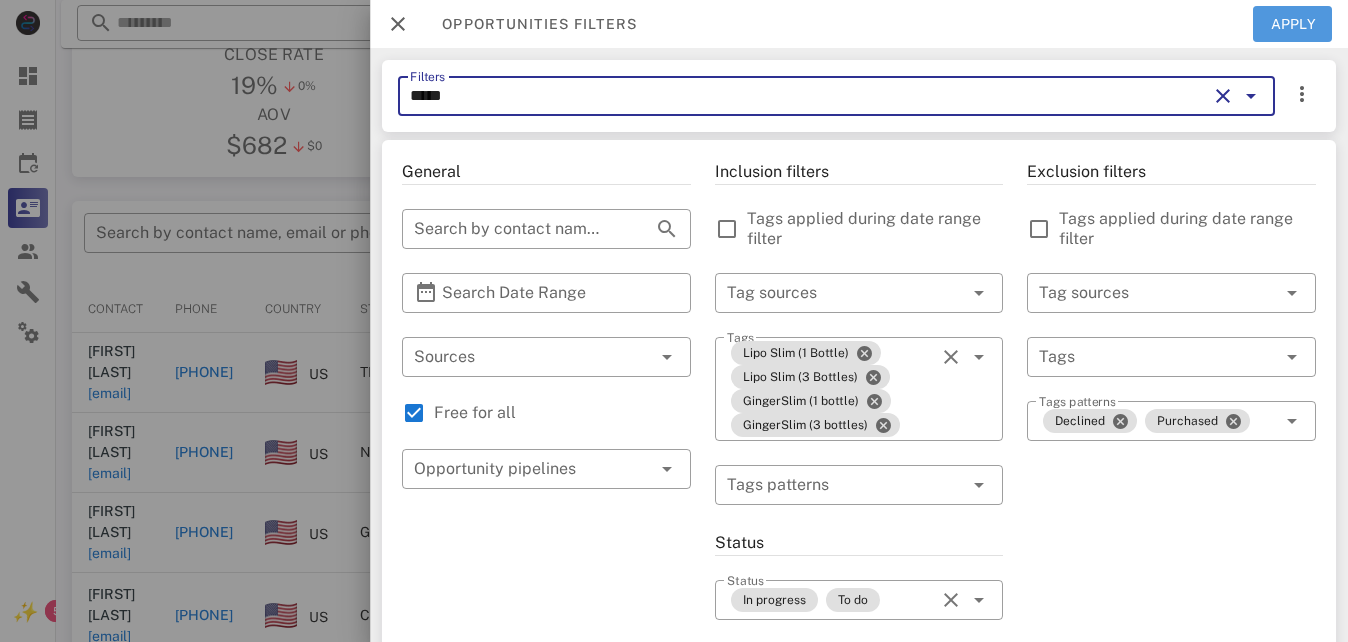 click on "Apply" at bounding box center [1293, 24] 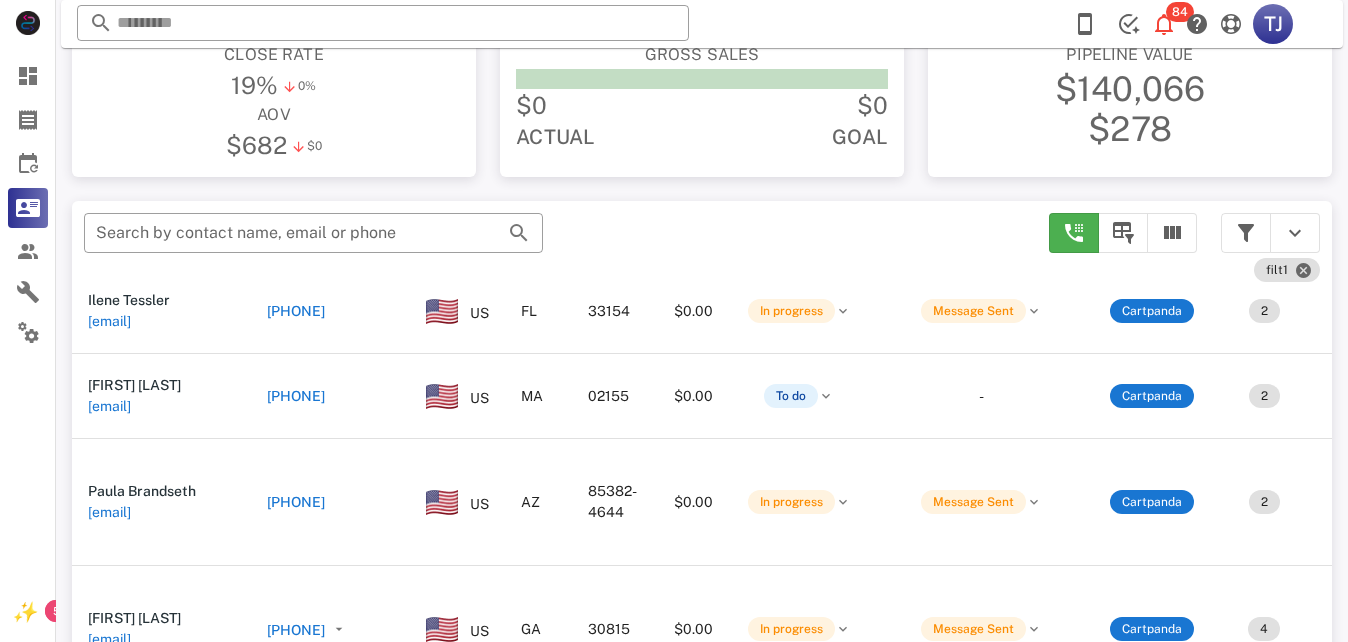 scroll, scrollTop: 192, scrollLeft: 0, axis: vertical 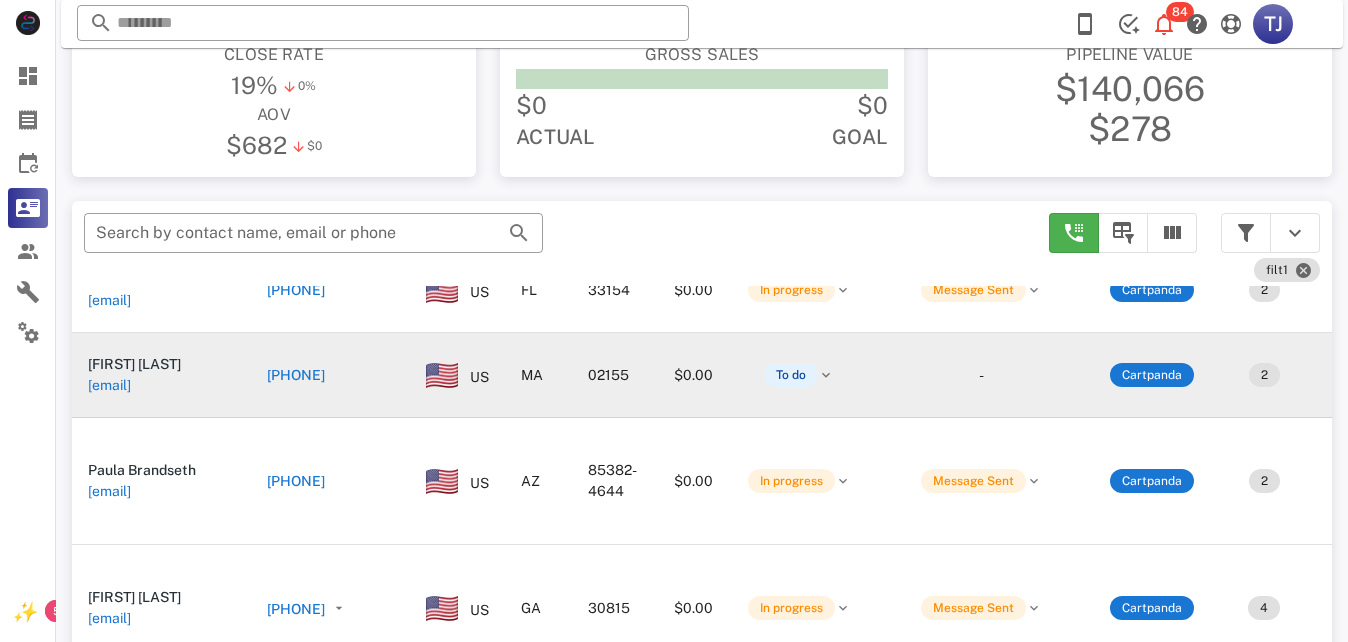 click on "[PHONE]" at bounding box center [296, 375] 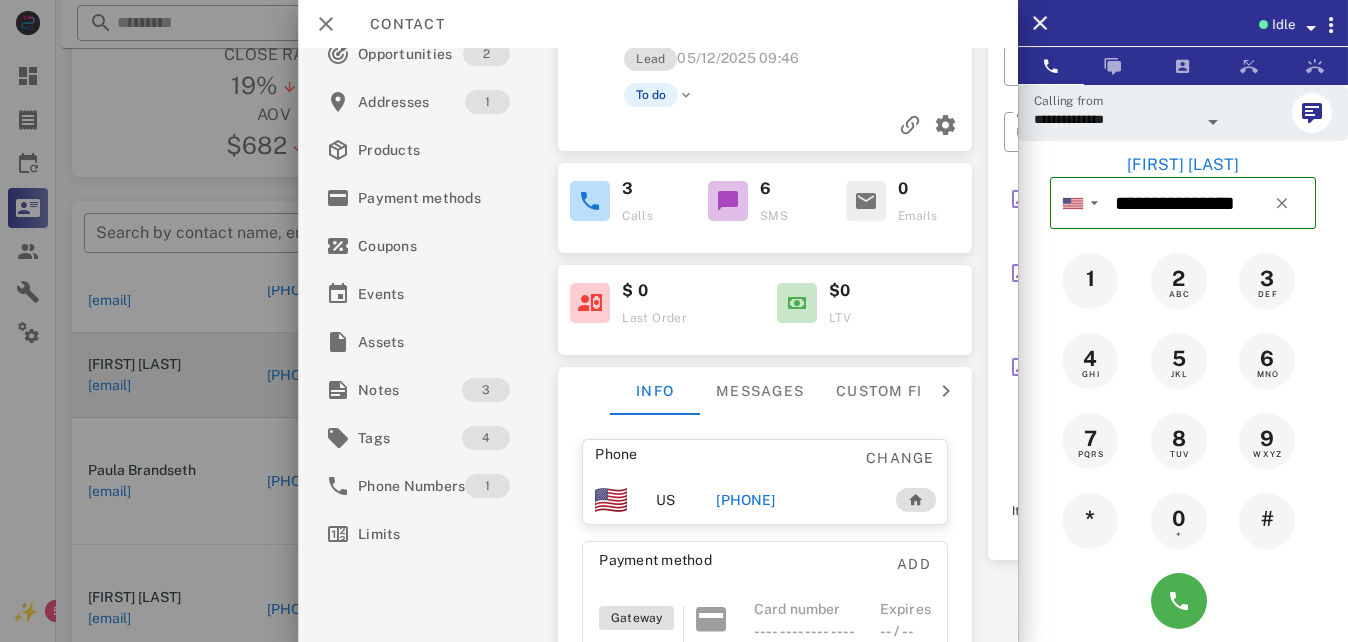 scroll, scrollTop: 120, scrollLeft: 0, axis: vertical 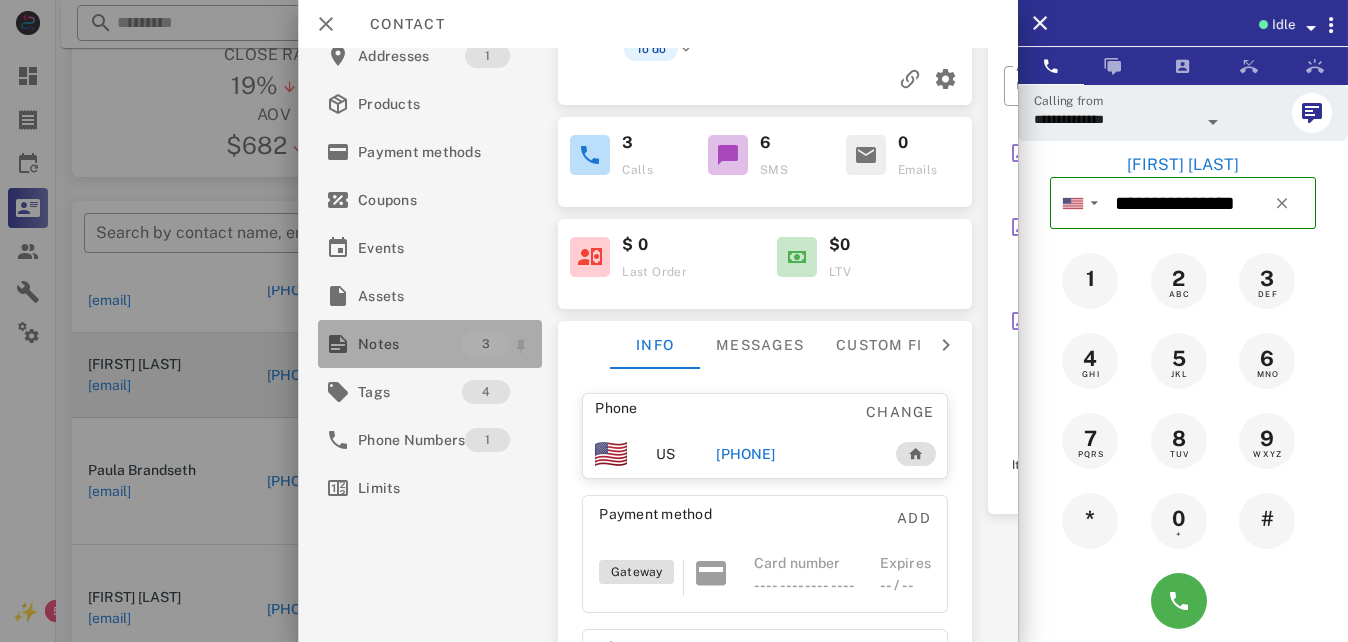 click on "Notes" at bounding box center [410, 344] 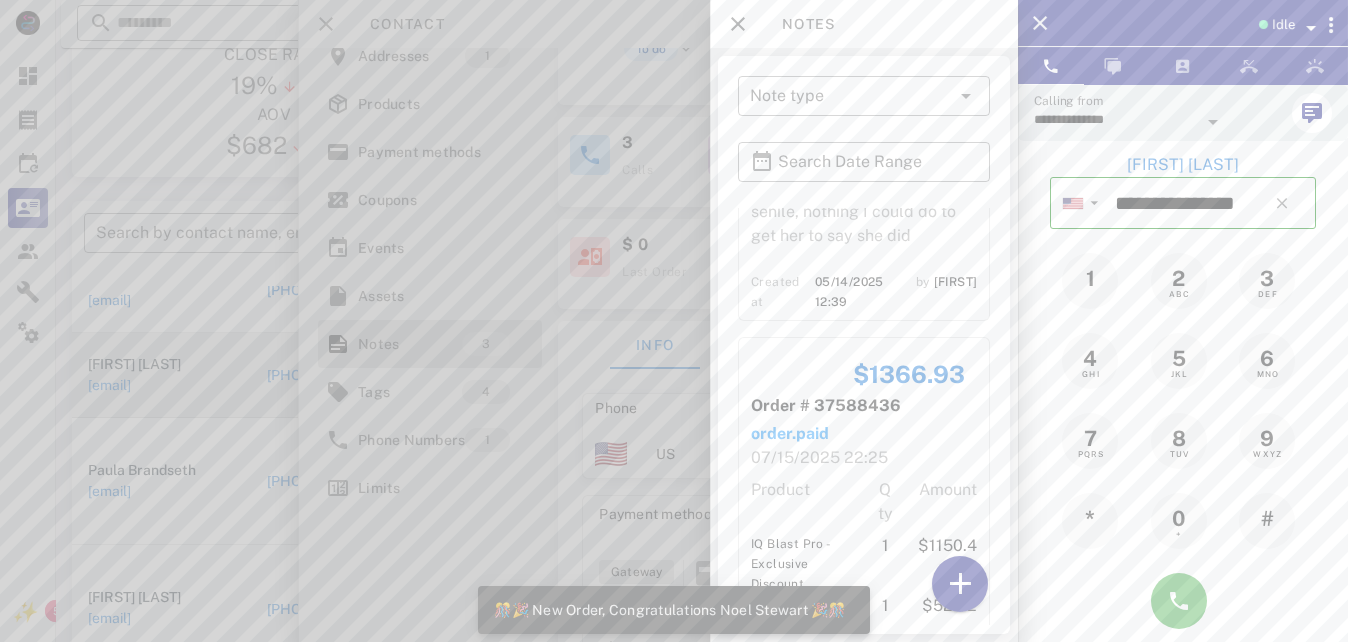 scroll, scrollTop: 425, scrollLeft: 0, axis: vertical 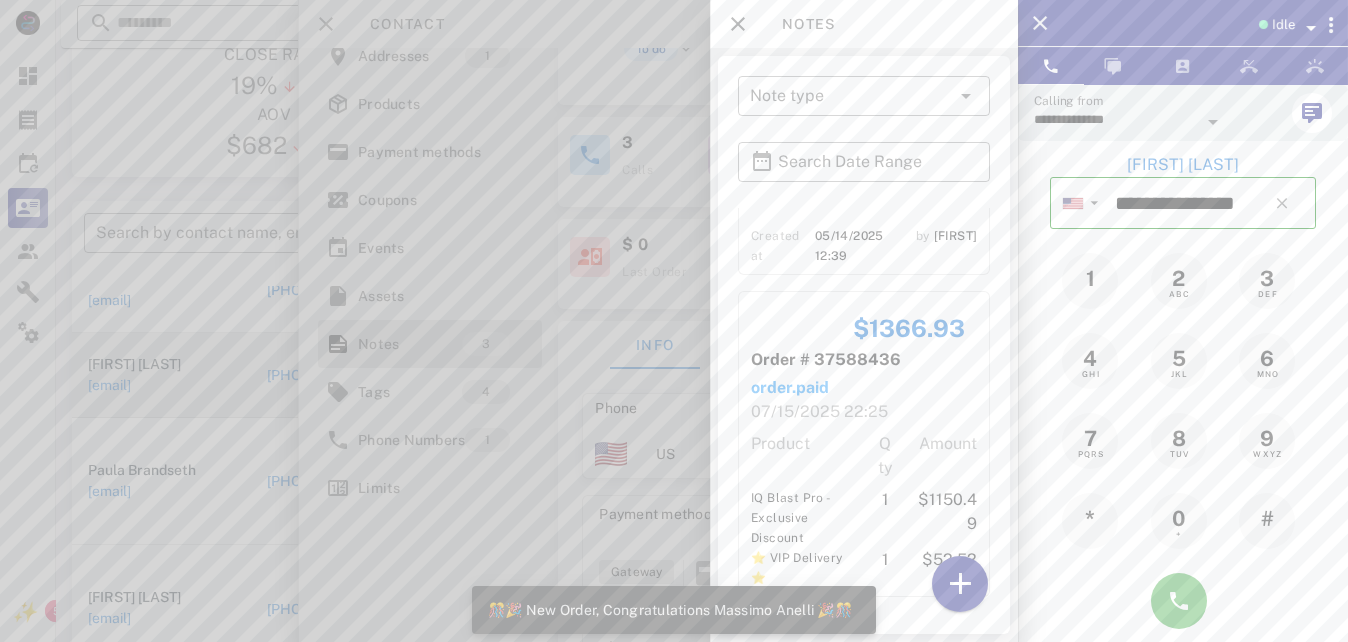 click on "* 0 + #" at bounding box center [1183, 521] 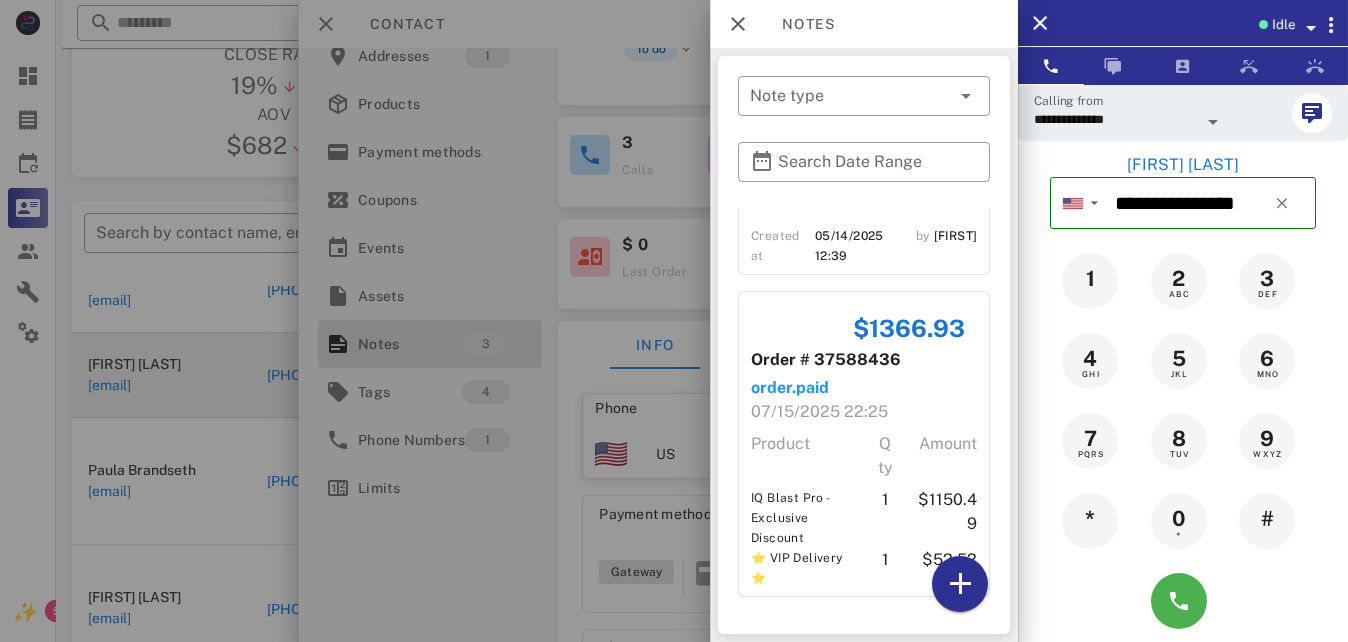 click on "* 0 + #" at bounding box center (1183, 521) 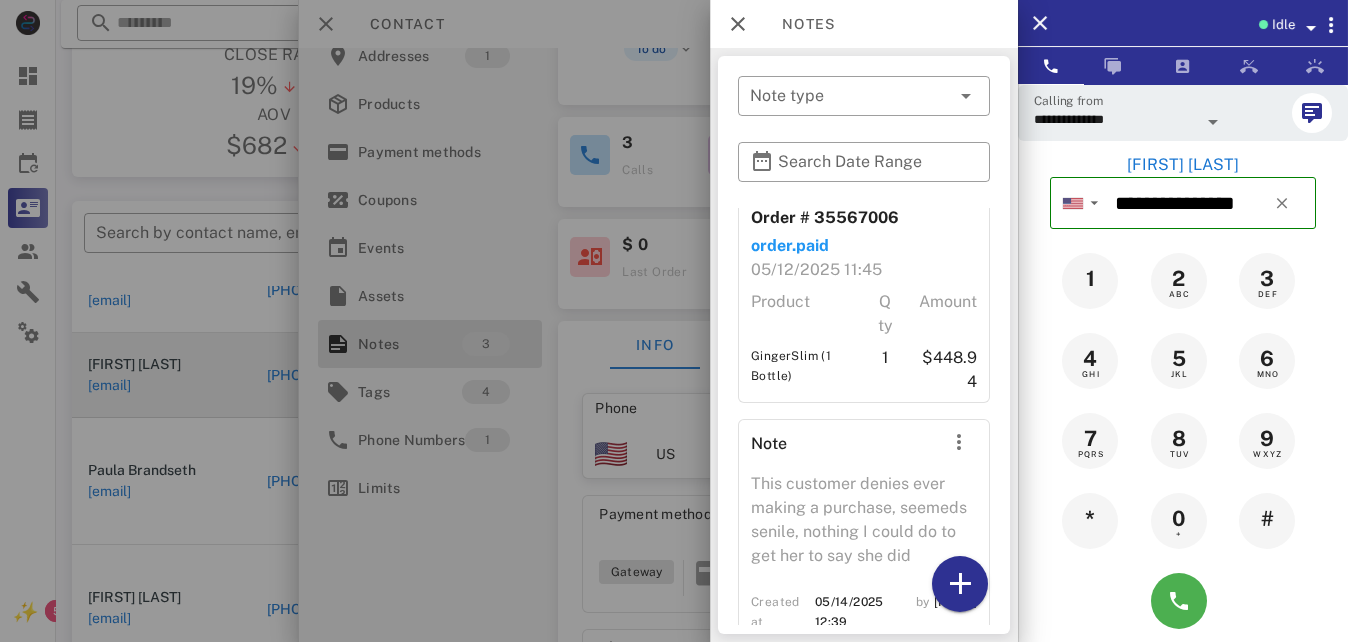 scroll, scrollTop: 63, scrollLeft: 0, axis: vertical 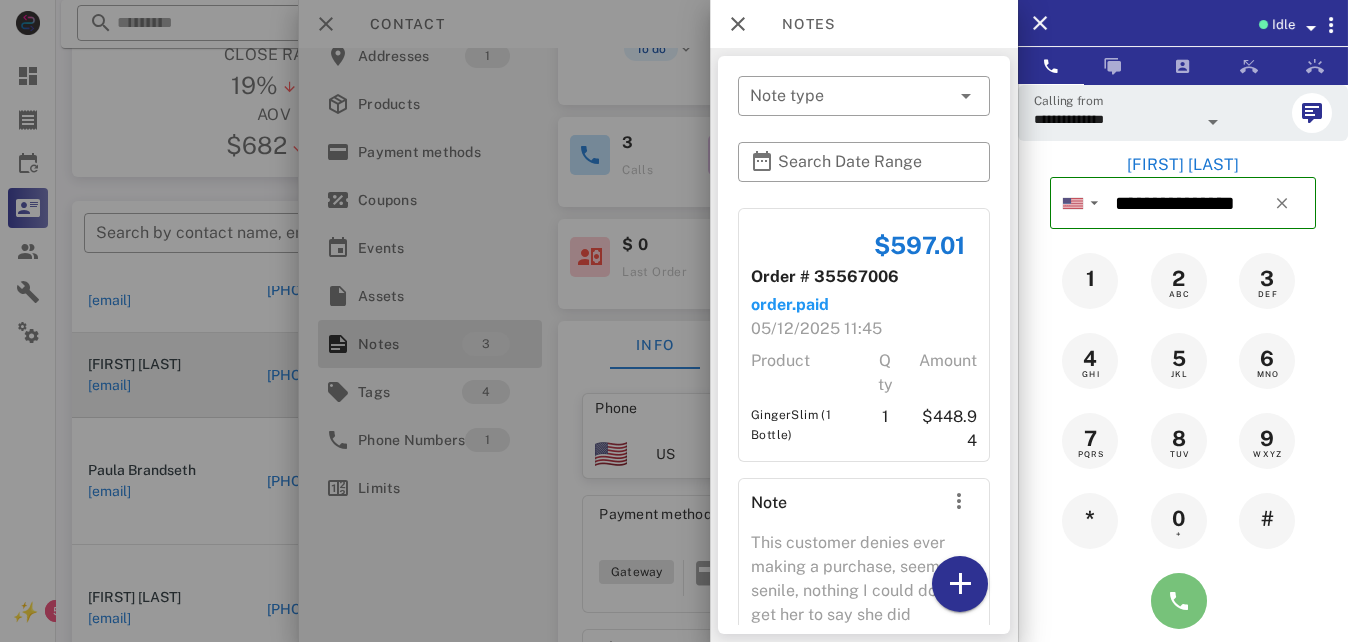 click at bounding box center (1179, 601) 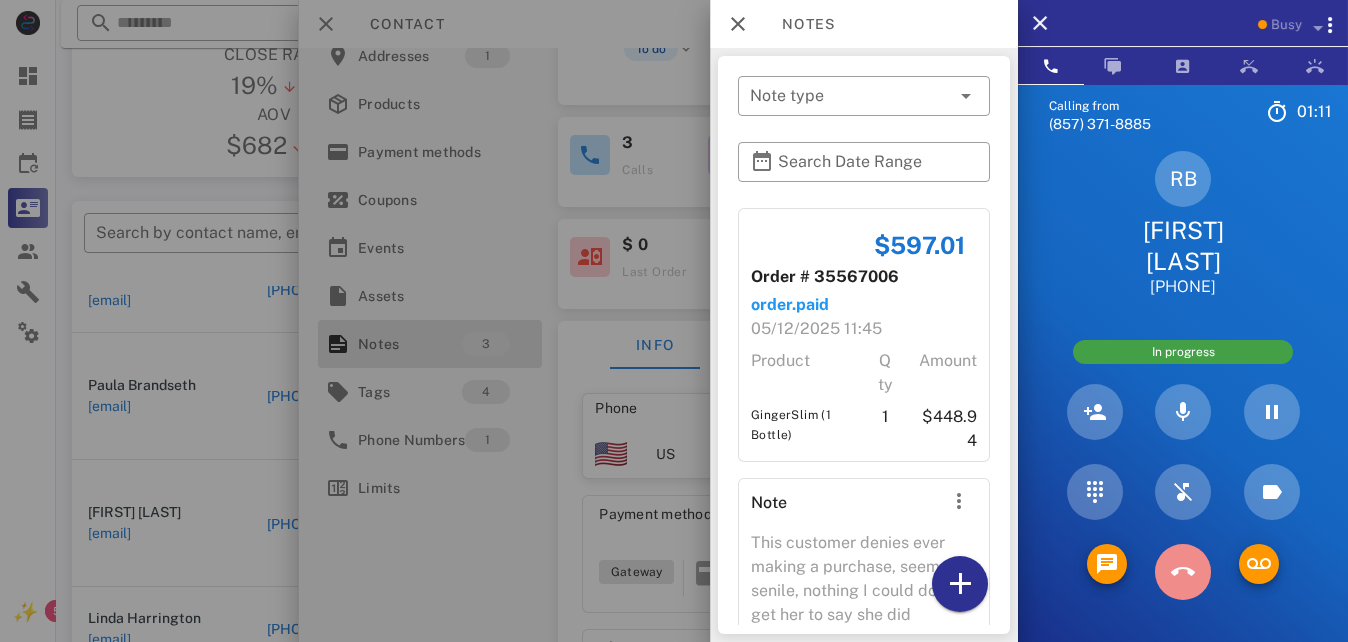 click at bounding box center (1183, 572) 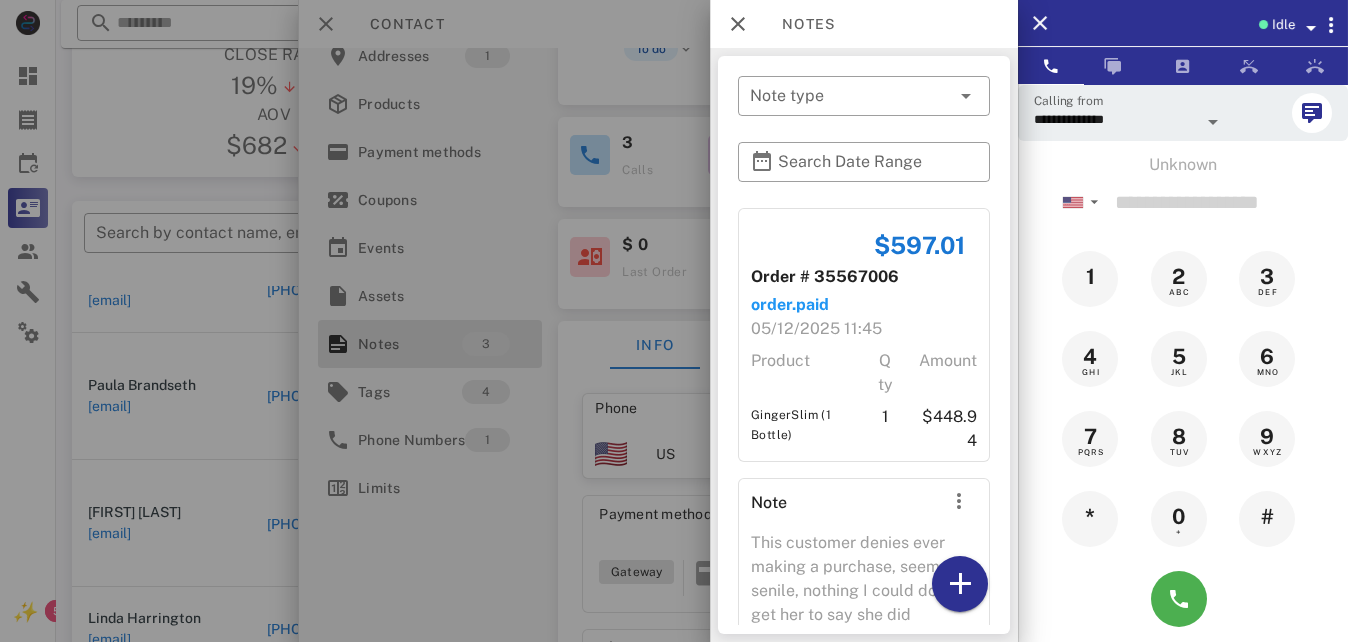 click at bounding box center (674, 321) 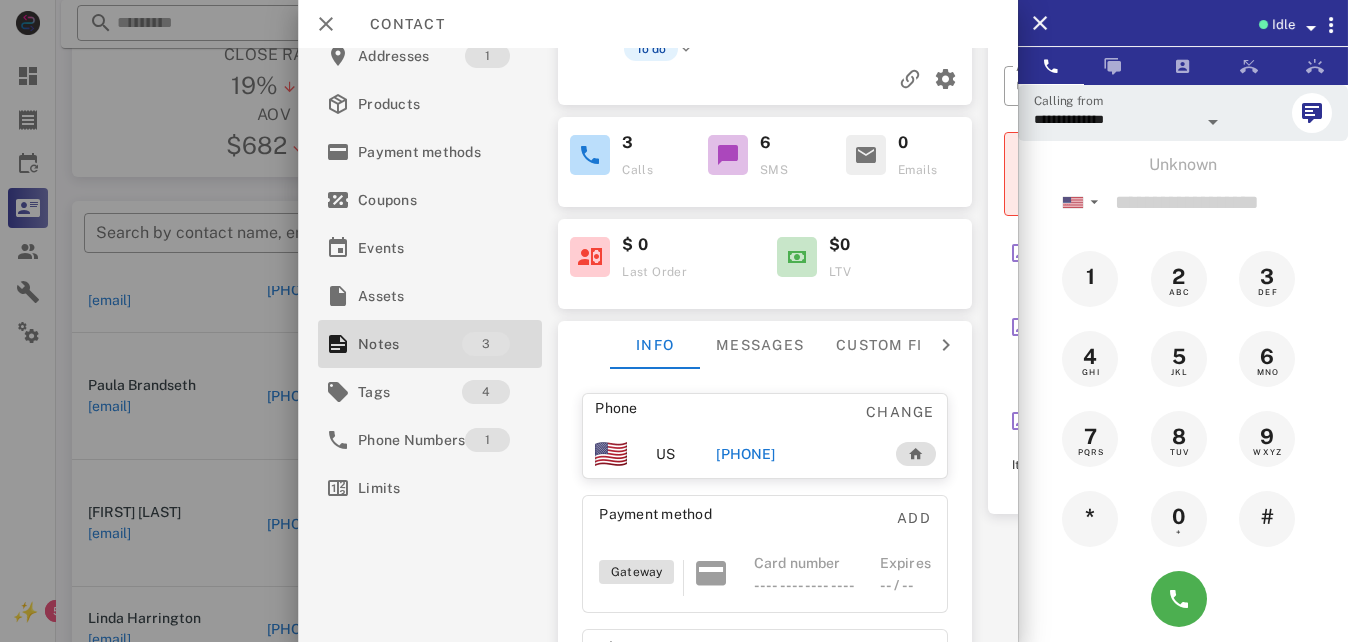 click at bounding box center [674, 321] 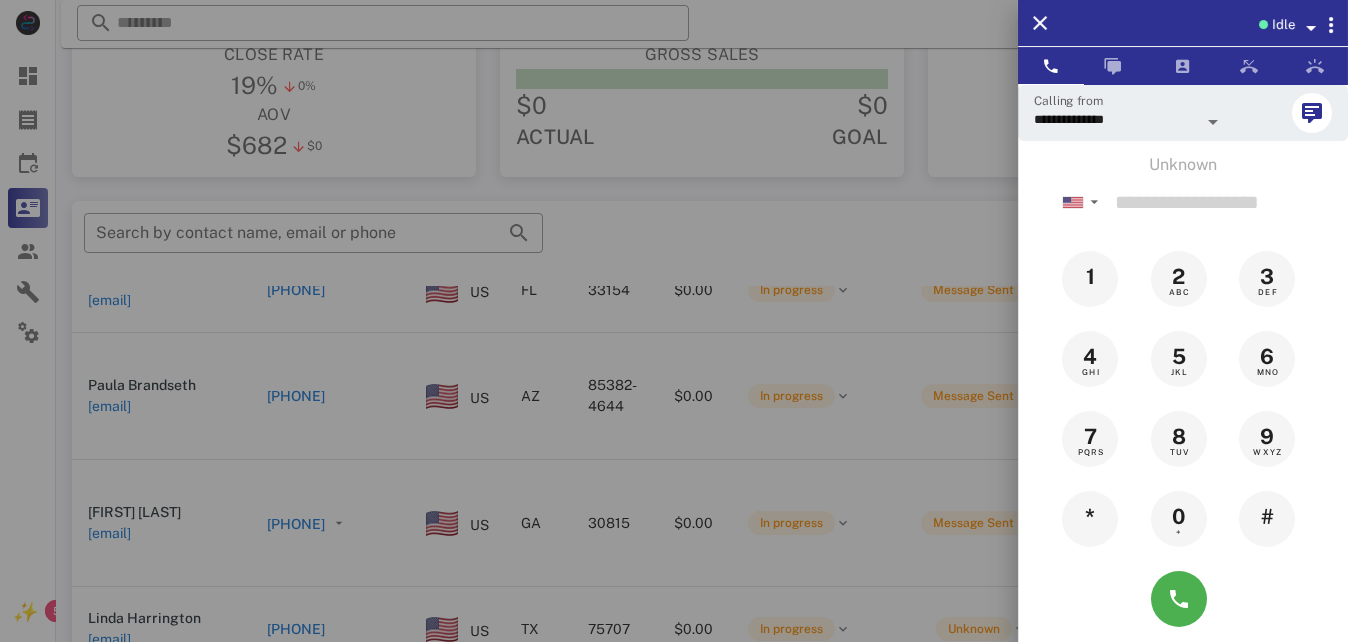 click at bounding box center (674, 321) 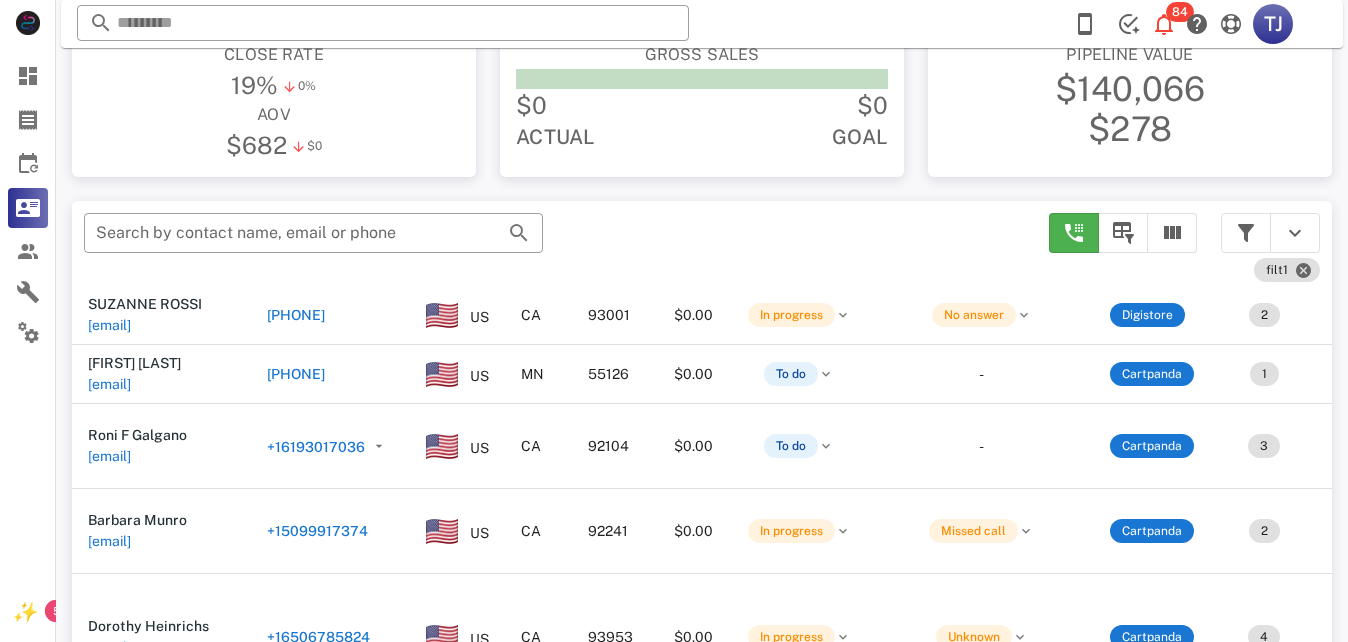 scroll, scrollTop: 835, scrollLeft: 0, axis: vertical 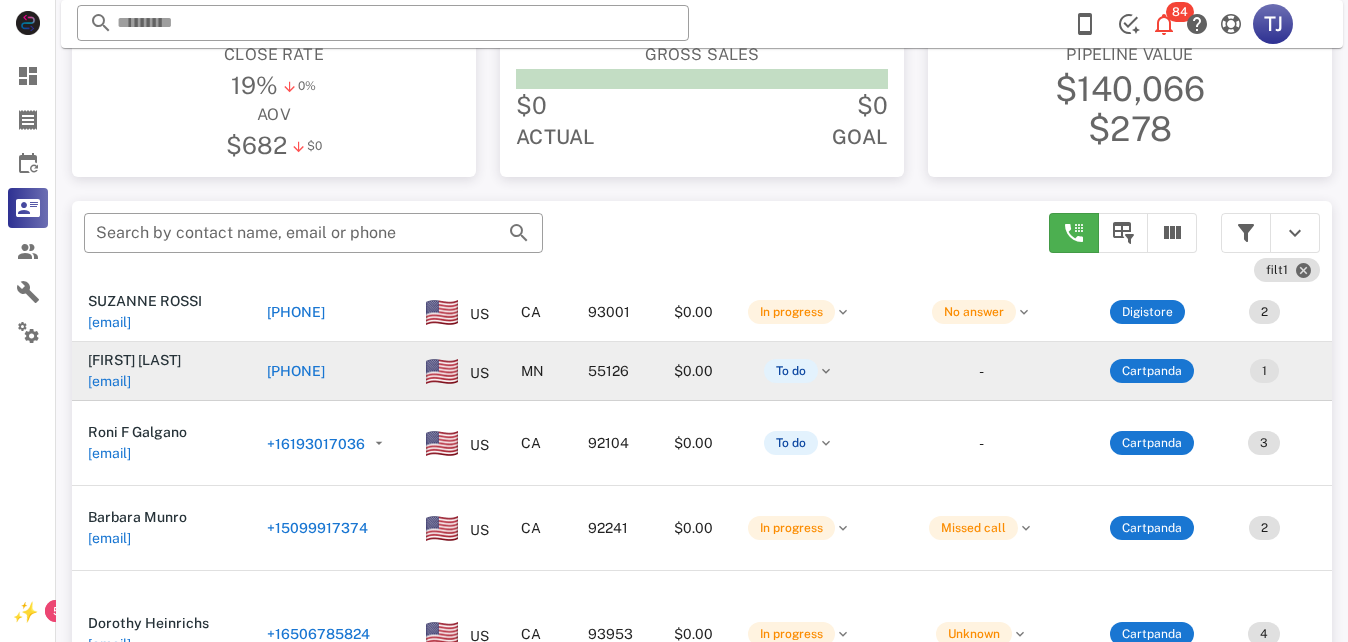 click on "[PHONE]" at bounding box center (296, 371) 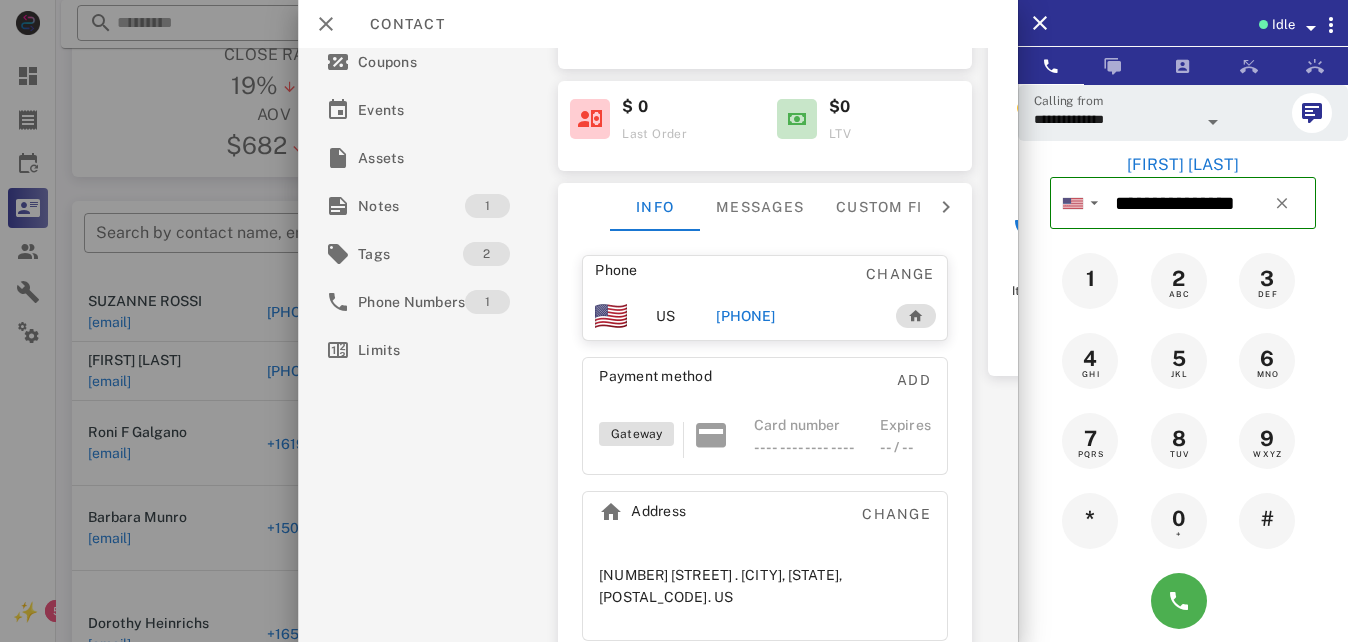 scroll, scrollTop: 269, scrollLeft: 0, axis: vertical 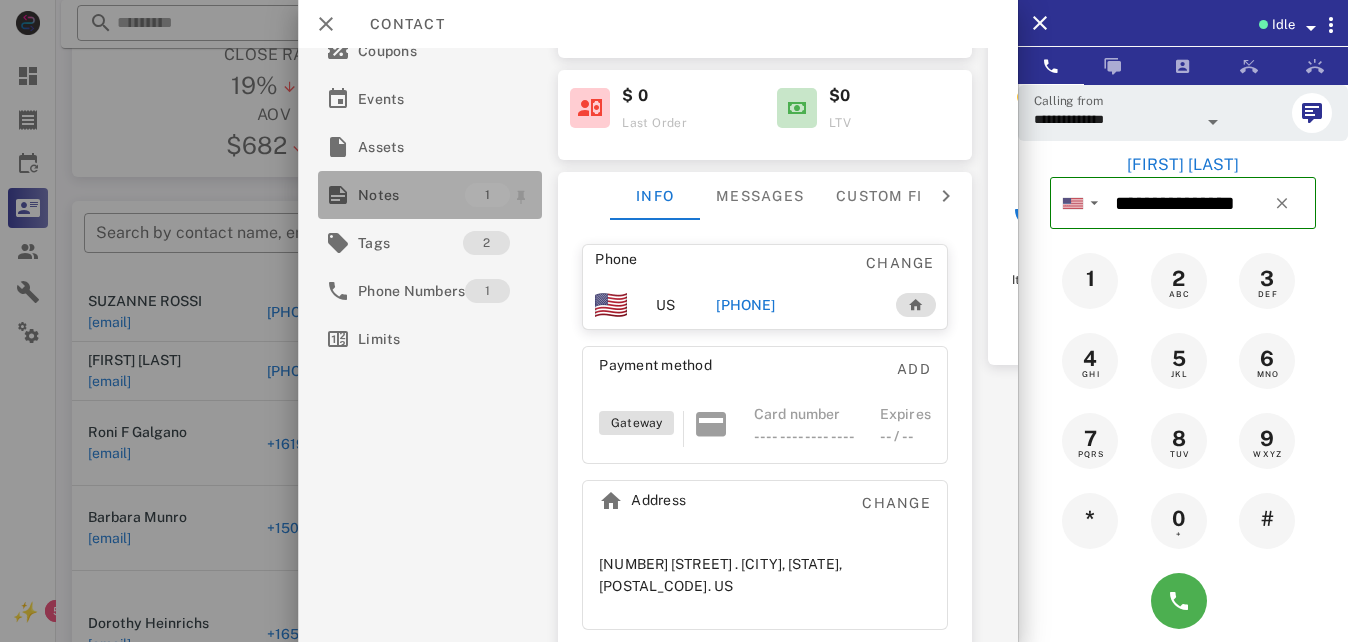click on "Notes" at bounding box center [411, 195] 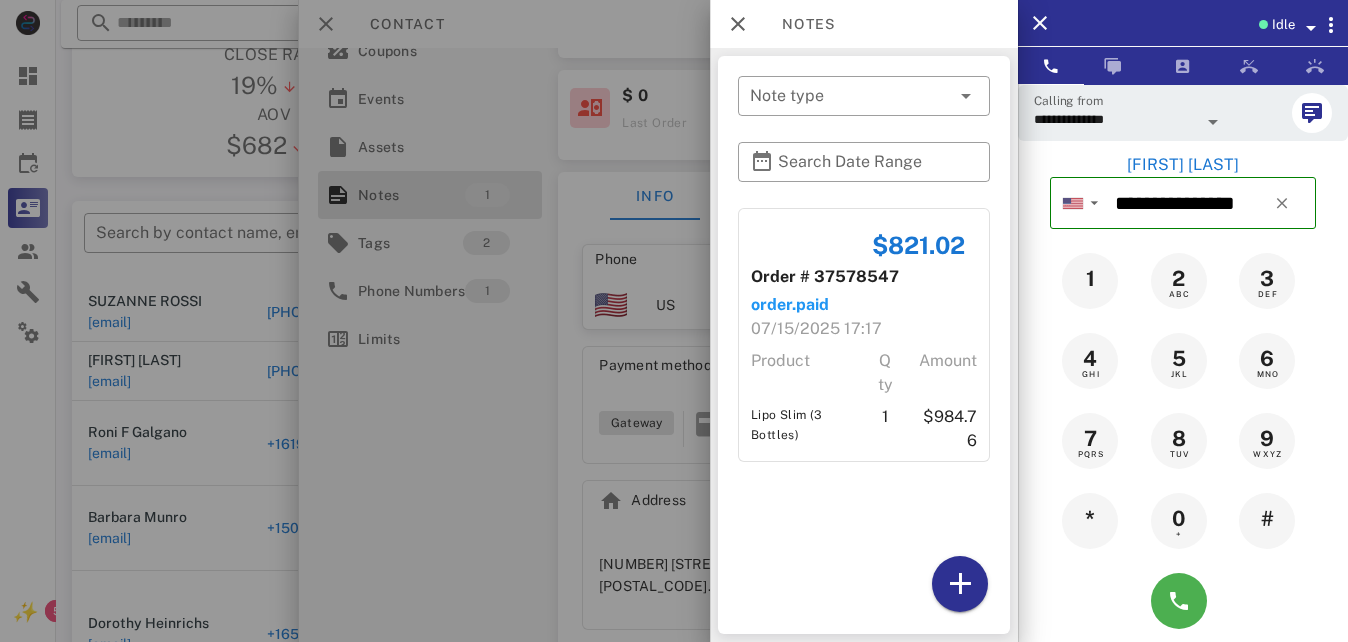 click at bounding box center [674, 321] 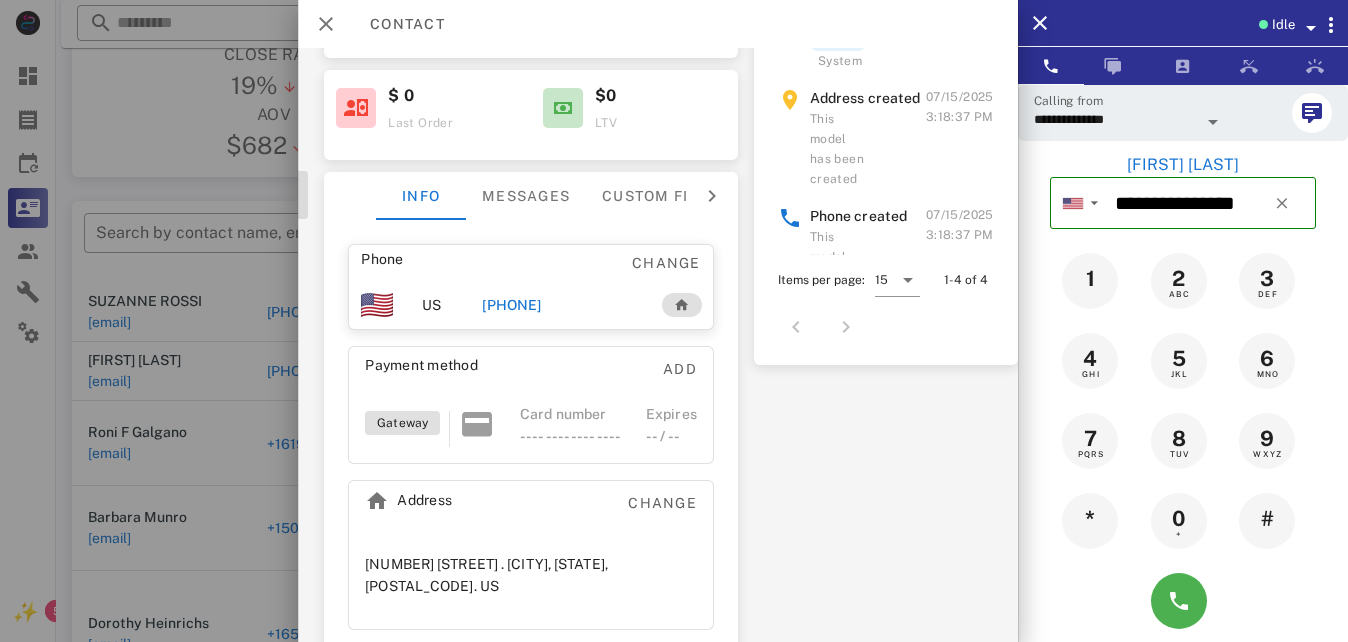 scroll, scrollTop: 269, scrollLeft: 255, axis: both 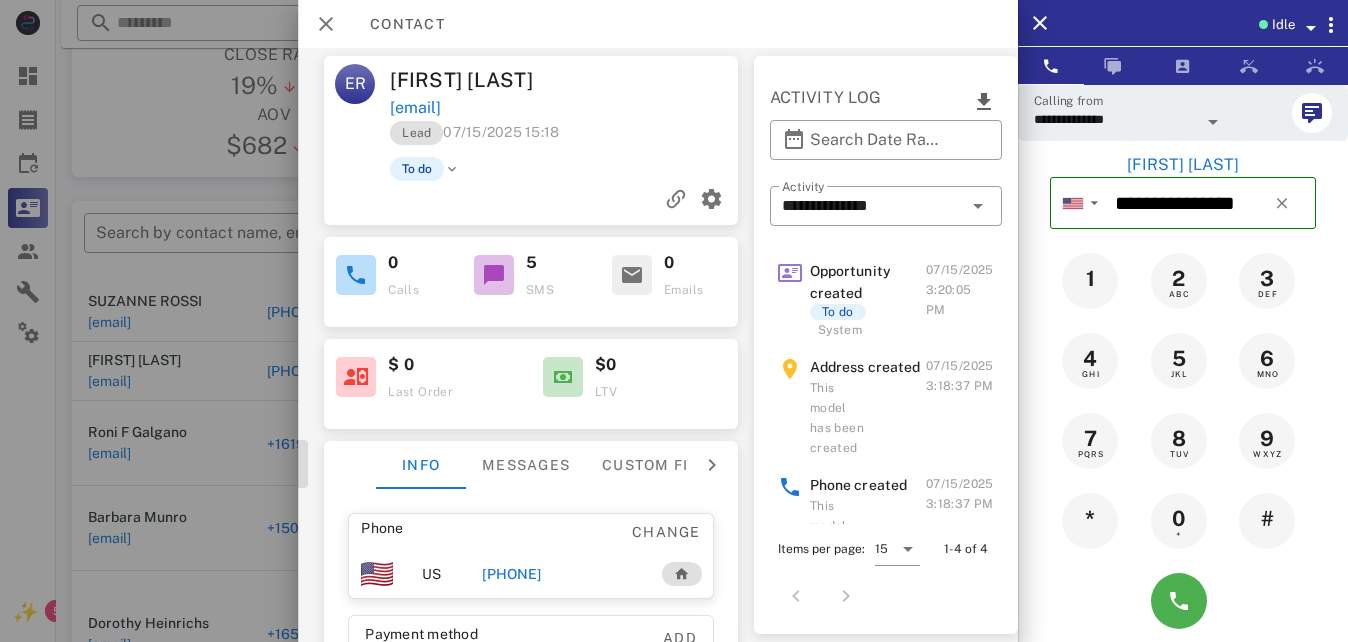 click on "Opportunity created" at bounding box center [868, 282] 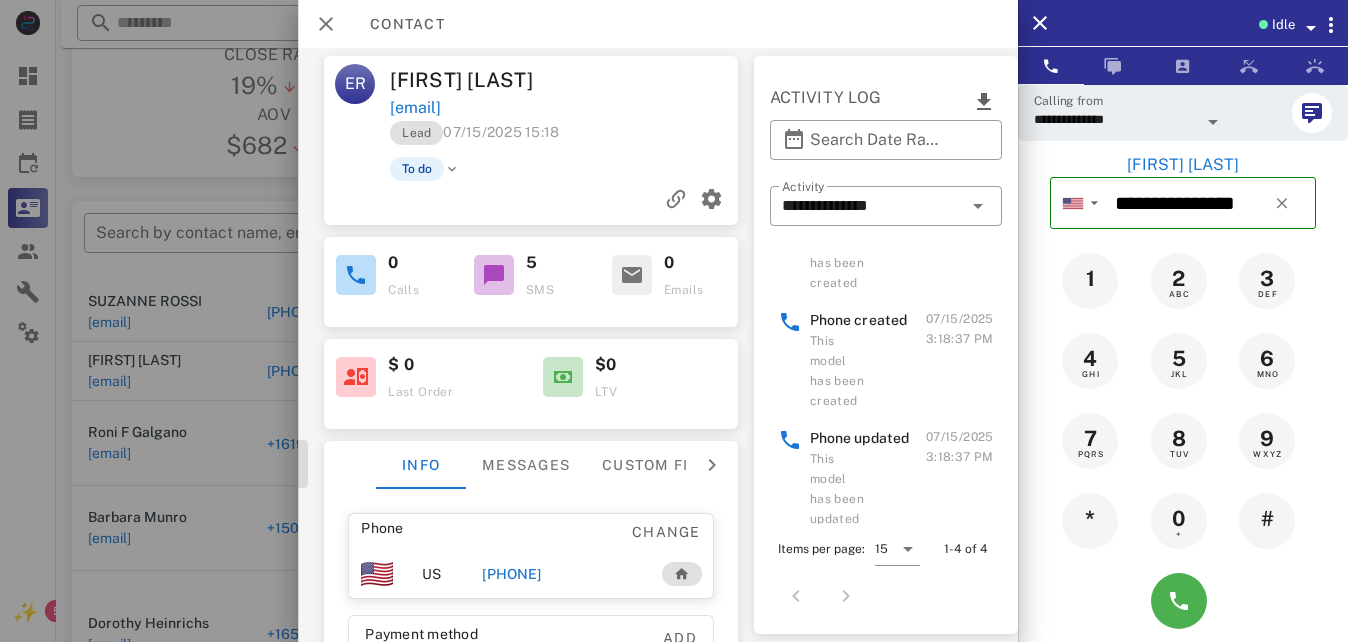 scroll, scrollTop: 188, scrollLeft: 0, axis: vertical 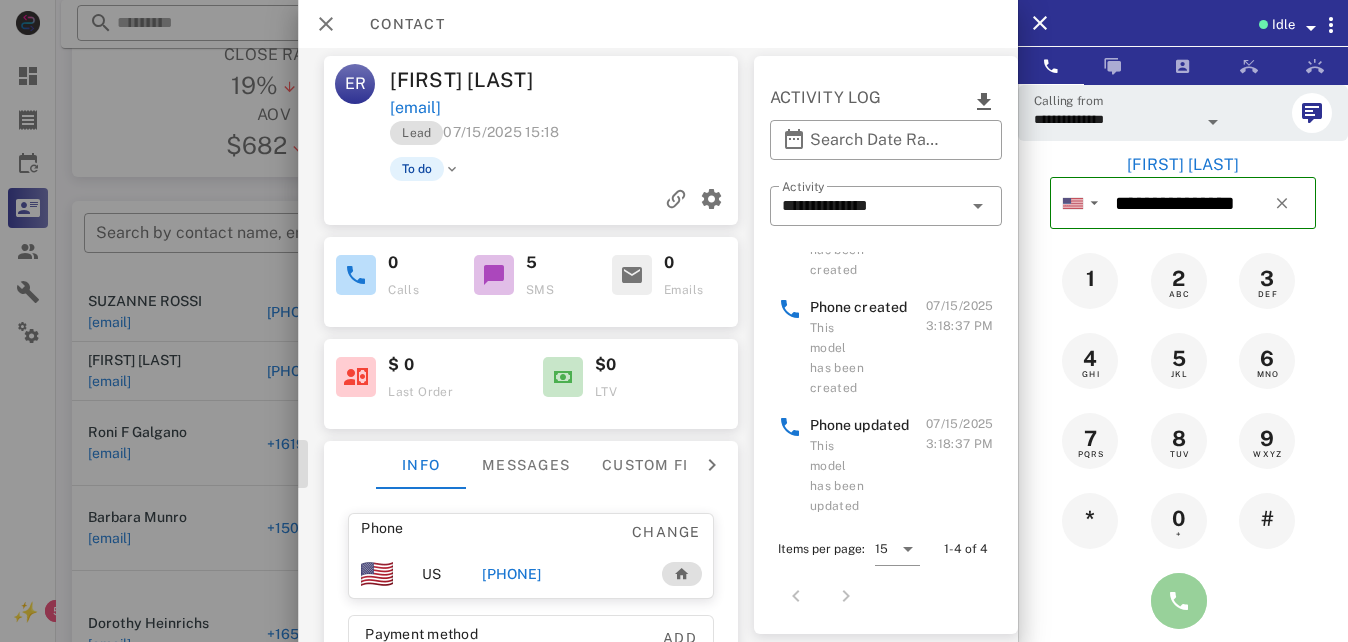 click at bounding box center [1179, 601] 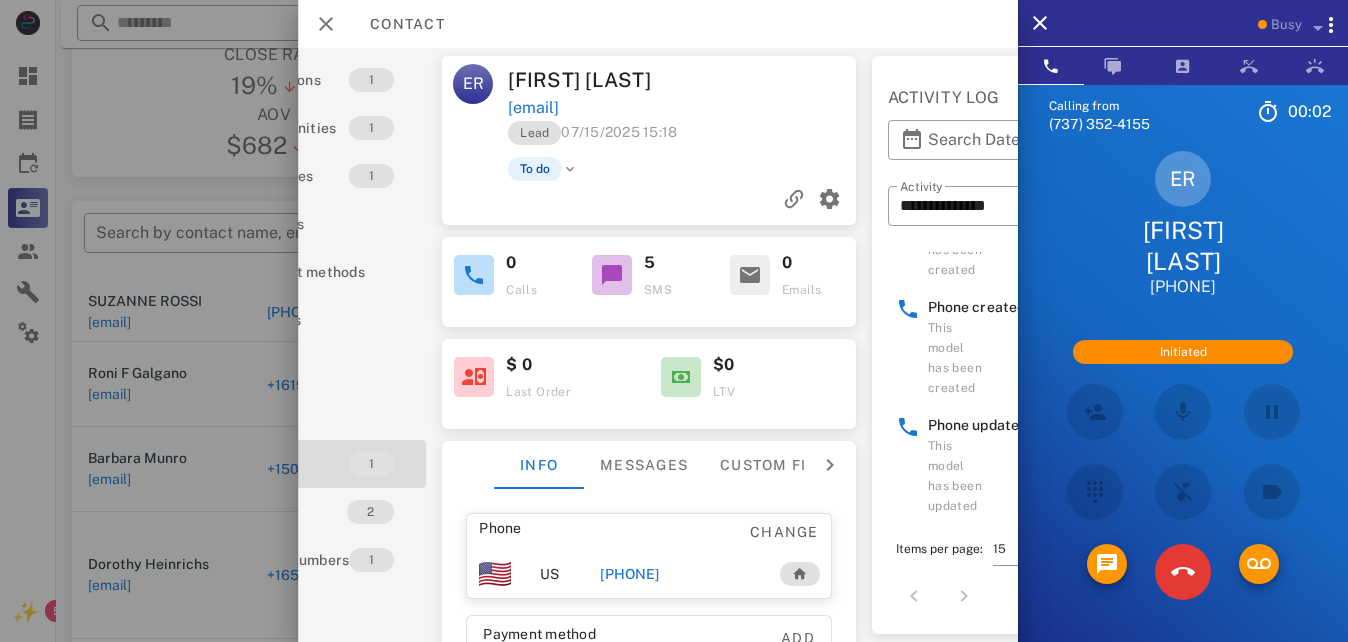 scroll, scrollTop: 0, scrollLeft: 0, axis: both 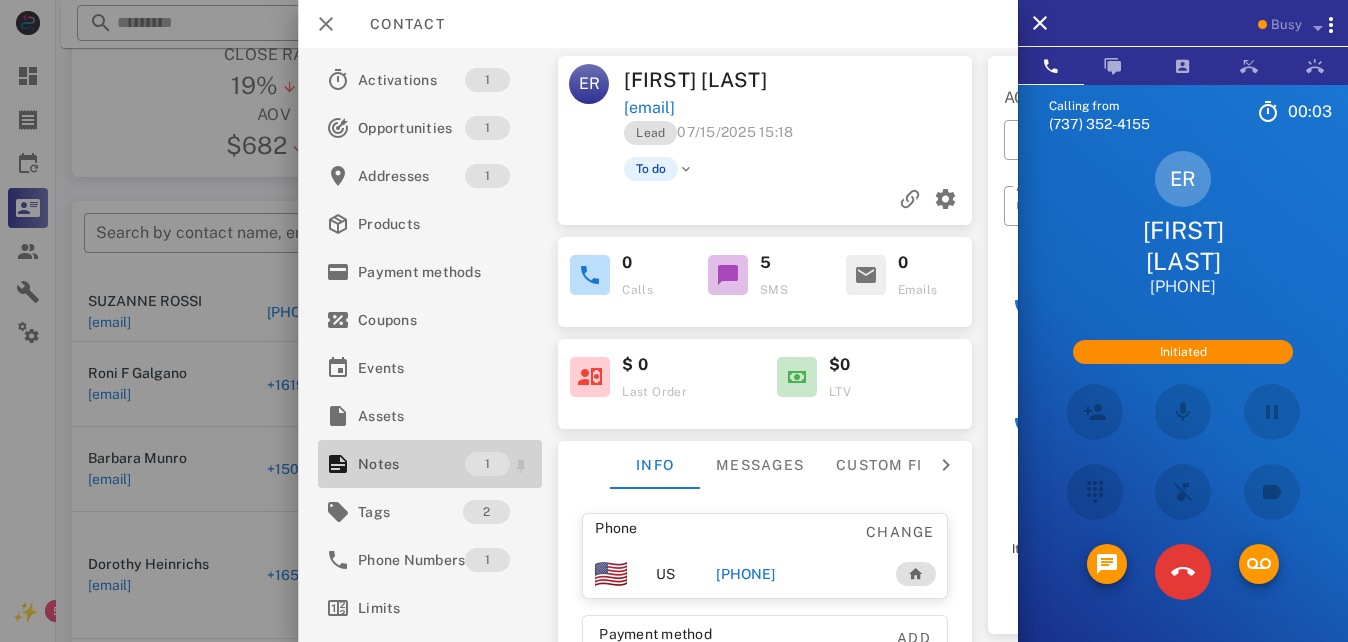 click on "Notes" at bounding box center (411, 464) 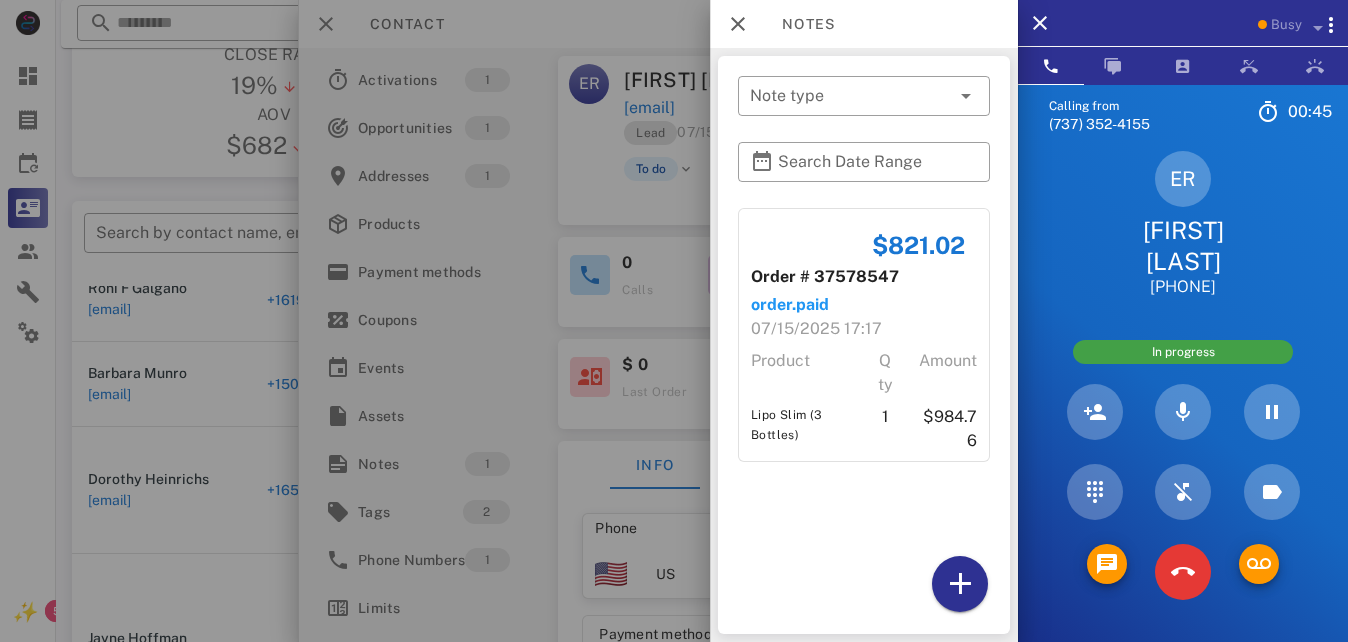 click at bounding box center (674, 321) 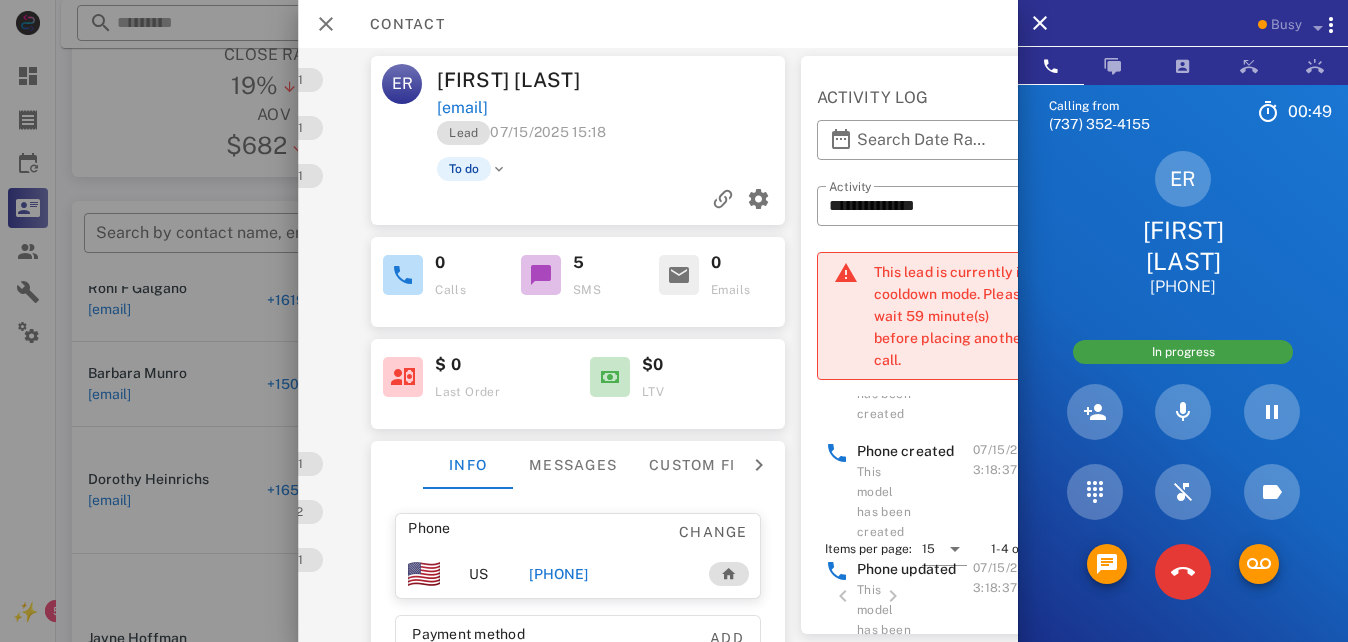 scroll, scrollTop: 0, scrollLeft: 224, axis: horizontal 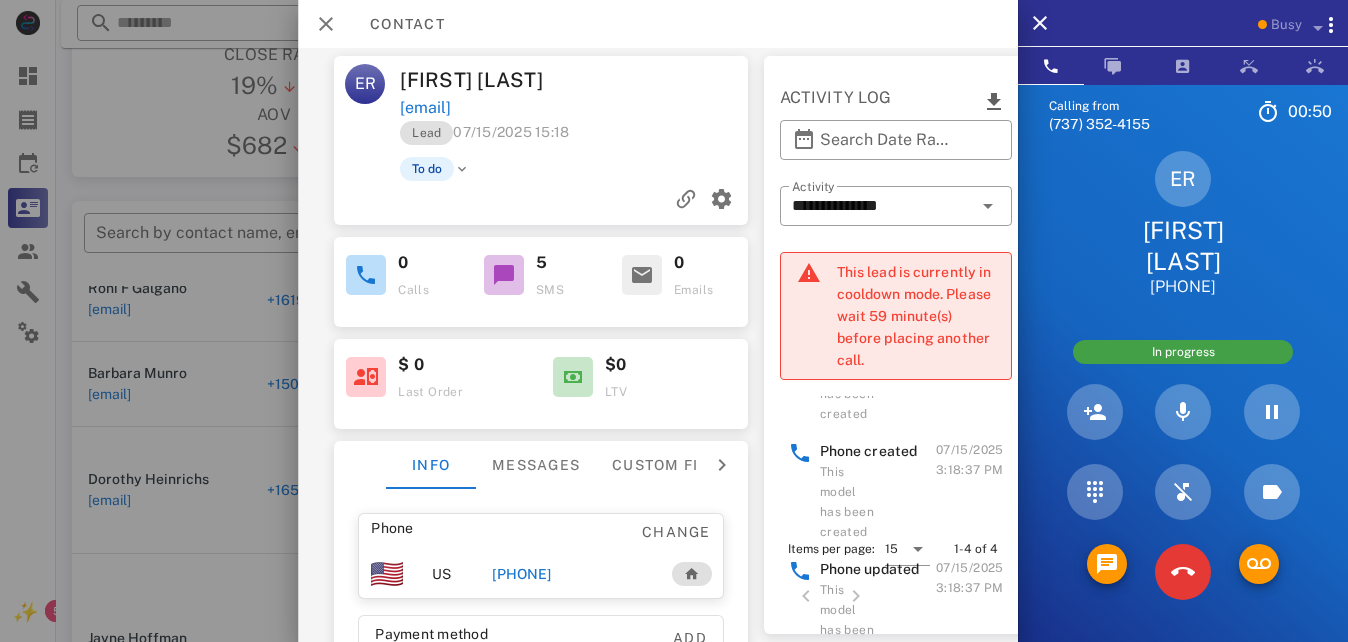 drag, startPoint x: 758, startPoint y: 613, endPoint x: 757, endPoint y: 240, distance: 373.00134 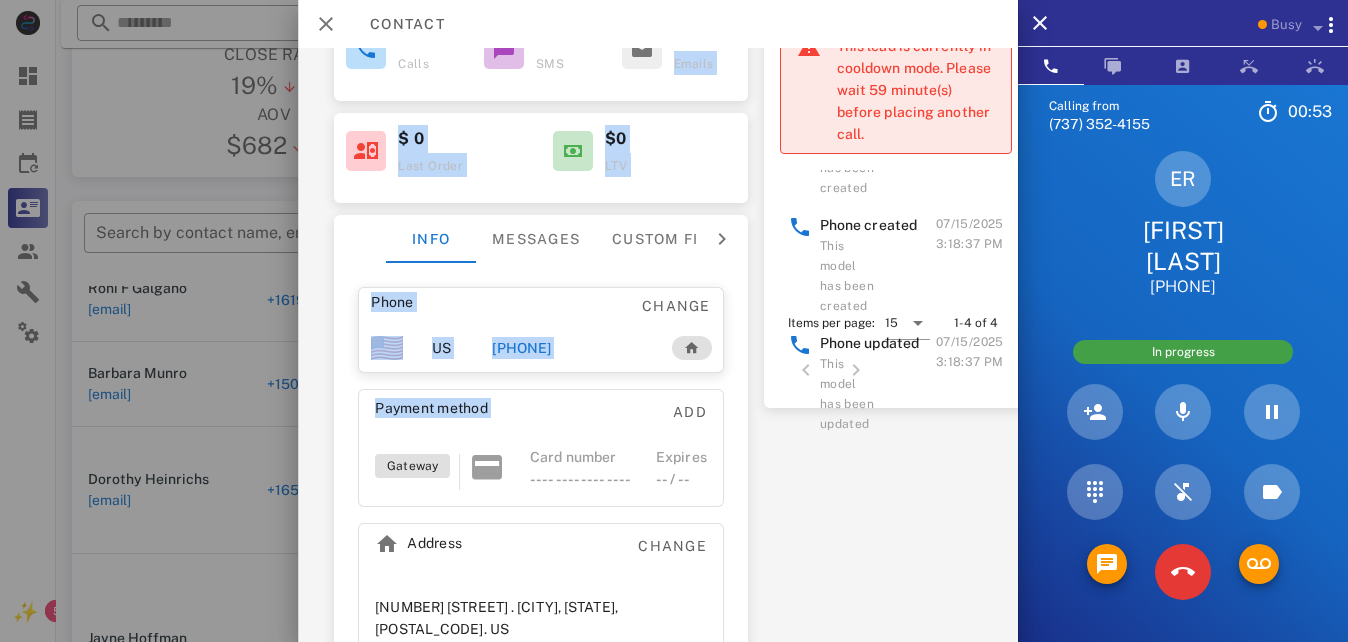 scroll, scrollTop: 227, scrollLeft: 224, axis: both 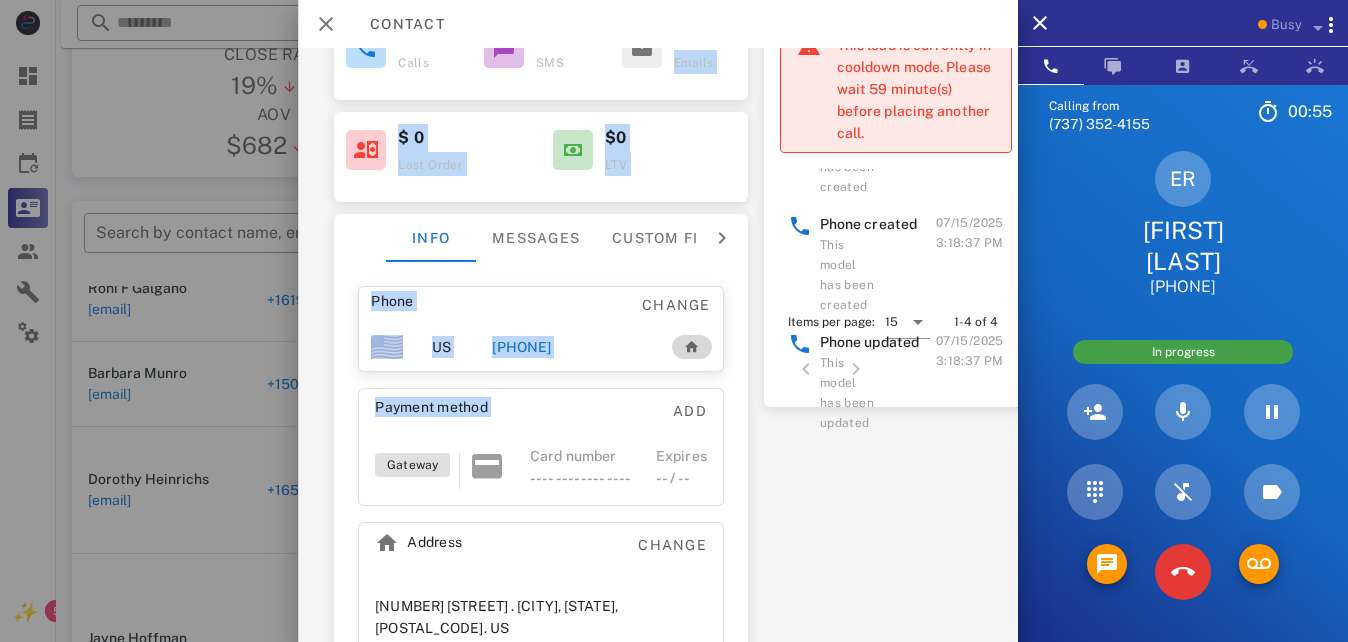 click at bounding box center (693, 347) 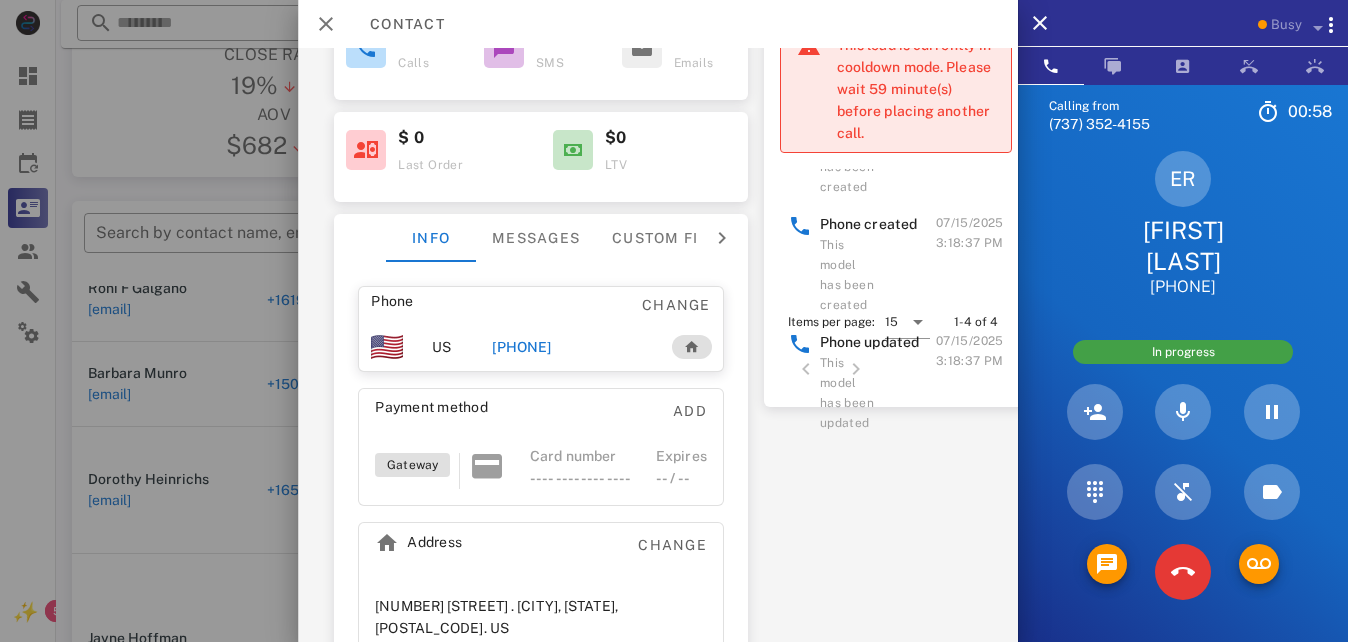 scroll, scrollTop: 269, scrollLeft: 224, axis: both 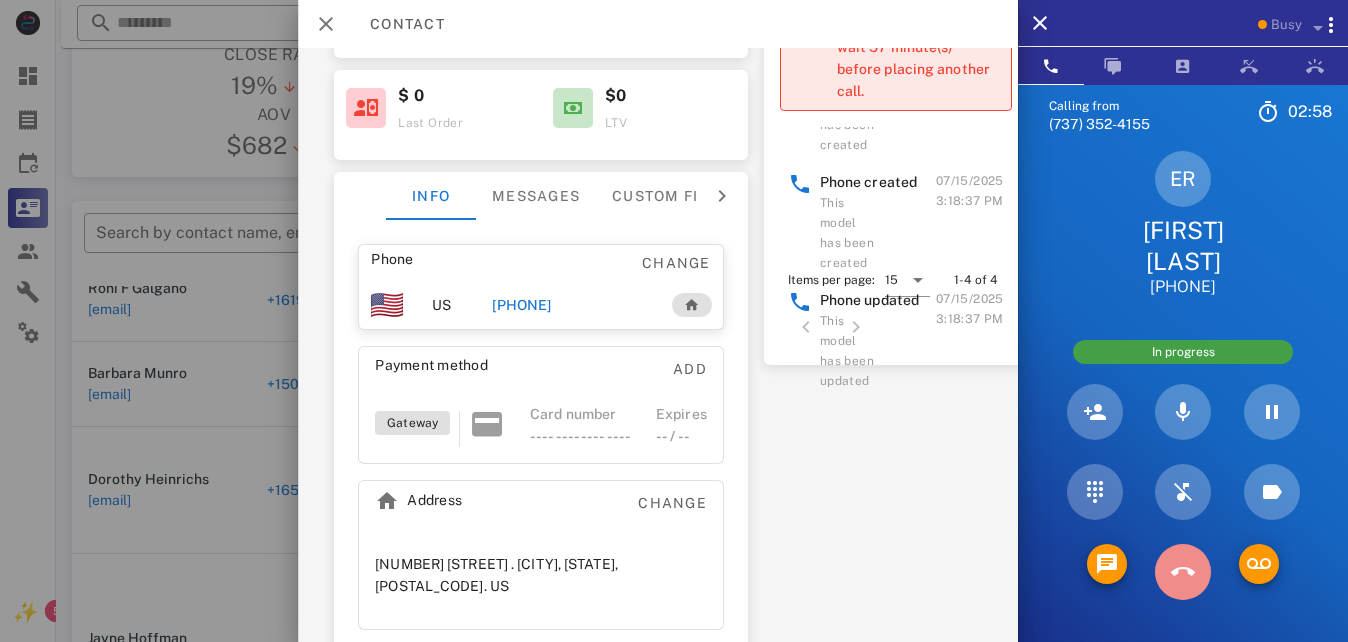 click at bounding box center [1183, 572] 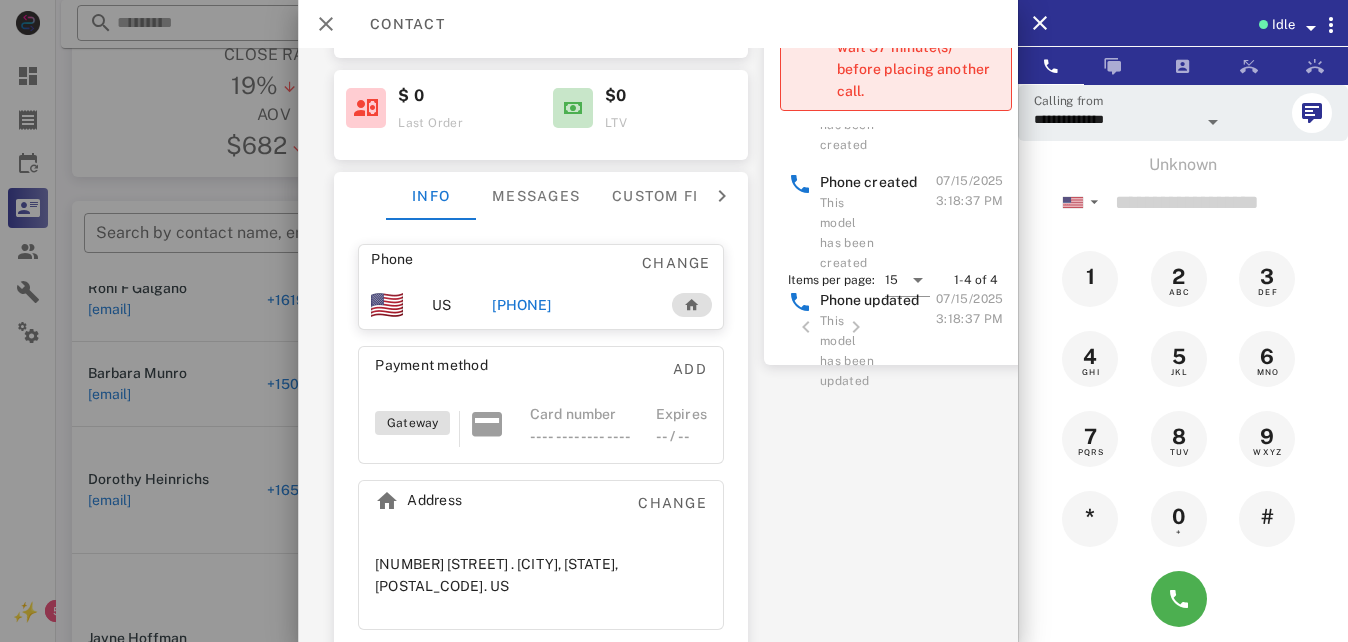 click on "**********" at bounding box center (1115, 119) 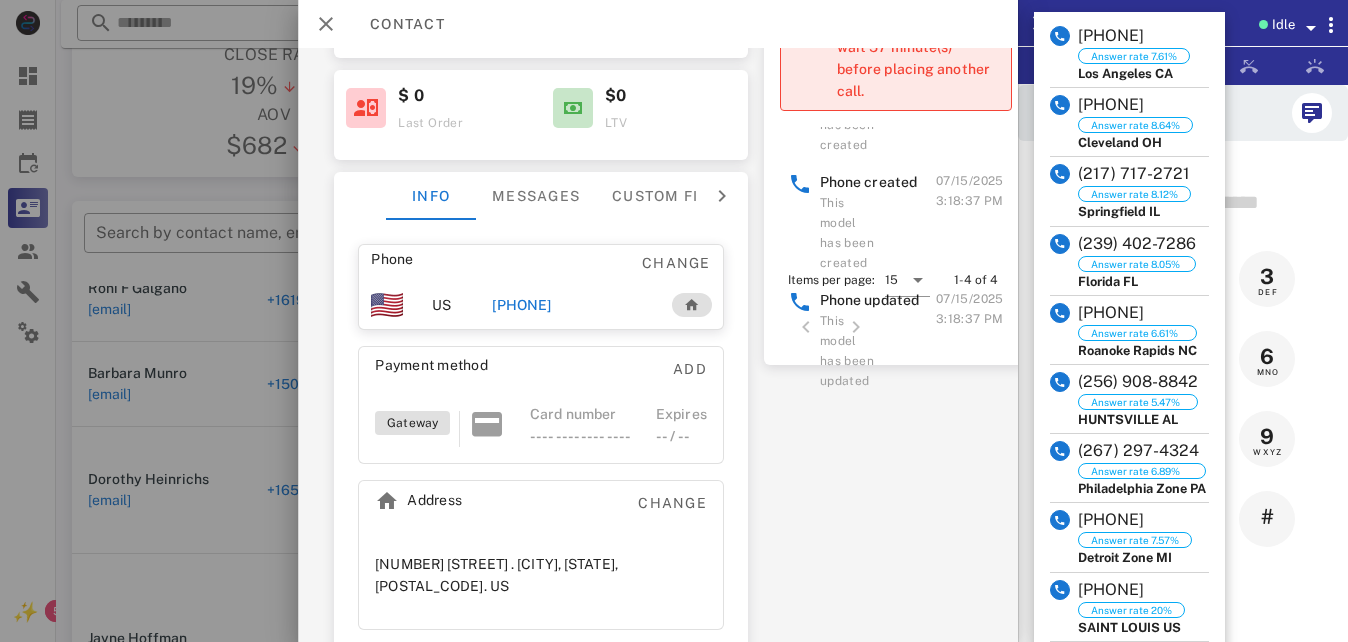 click at bounding box center (1290, 113) 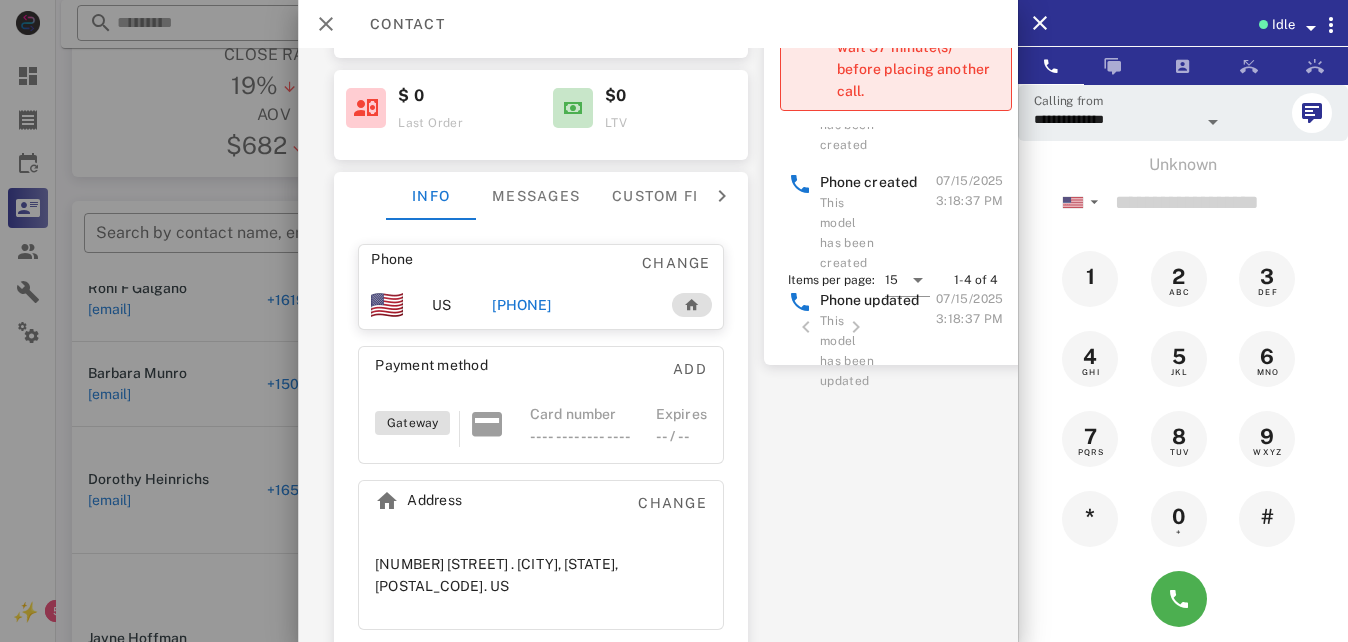 click on "[PHONE]" at bounding box center [522, 305] 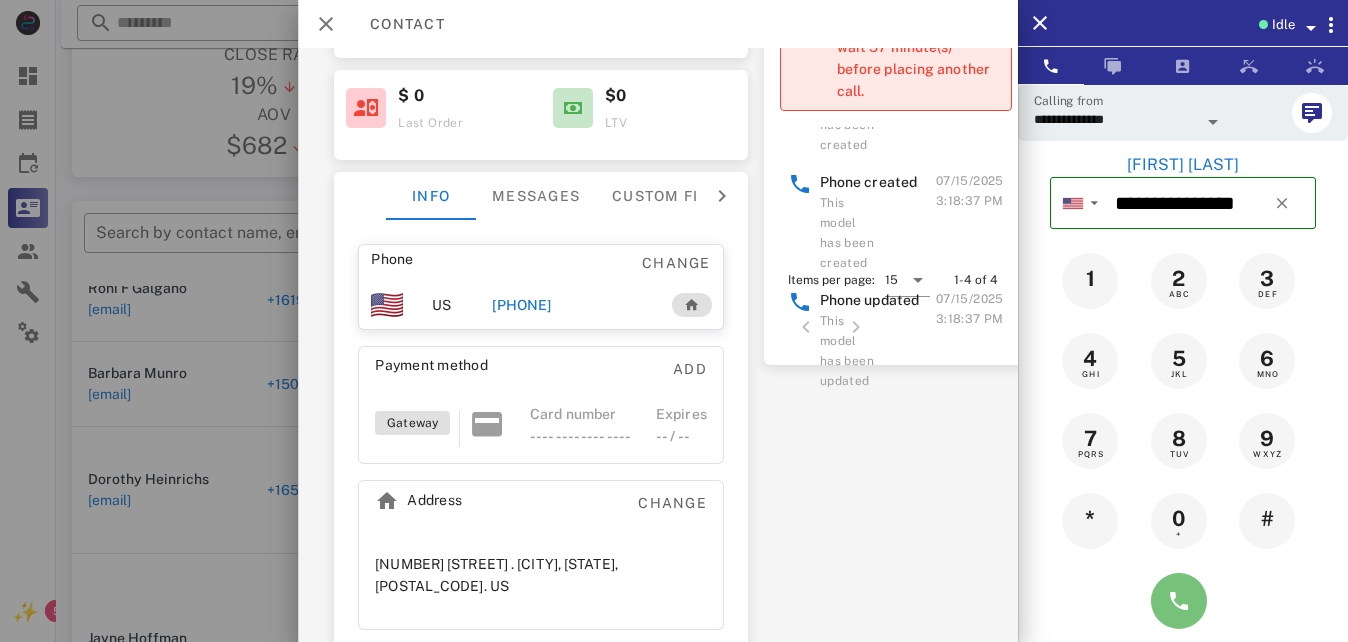 click at bounding box center [1179, 601] 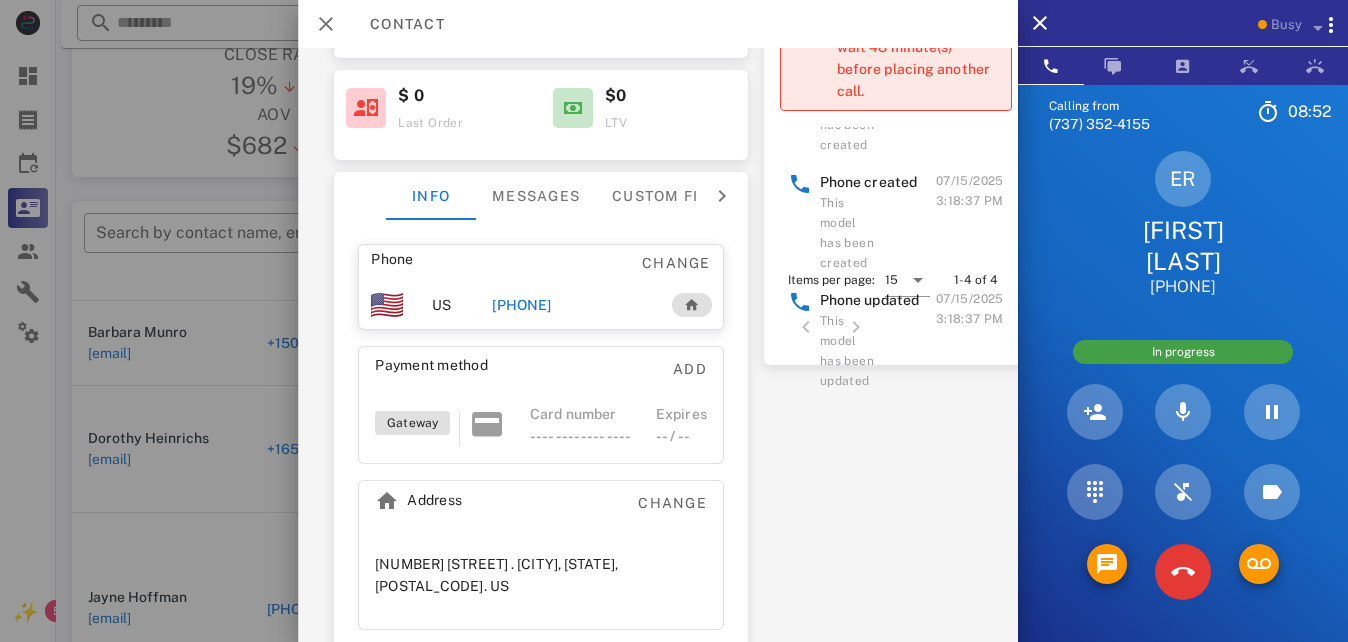 scroll, scrollTop: 801, scrollLeft: 0, axis: vertical 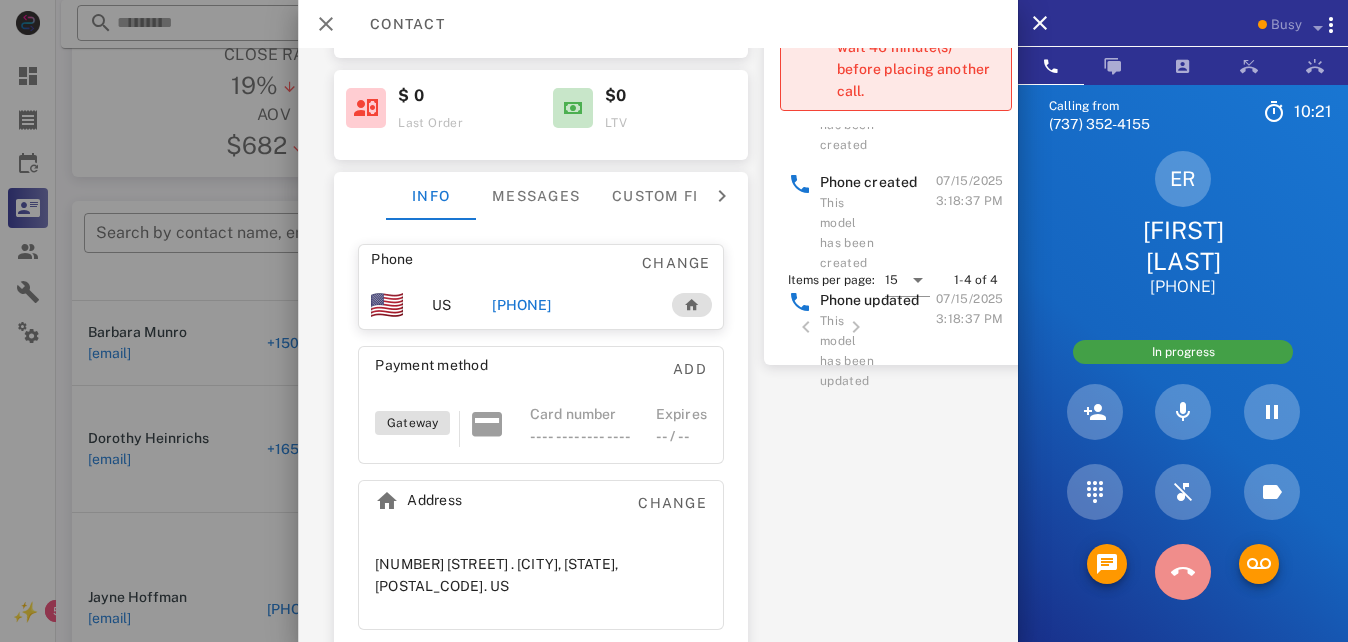 click at bounding box center [1183, 572] 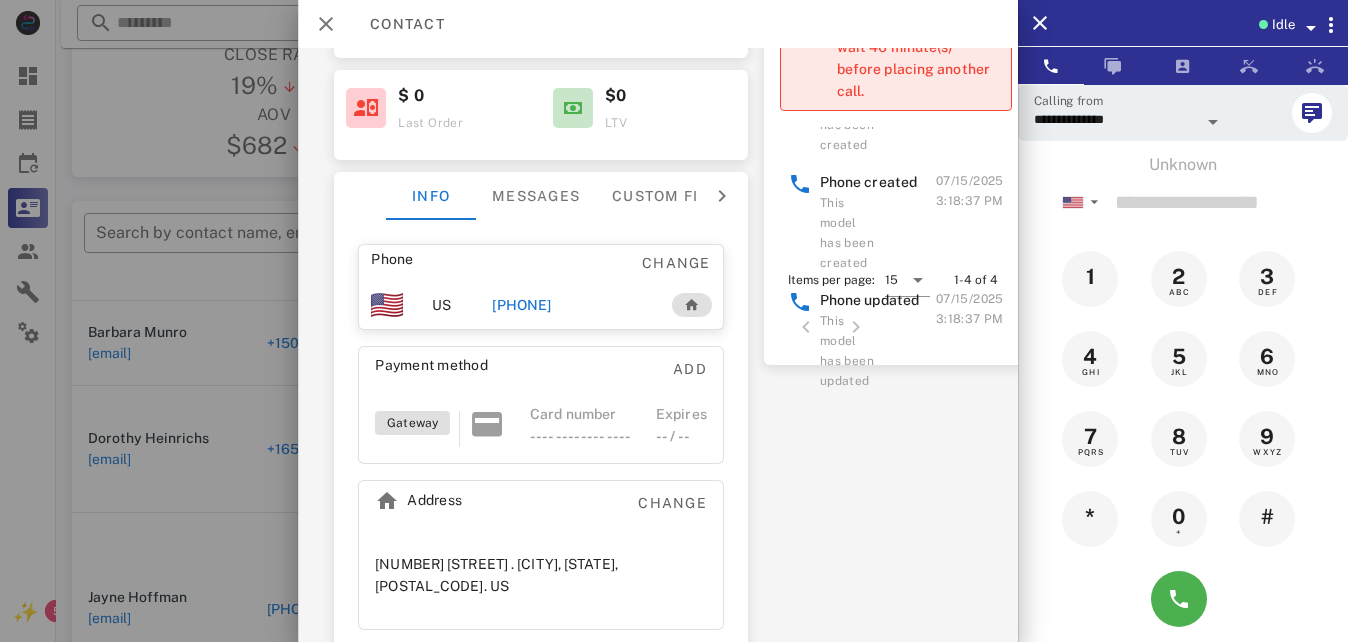 click on "**********" at bounding box center (658, 345) 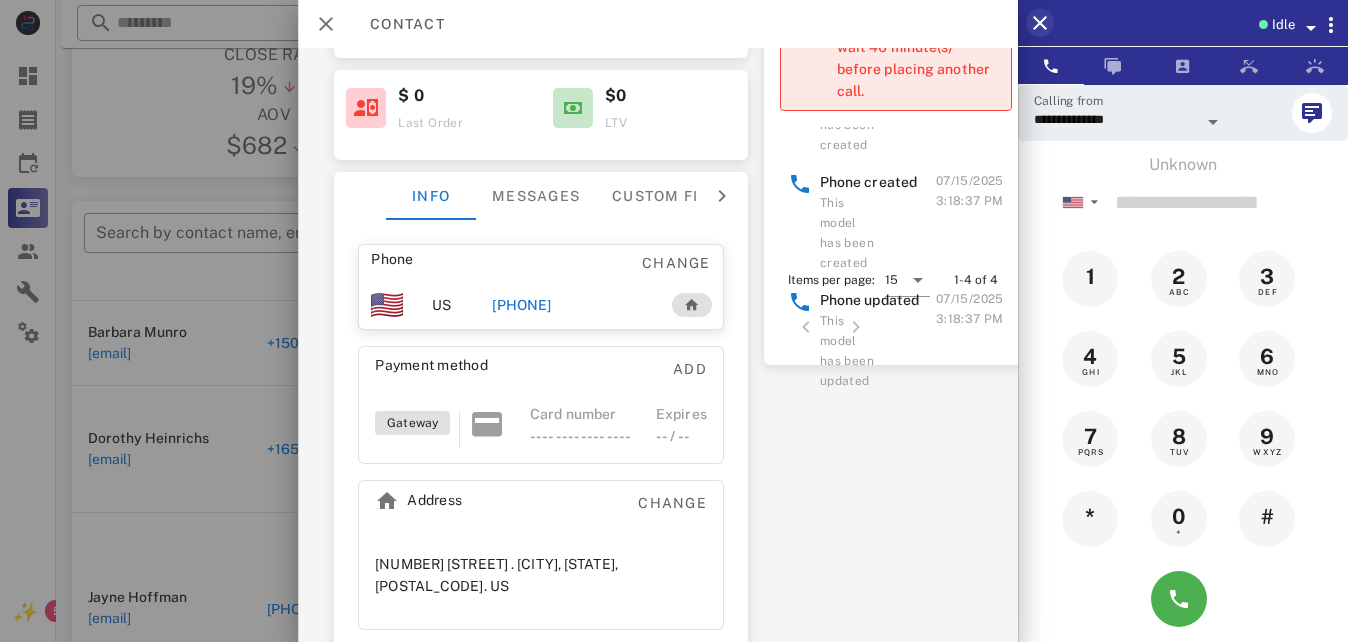 scroll, scrollTop: 716, scrollLeft: 0, axis: vertical 